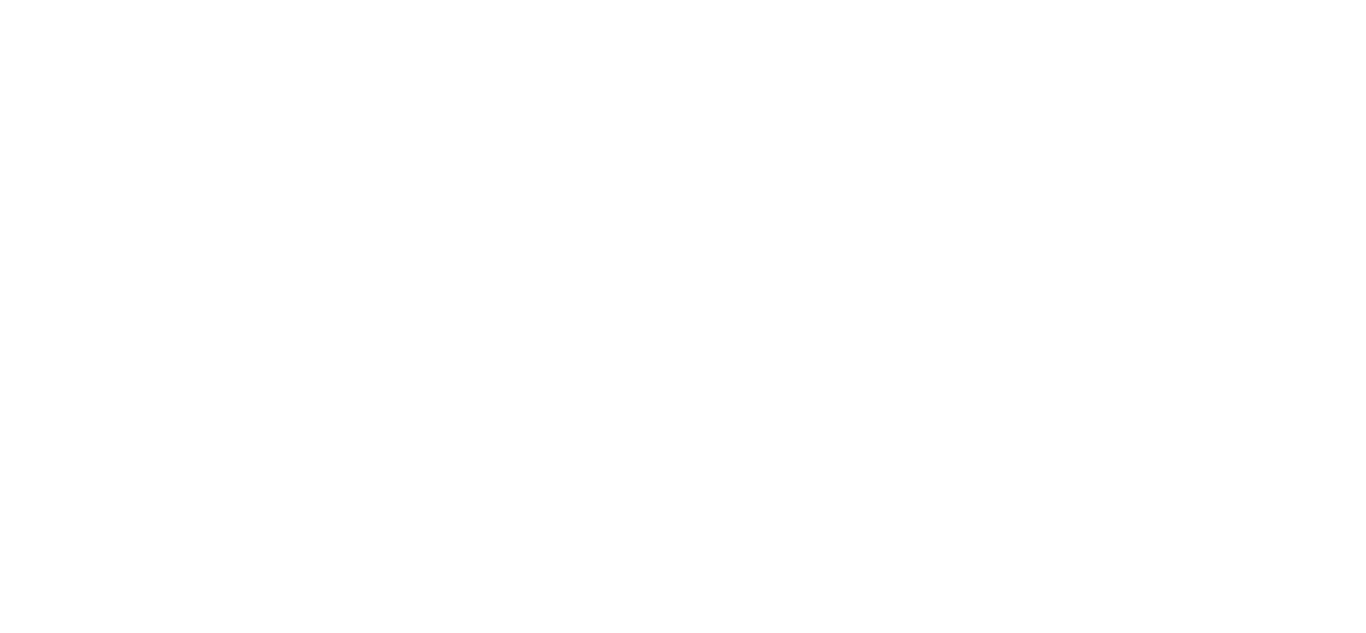 scroll, scrollTop: 0, scrollLeft: 0, axis: both 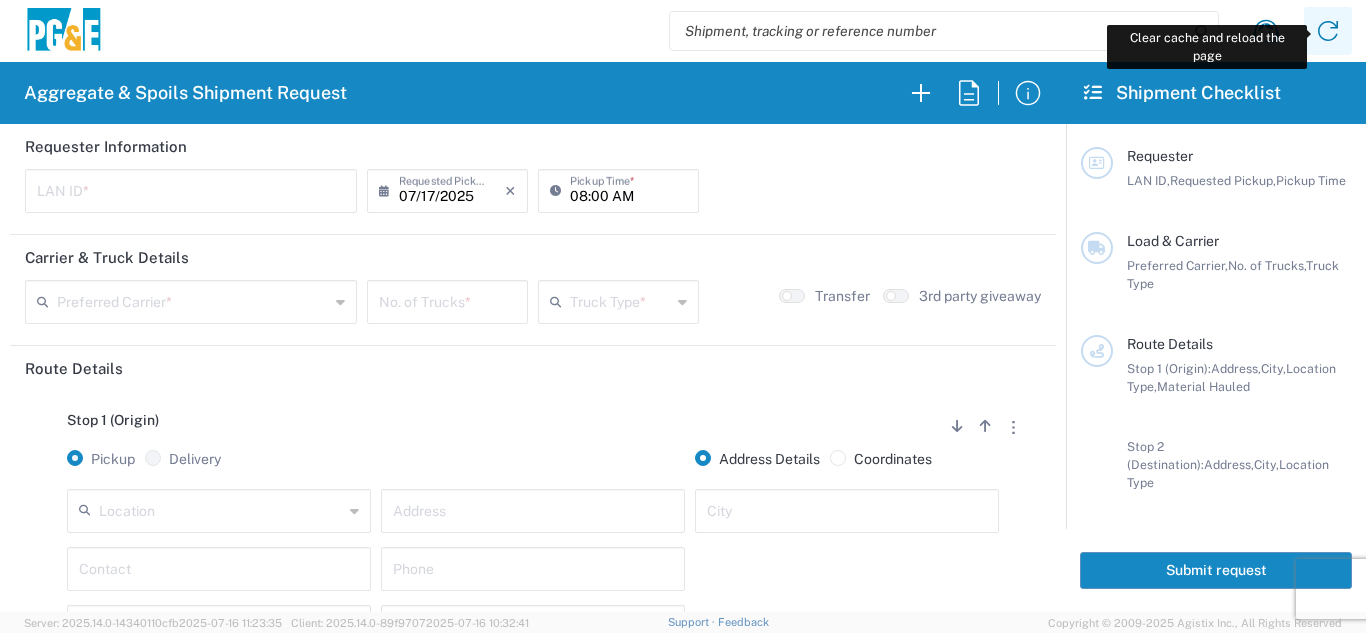 click 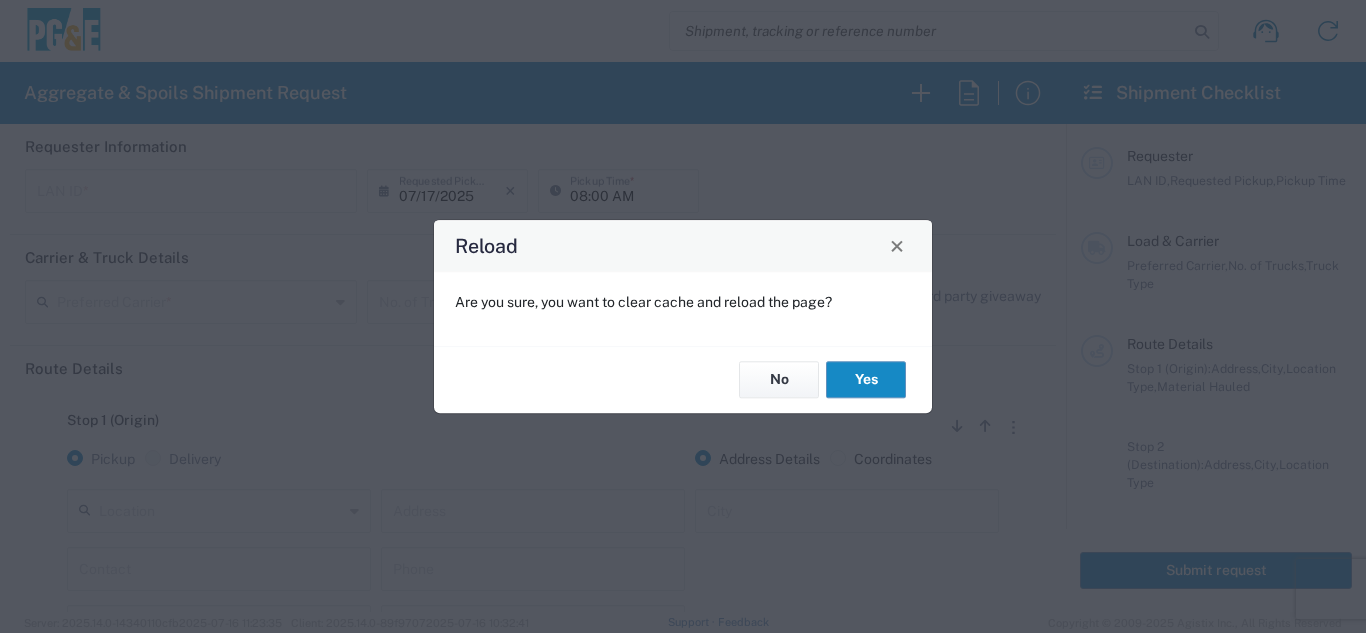 click on "Yes" 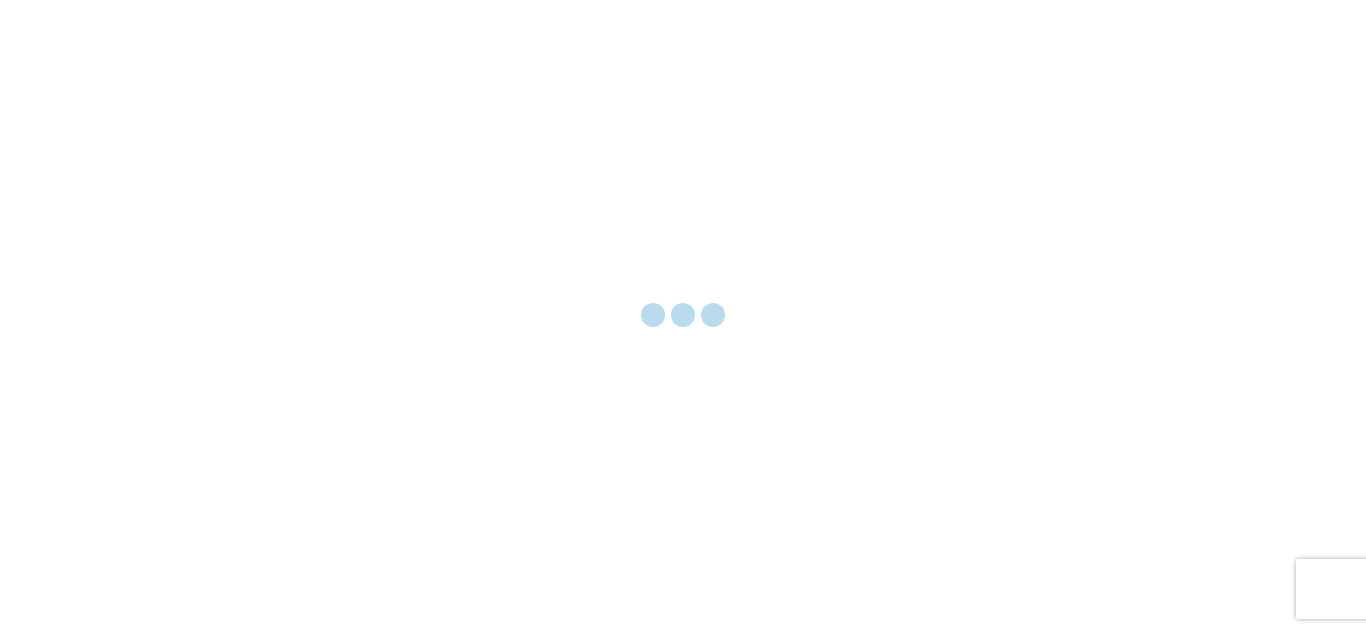 scroll, scrollTop: 0, scrollLeft: 0, axis: both 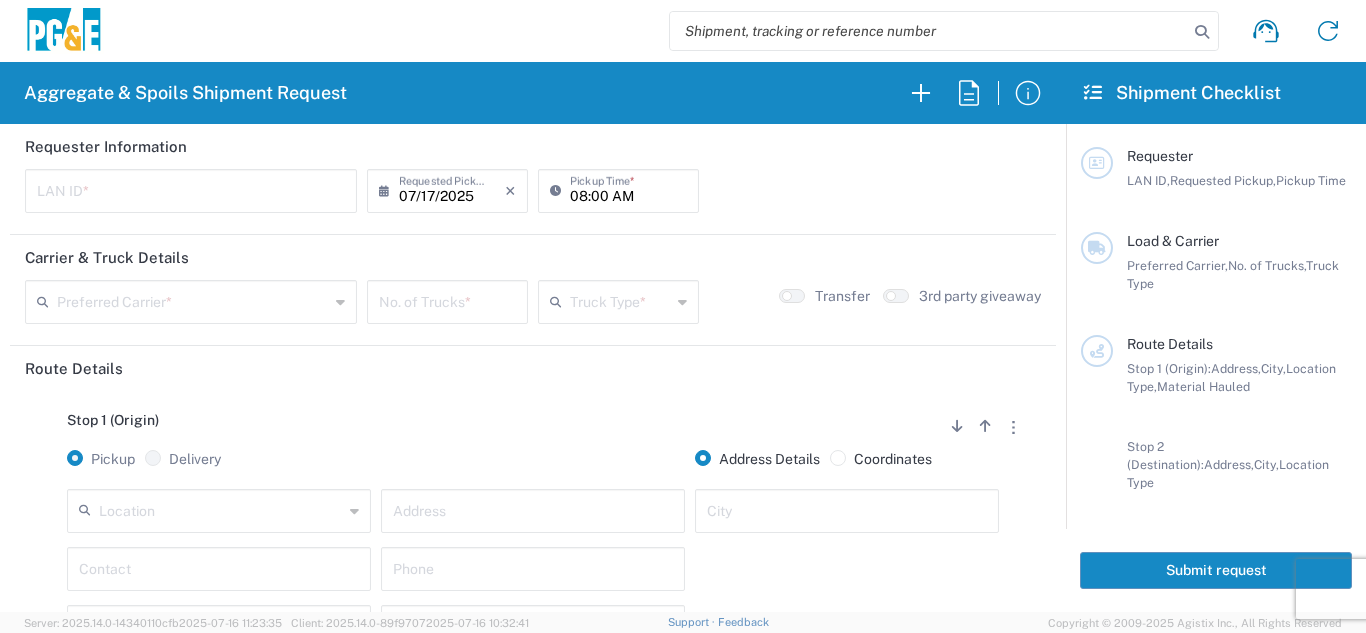 click at bounding box center (191, 189) 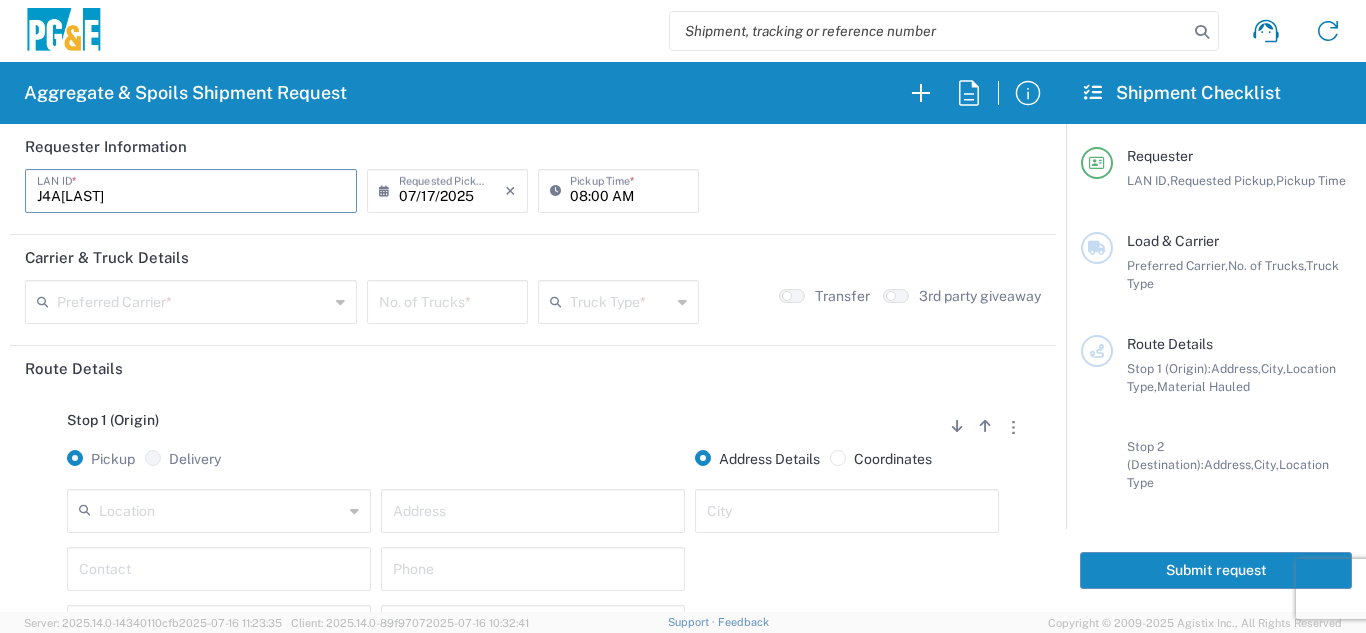 type on "J4A[LAST]" 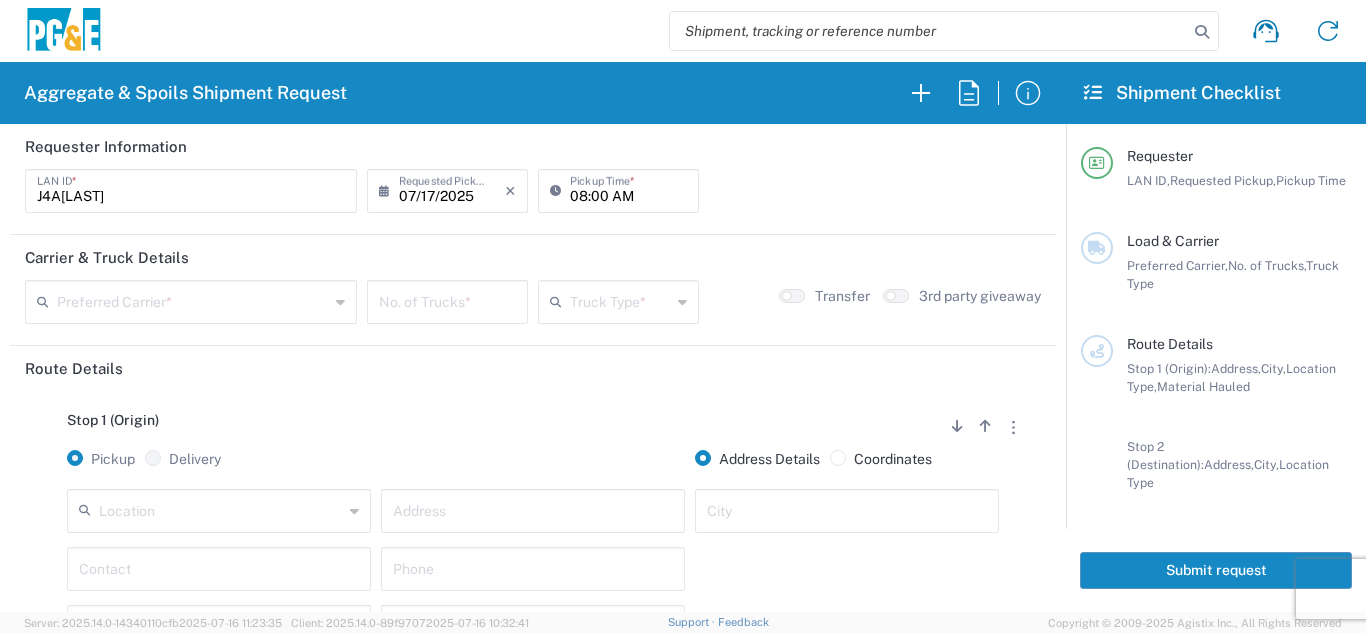 click 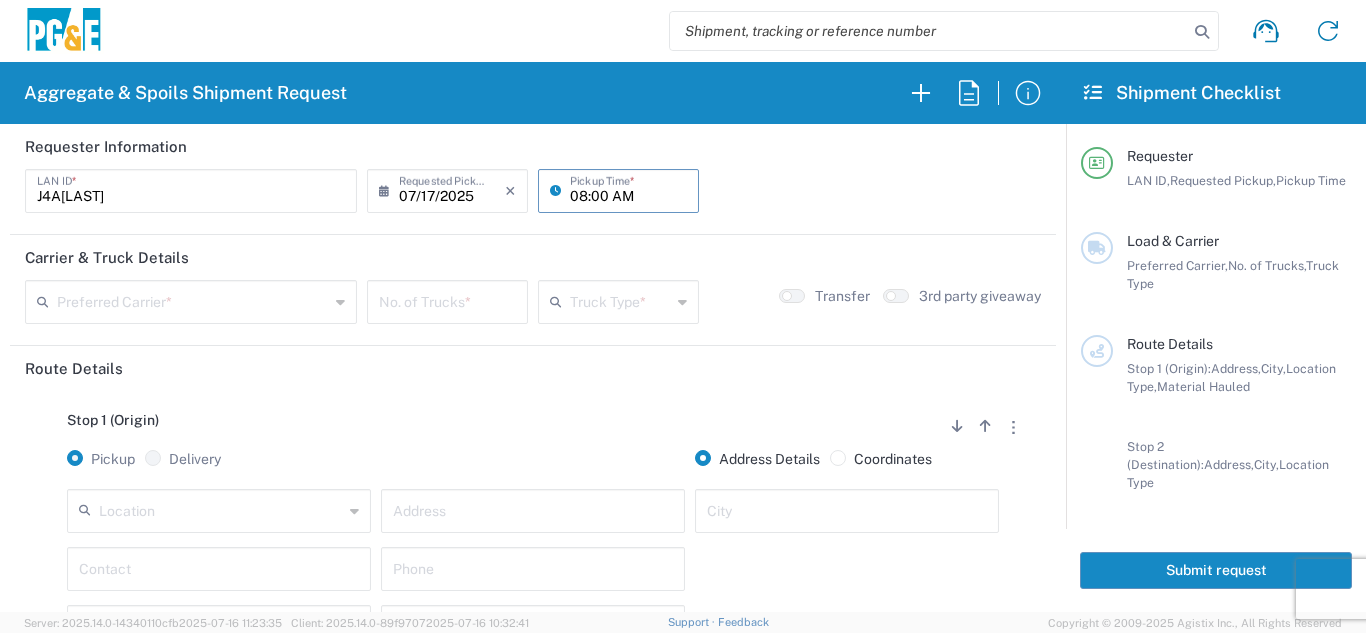 click on "08:00 AM" at bounding box center [628, 189] 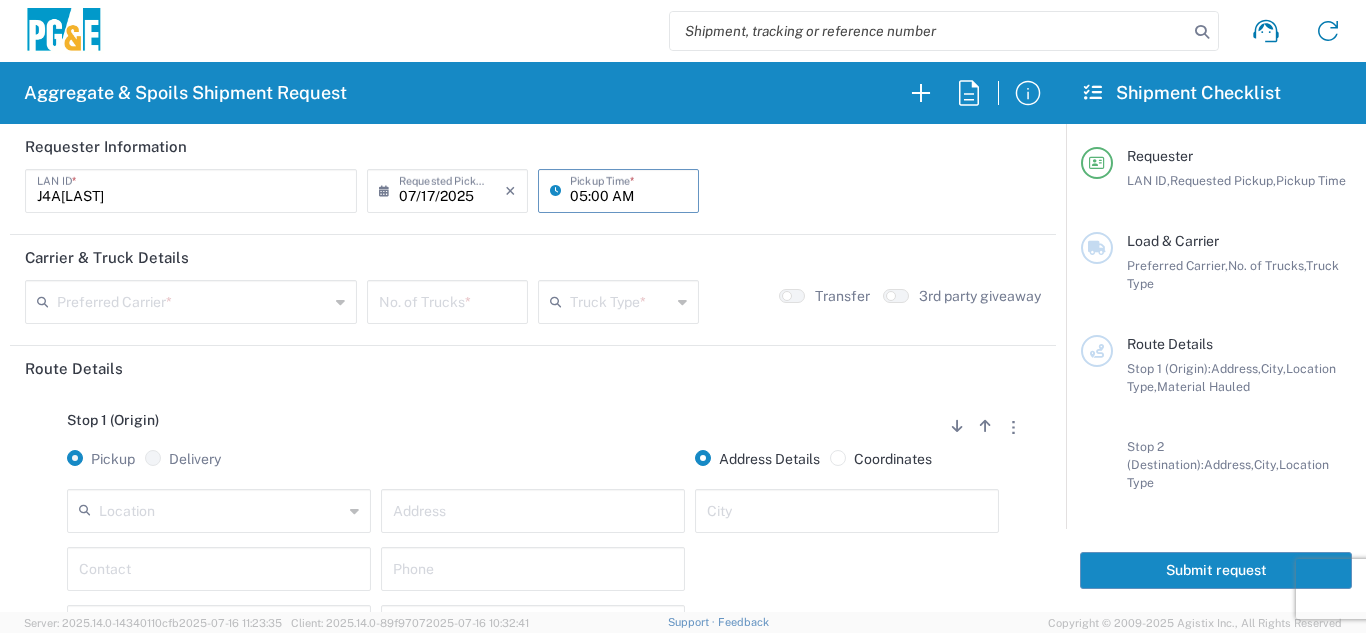 click on "05:00 AM" at bounding box center [628, 189] 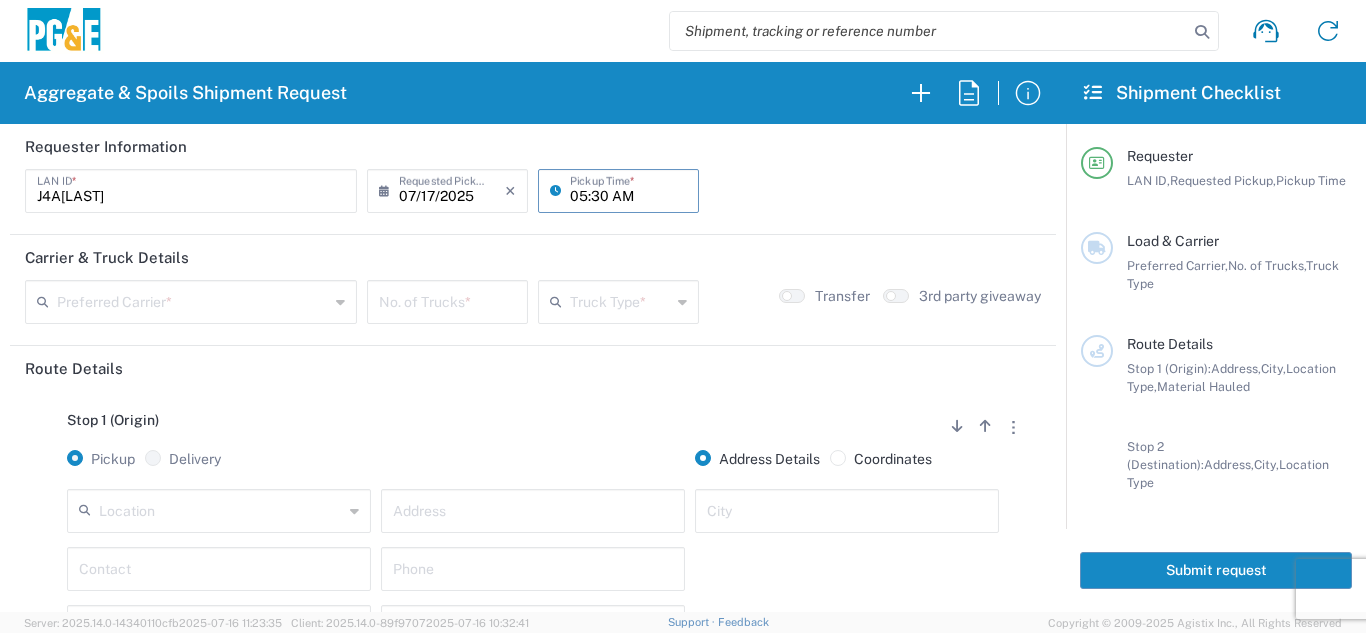 type on "05:30 AM" 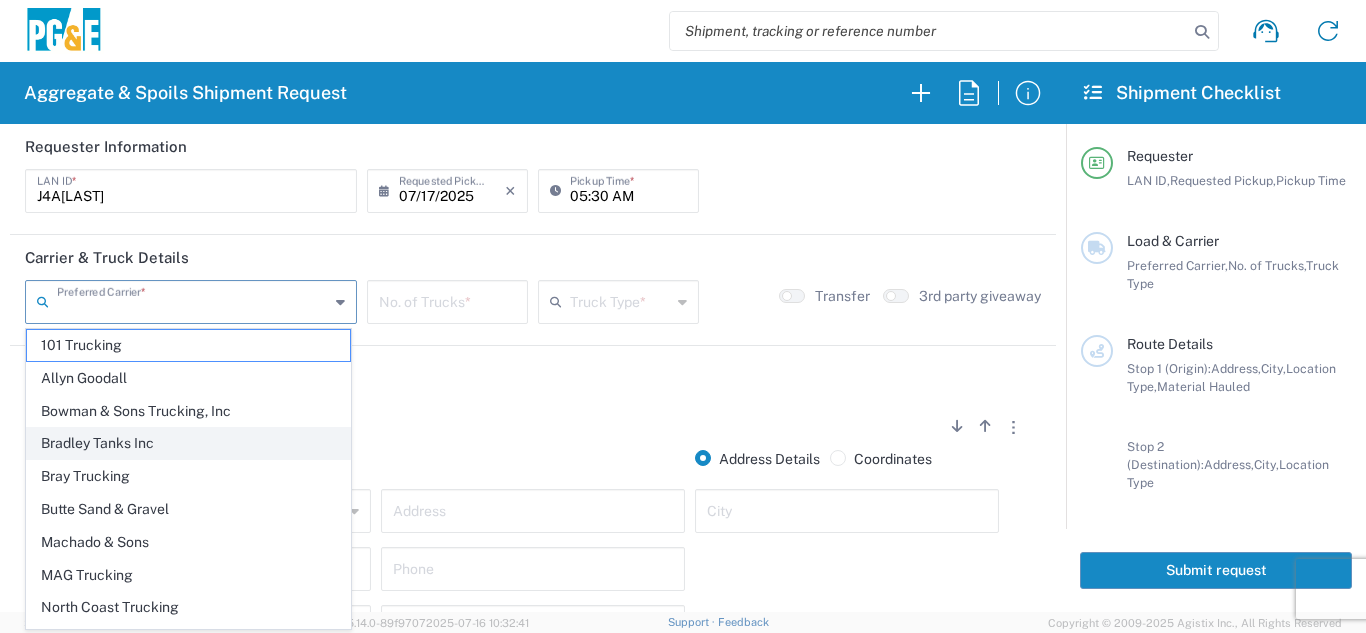 click on "Bradley Tanks Inc" 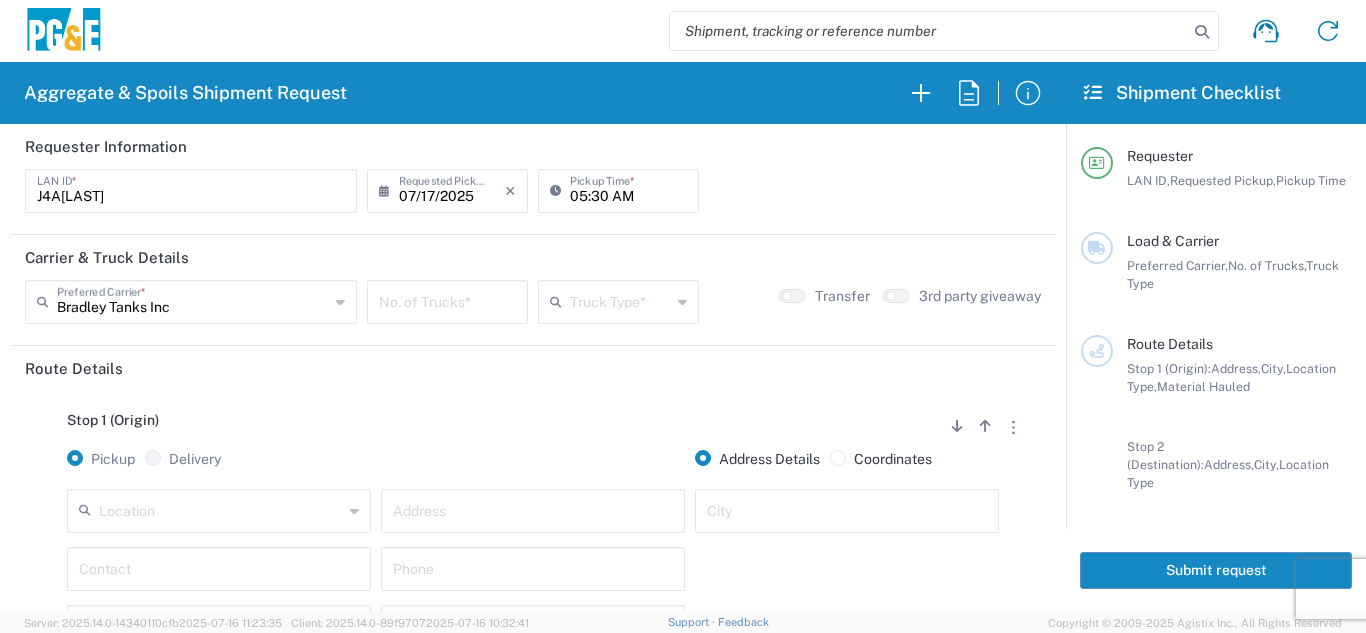 click at bounding box center [447, 300] 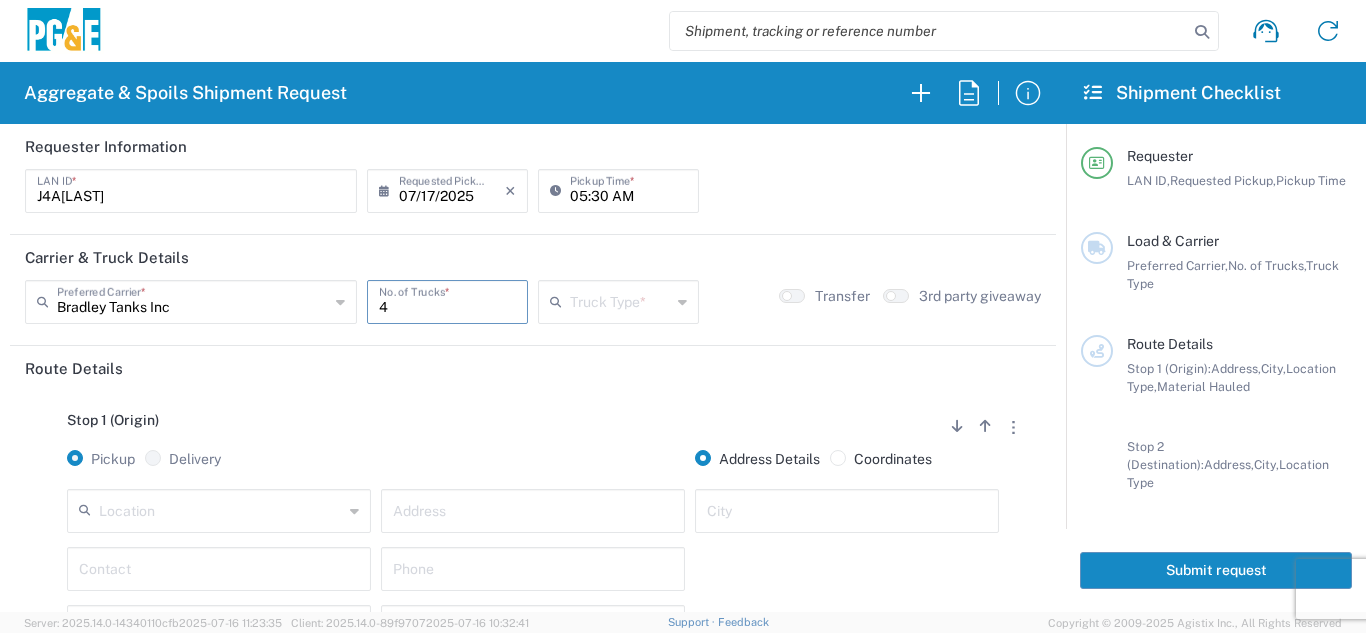 type on "4" 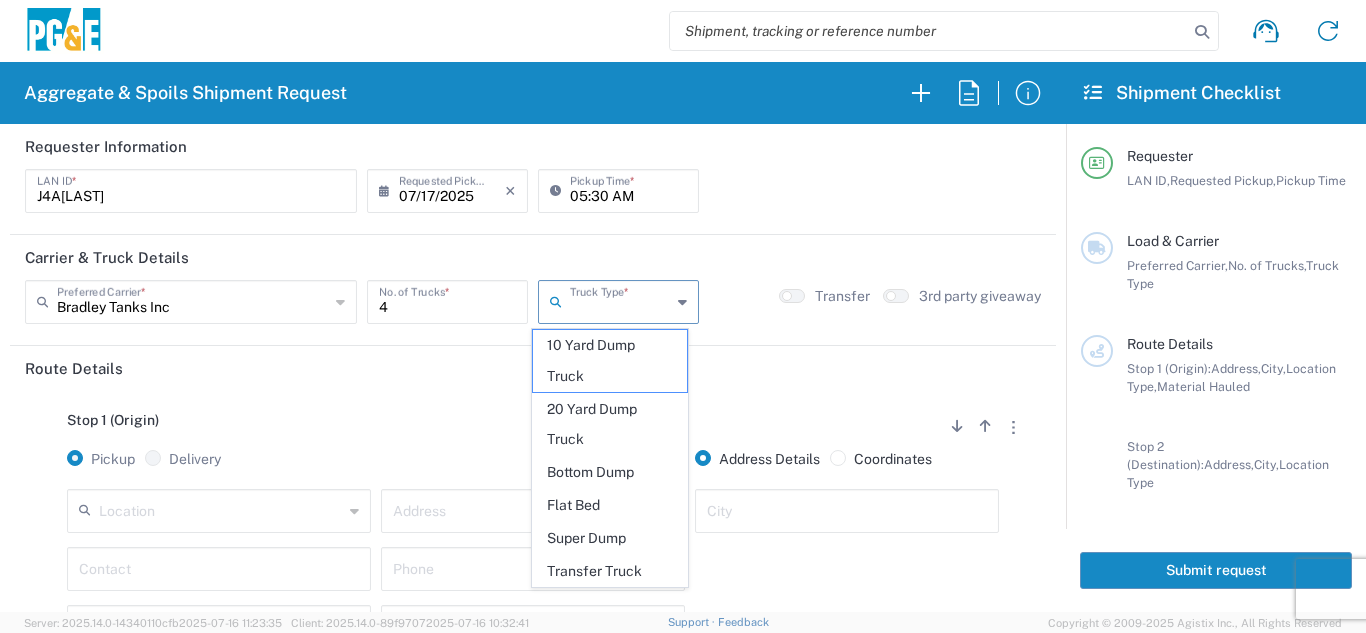 click at bounding box center (620, 300) 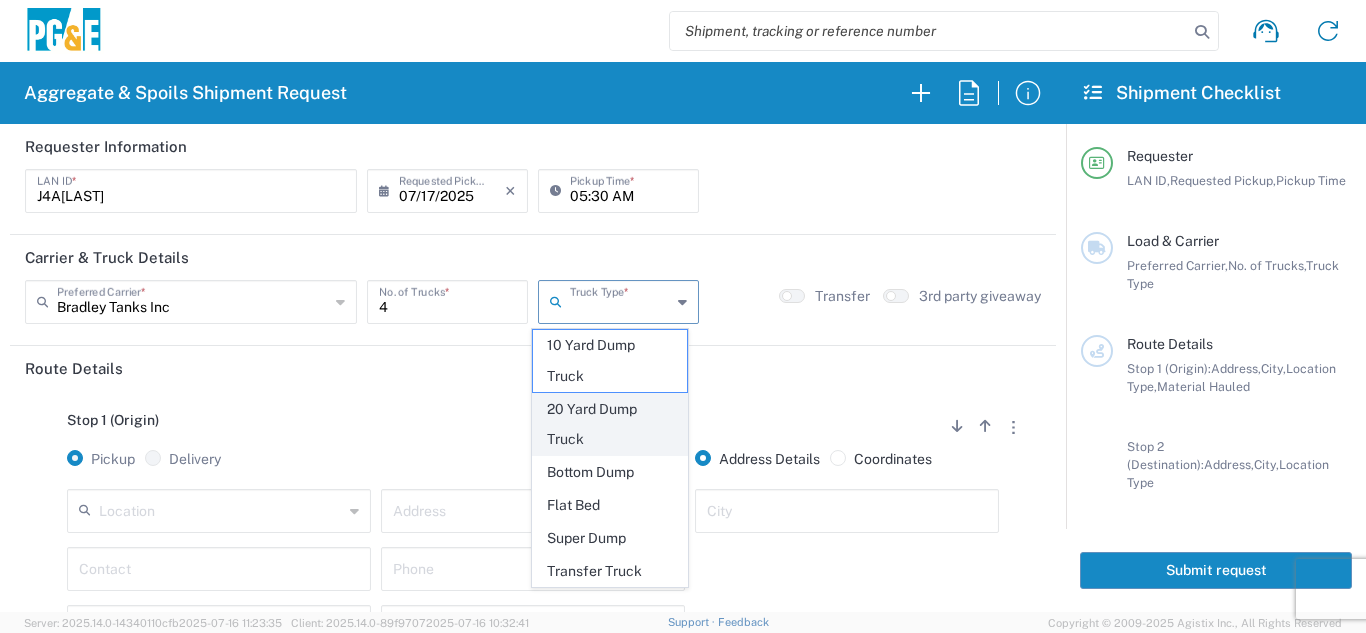 click on "20 Yard Dump Truck" 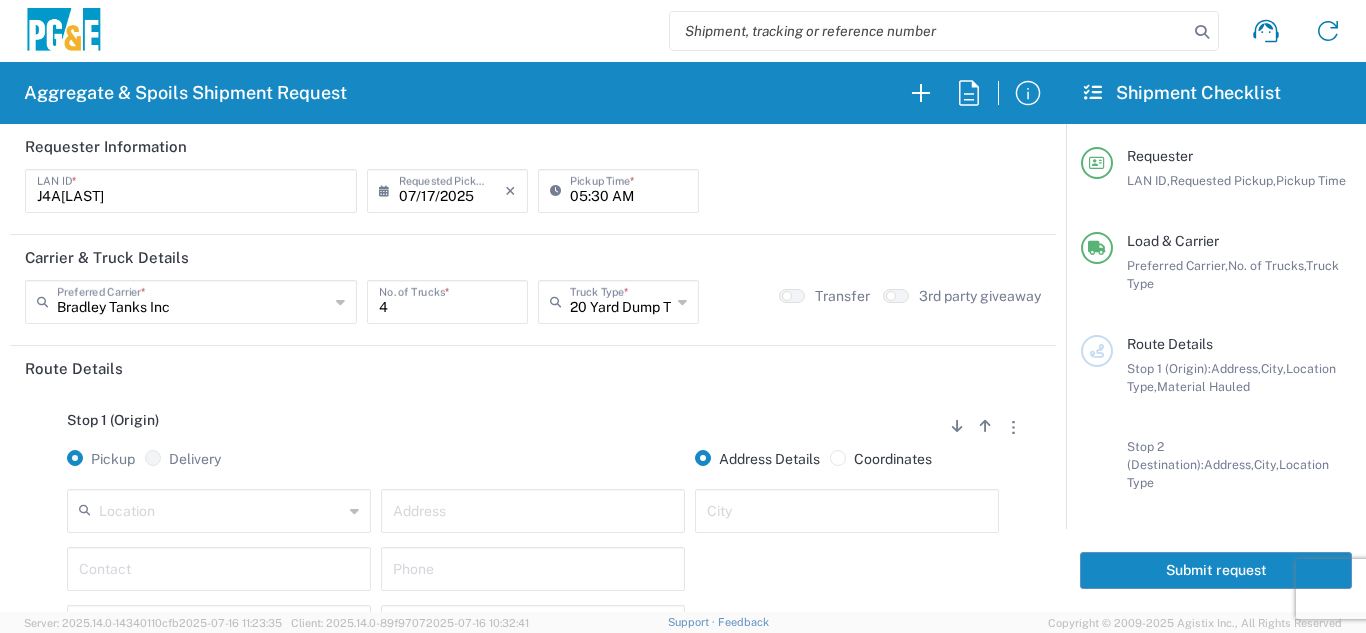 click on "Stop 1 (Origin)
Add Stop Above   Add Stop Below   Remove Stop" 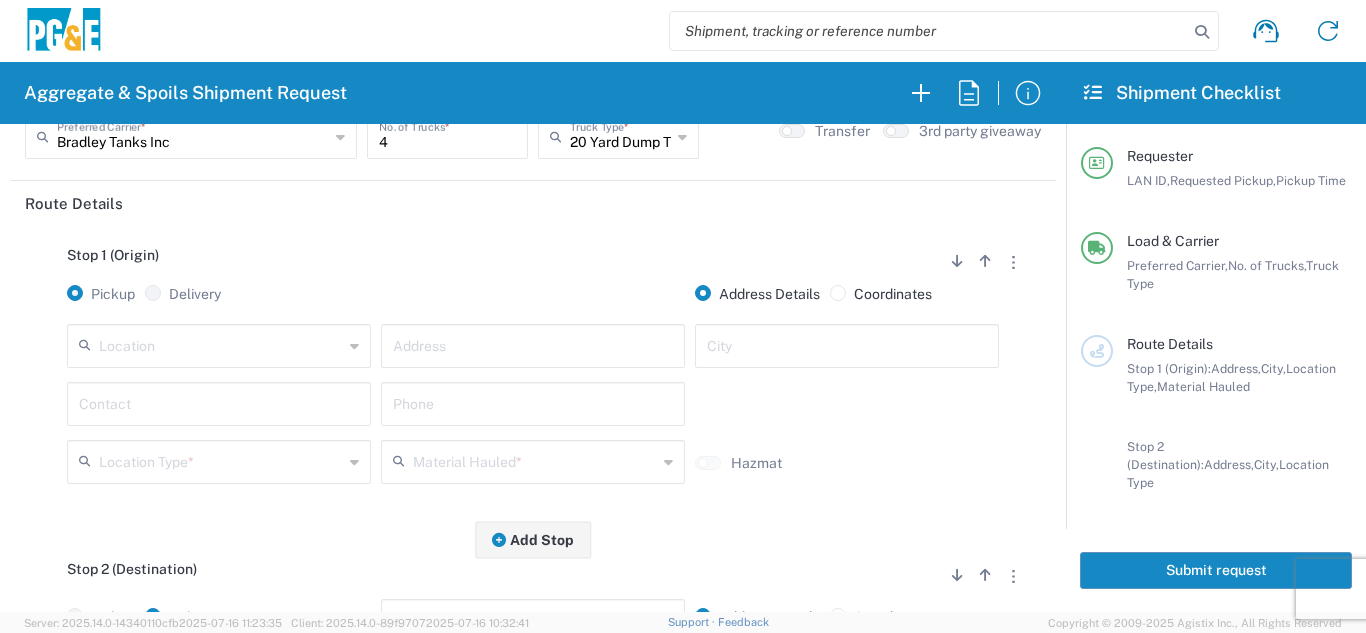 scroll, scrollTop: 200, scrollLeft: 0, axis: vertical 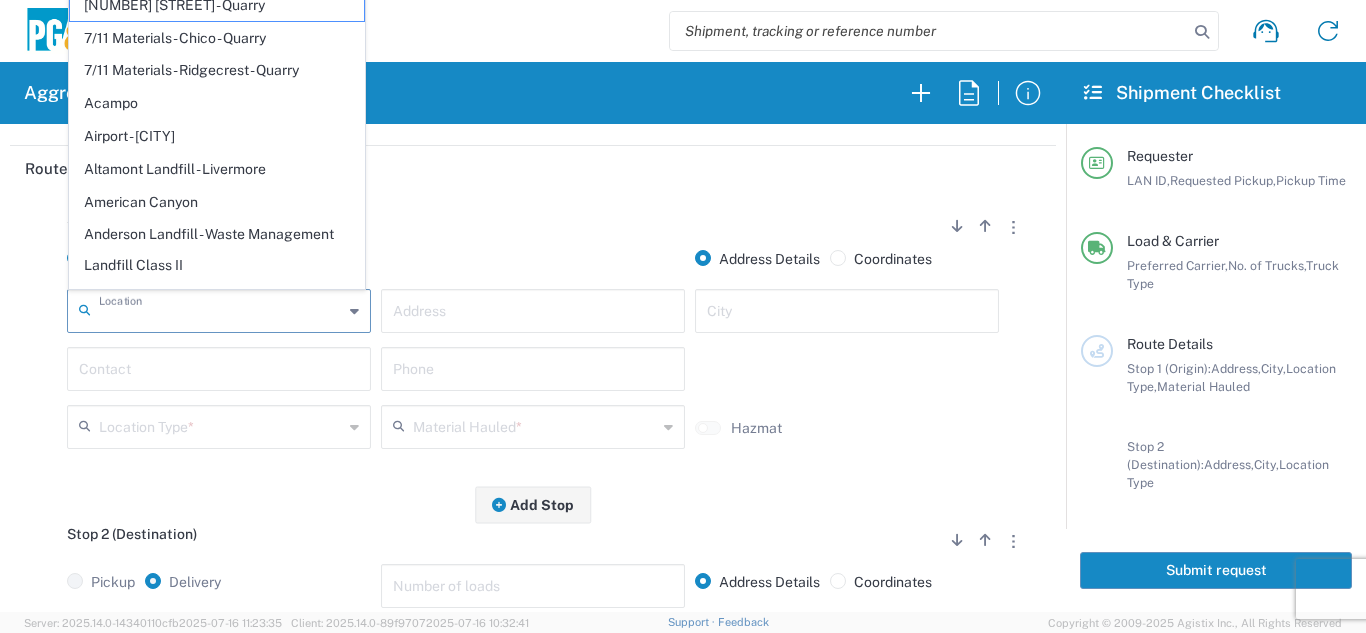 click at bounding box center (221, 309) 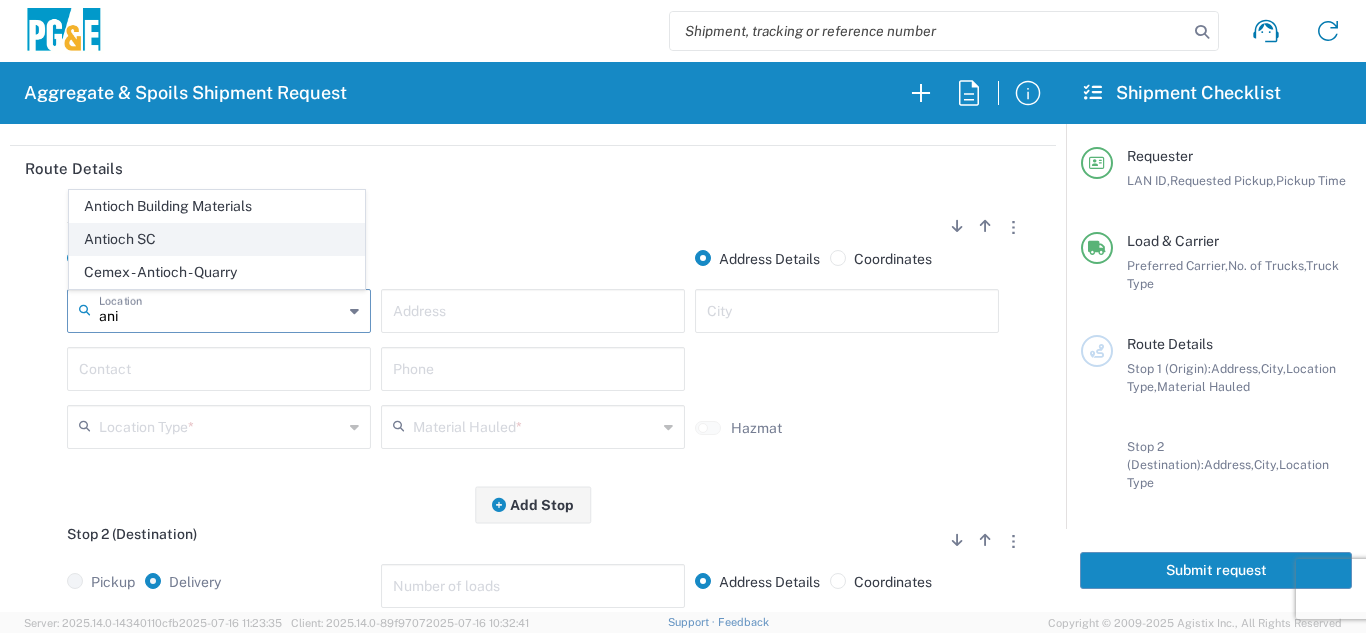 click on "Antioch SC" 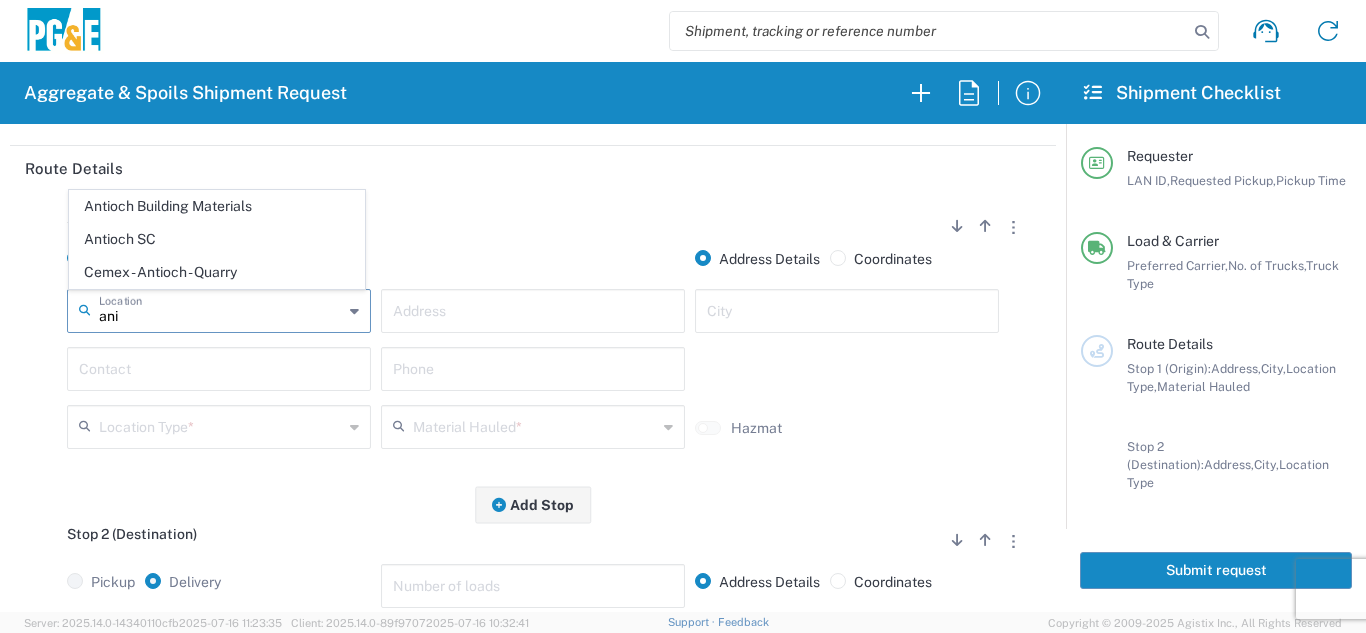 type on "Antioch SC" 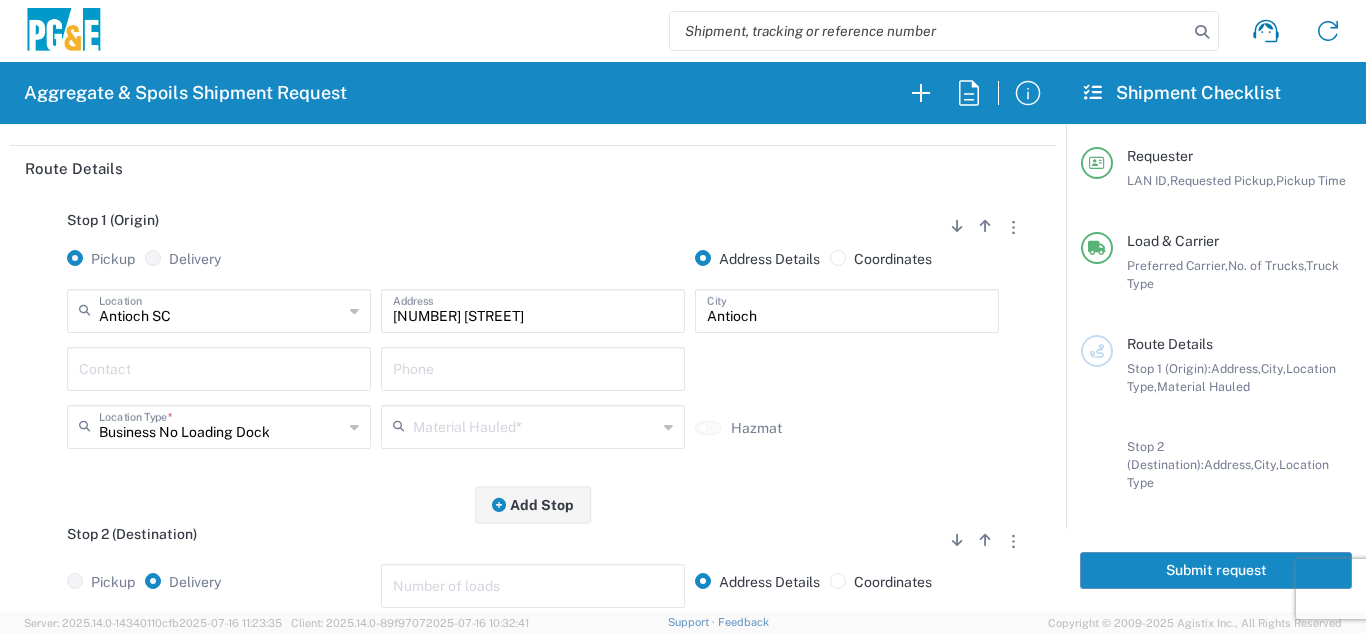 click on "Contact" 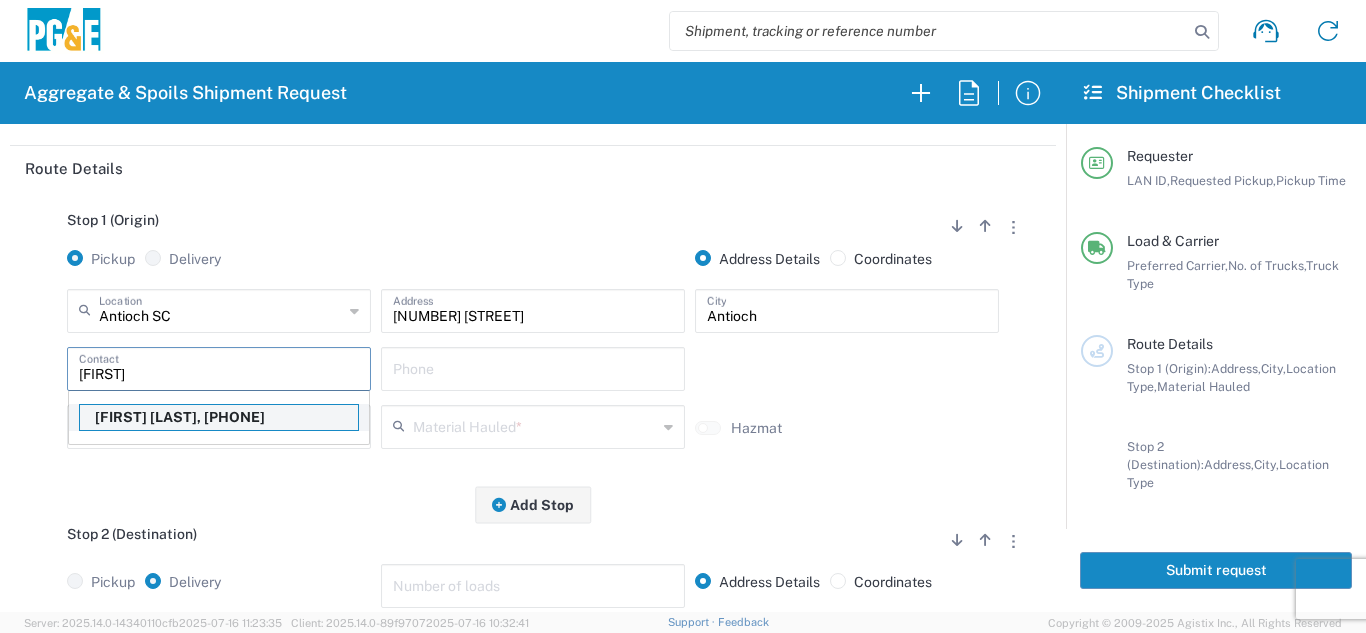 click on "[FIRST] [LAST], [PHONE]" at bounding box center [219, 417] 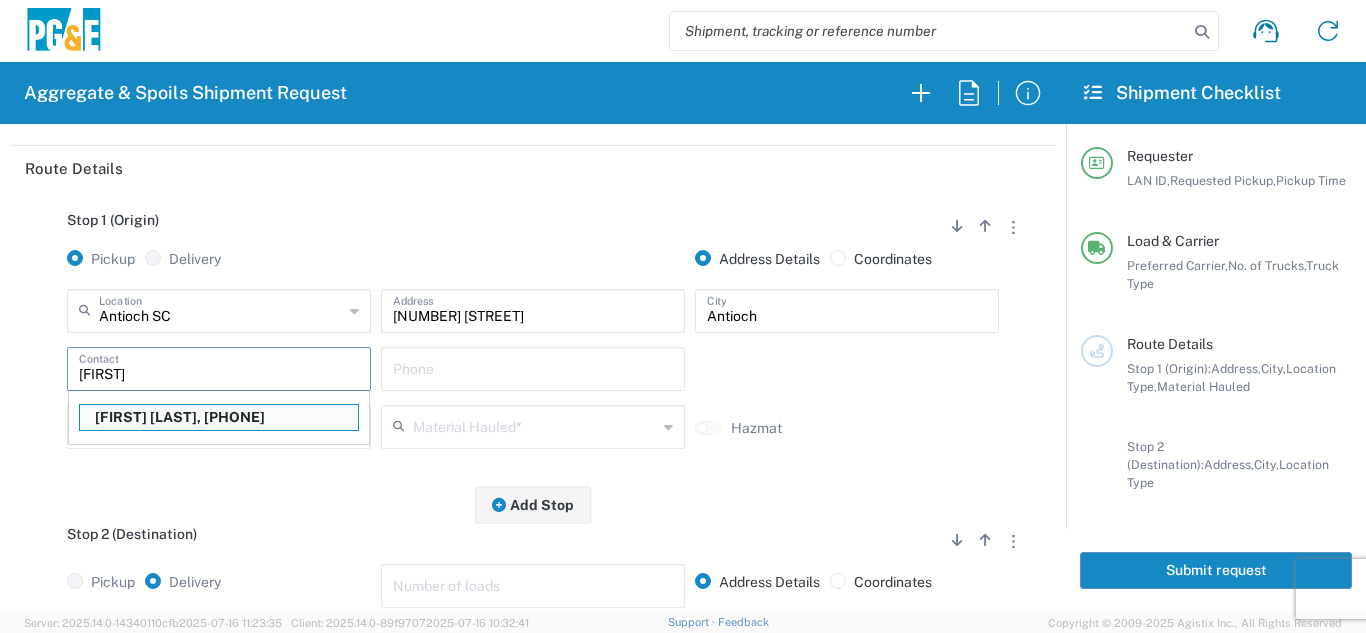 type on "[FIRST] [LAST]" 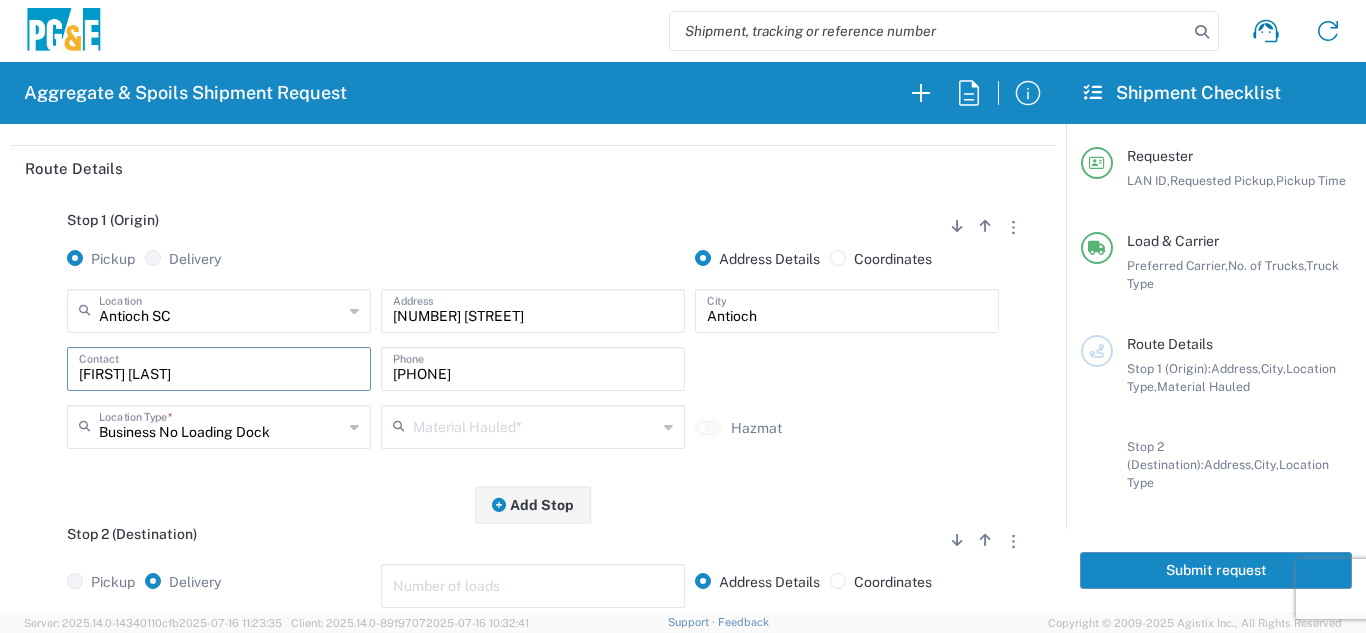 click at bounding box center [535, 425] 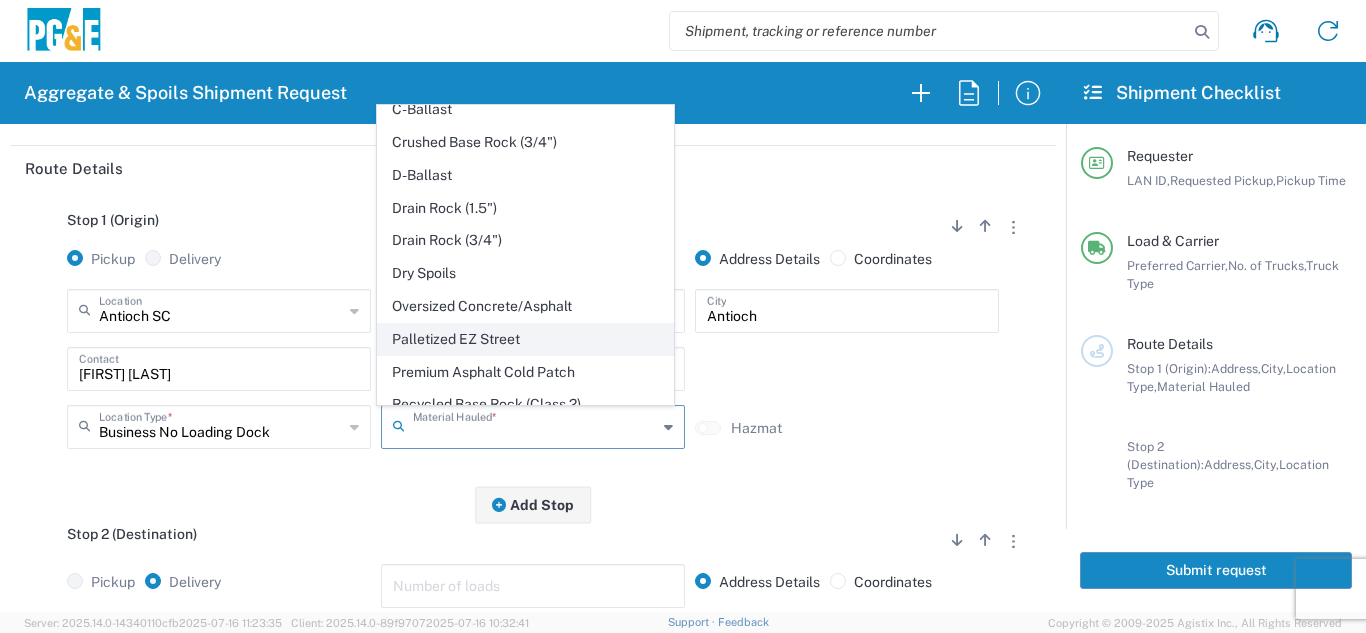 scroll, scrollTop: 300, scrollLeft: 0, axis: vertical 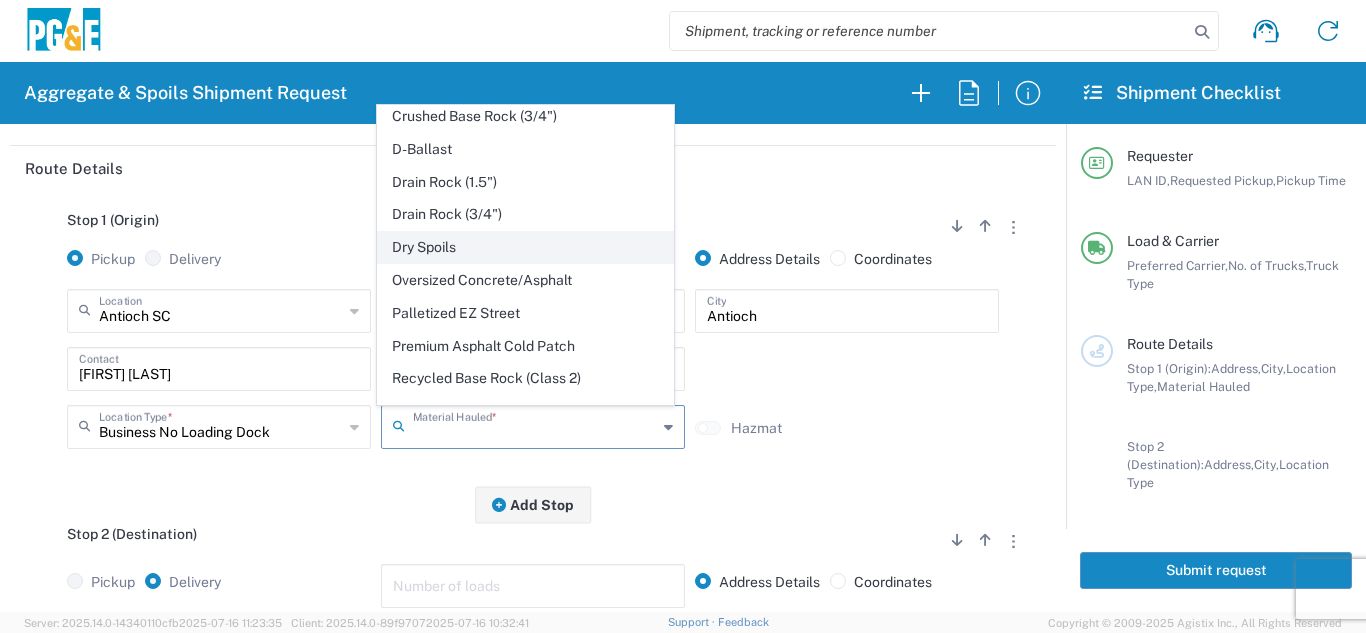 click on "Dry Spoils" 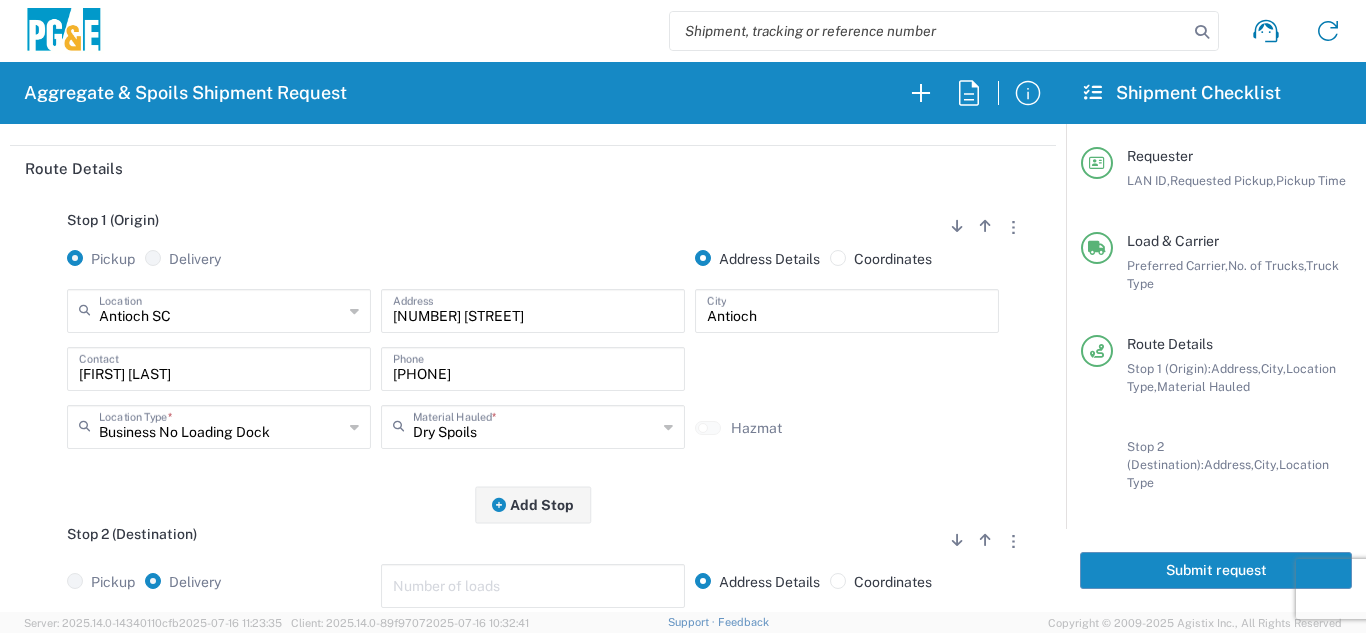 click on "Stop 2 (Destination)
Add Stop Above   Add Stop Below   Remove Stop   Pickup   Delivery   Number of loads   Address Details   Coordinates   Location  [NUMBER] [STREET] - Quarry 7/11 Materials - Chico - Quarry 7/11 Materials - Ridgecrest - Quarry Acampo Airport - [CITY] Altamont Landfill - Livermore American Canyon Anderson Landfill - Waste Management Landfill Class II Antioch Building Materials Auburn Bodean Bowman & Sons Brisbane Recycling Burney SC Butte Sand & Gravel - Sutter - Quarry Calaveras Materials Inc - Merced - Quarry Canyon Rock Co Inc - Forestville - Quarry Carlotta Cedar Avenue Recycling - Fresno - Quarry Cemex - Antioch - Quarry Cemex - Clayton - Quarry Cemex - Clovis - Quarry *" 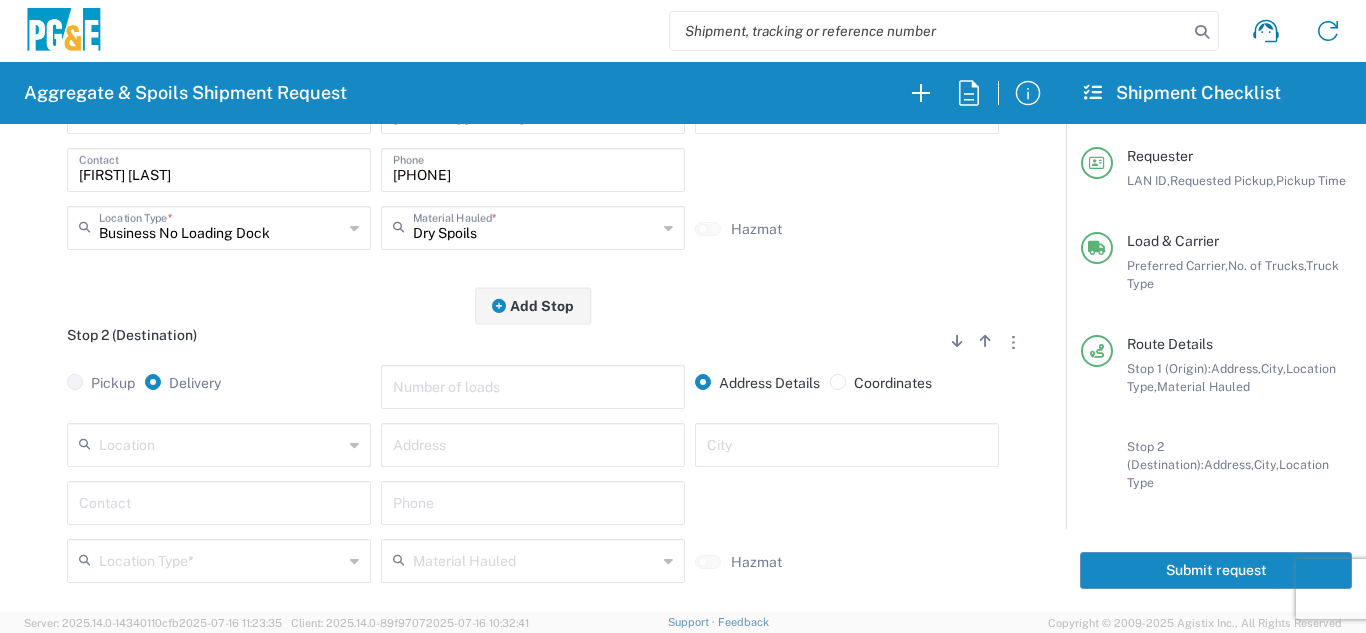 scroll, scrollTop: 400, scrollLeft: 0, axis: vertical 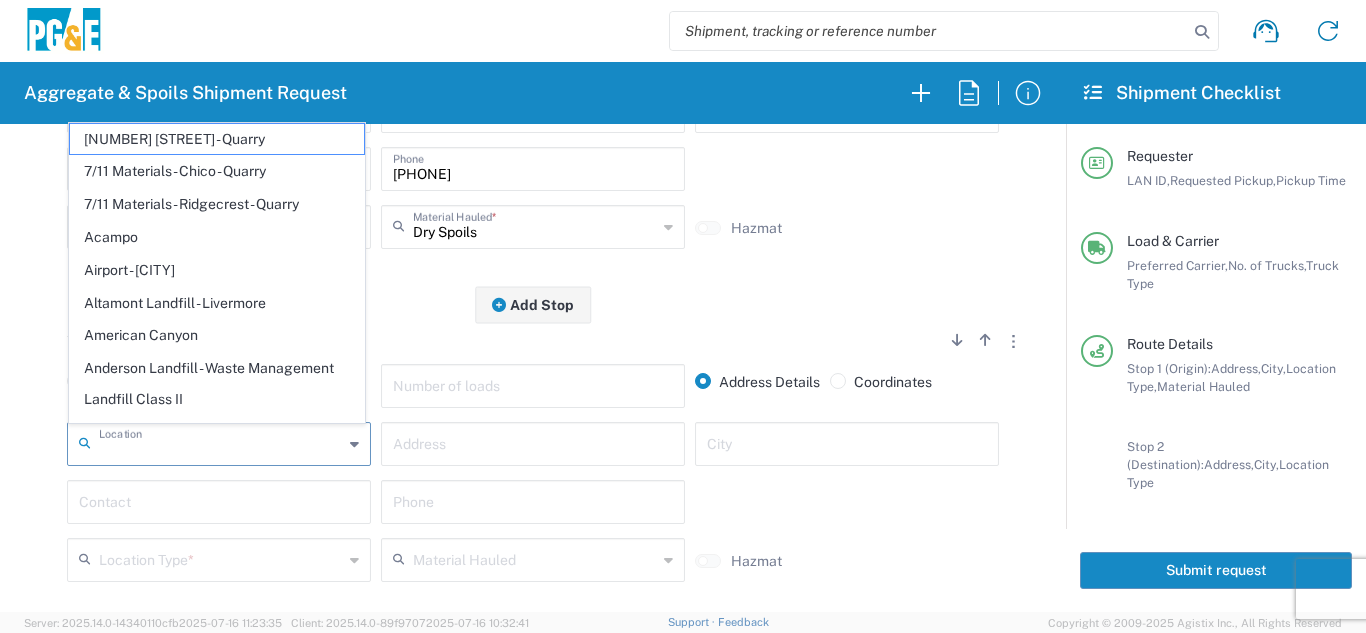 click at bounding box center (221, 442) 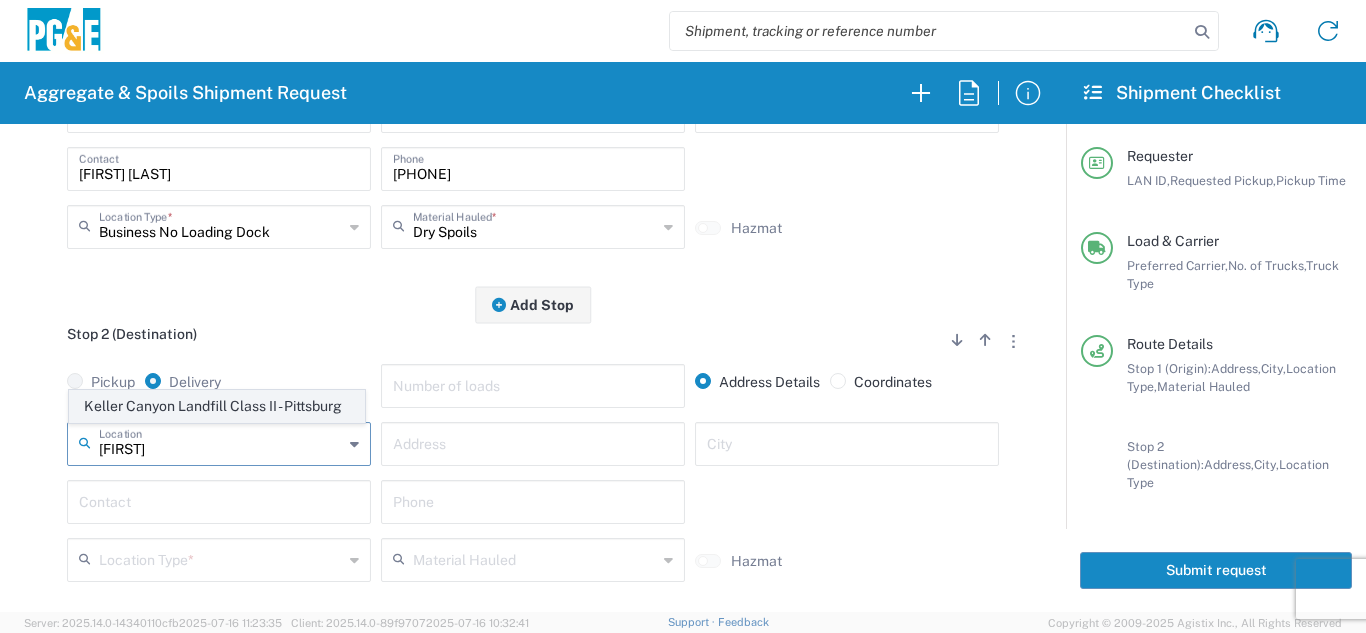click on "Keller Canyon Landfill Class II - Pittsburg" 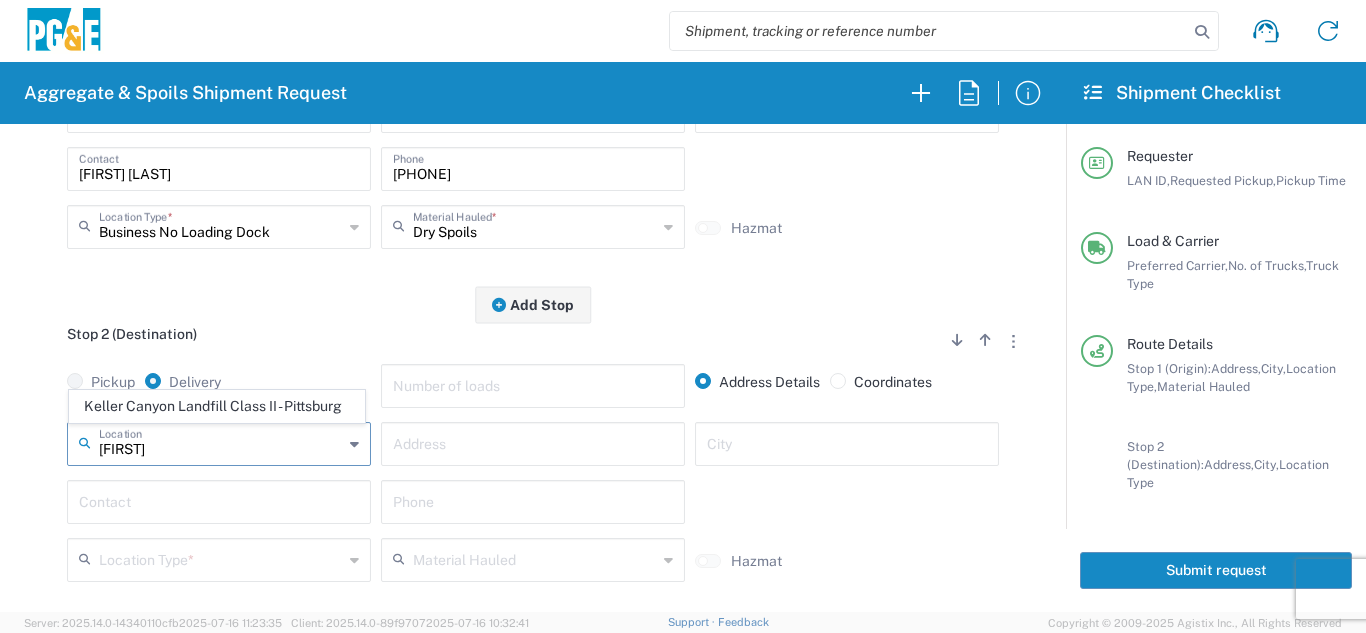 type on "Keller Canyon Landfill Class II - Pittsburg" 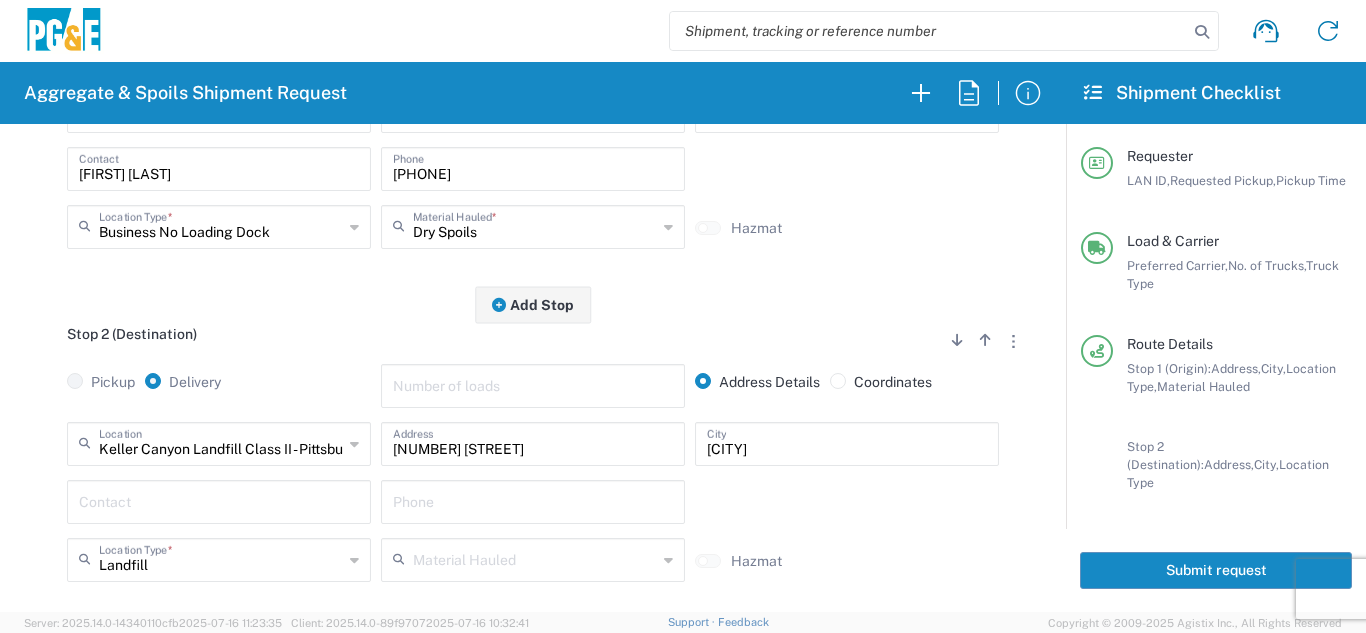 click at bounding box center (219, 500) 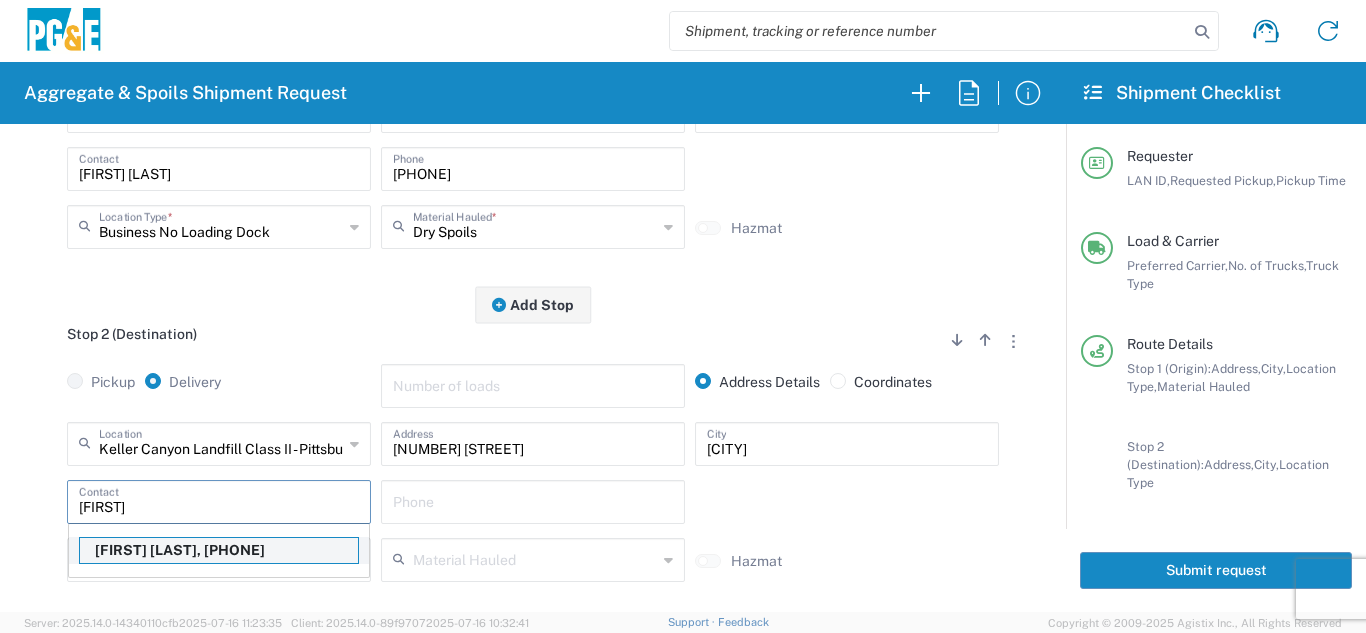 click on "[FIRST] [LAST], [PHONE]" at bounding box center (219, 550) 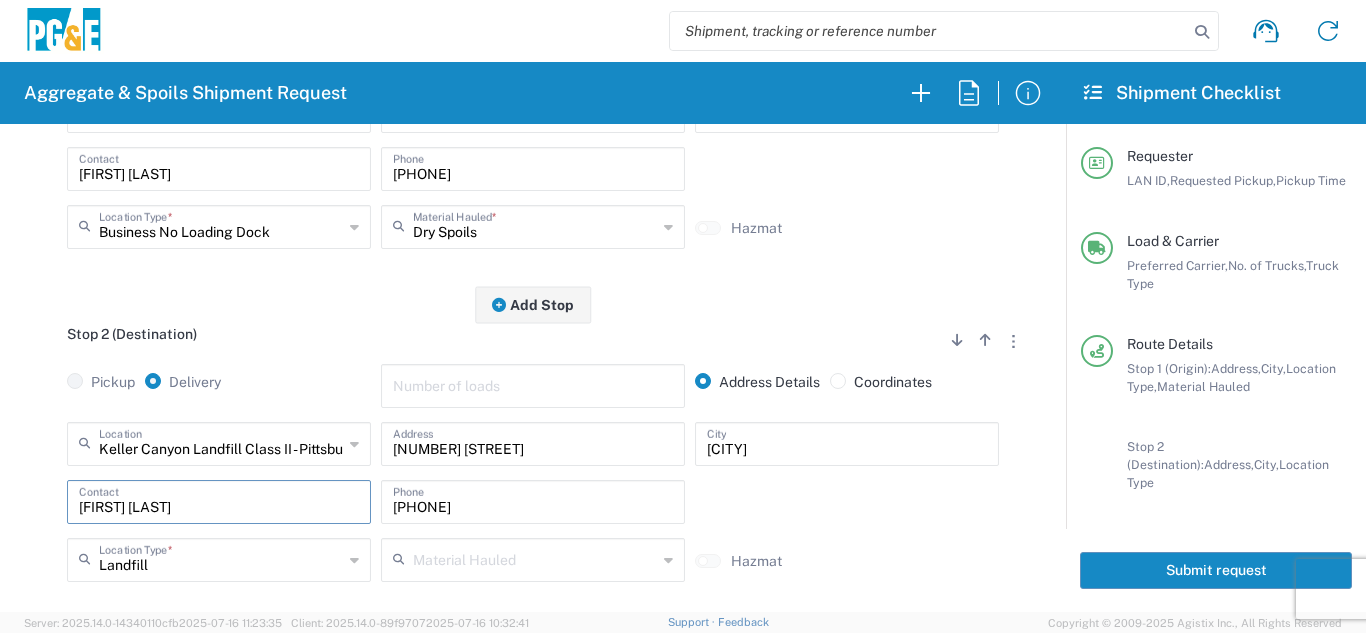 click on "Requester Information  J4A[LAST]  LAN ID  * 07/17/2025 ×  Requested Pickup  * Cancel Apply 05:30 AM  Pickup Time  *  Carrier & Truck Details  Bradley Tanks Inc  Preferred Carrier  * 101 Trucking Allyn Goodall Bowman & Sons Trucking, Inc Bradley Tanks Inc Bray Trucking Butte Sand & Gravel Machado & Sons MAG Trucking North Coast Trucking Northstate Aggregate Sierra Cascade 4  No. of Trucks  * 20 Yard Dump Truck  Truck Type  * 10 Yard Dump Truck 20 Yard Dump Truck Bottom Dump Flat Bed Super Dump Transfer Truck  Transfer   3rd party giveaway   Route Details  Stop 1 (Origin)
Add Stop Above   Add Stop Below   Remove Stop   Pickup   Delivery   Address Details   Coordinates  Antioch SC  Location  Antioch SC [NUMBER] [STREET] - Quarry 7/11 Materials - Chico - Quarry 7/11 Materials - Ridgecrest - Quarry Acampo Airport - [CITY] Altamont Landfill - Livermore American Canyon Anderson Landfill - Waste Management Landfill Class II Antioch Building Materials Auburn Bodean" 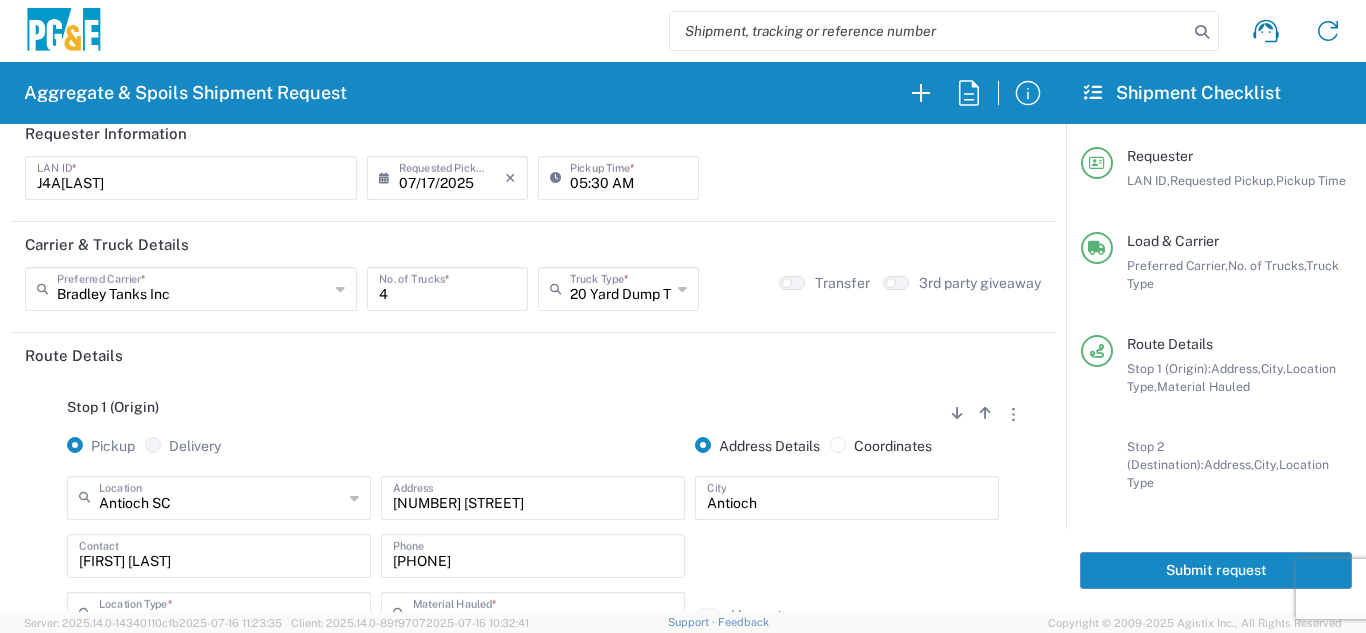 scroll, scrollTop: 0, scrollLeft: 0, axis: both 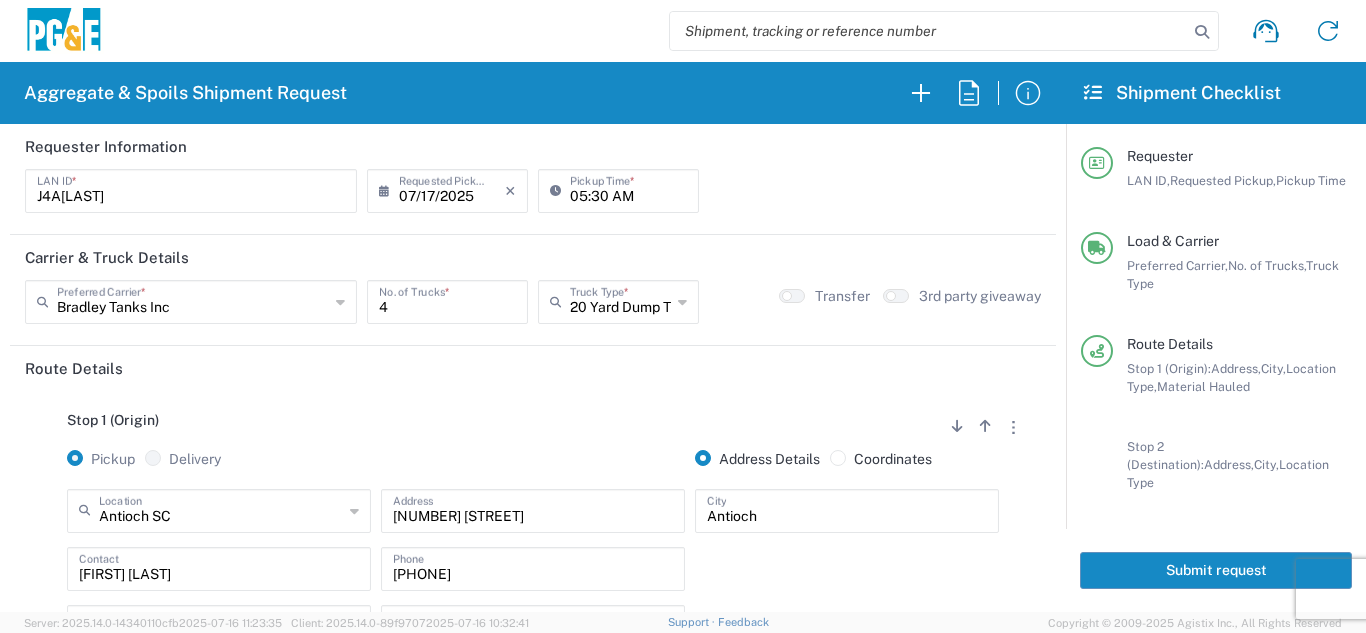 click on "Submit request" 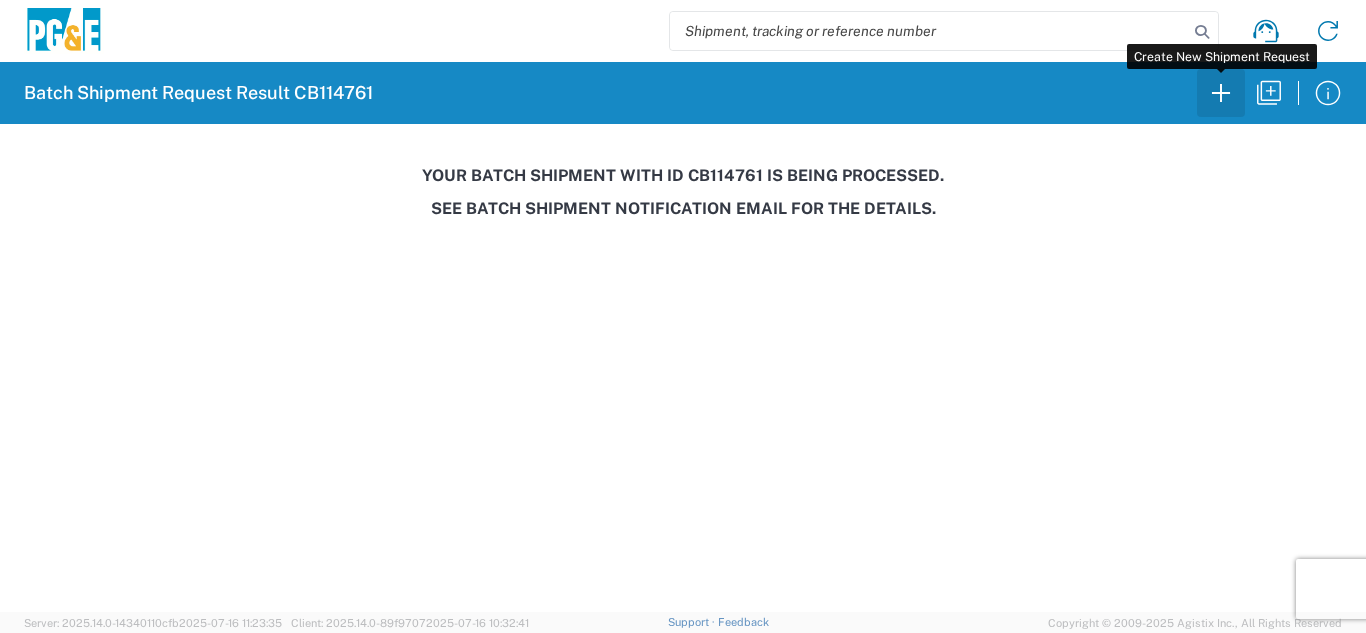 click 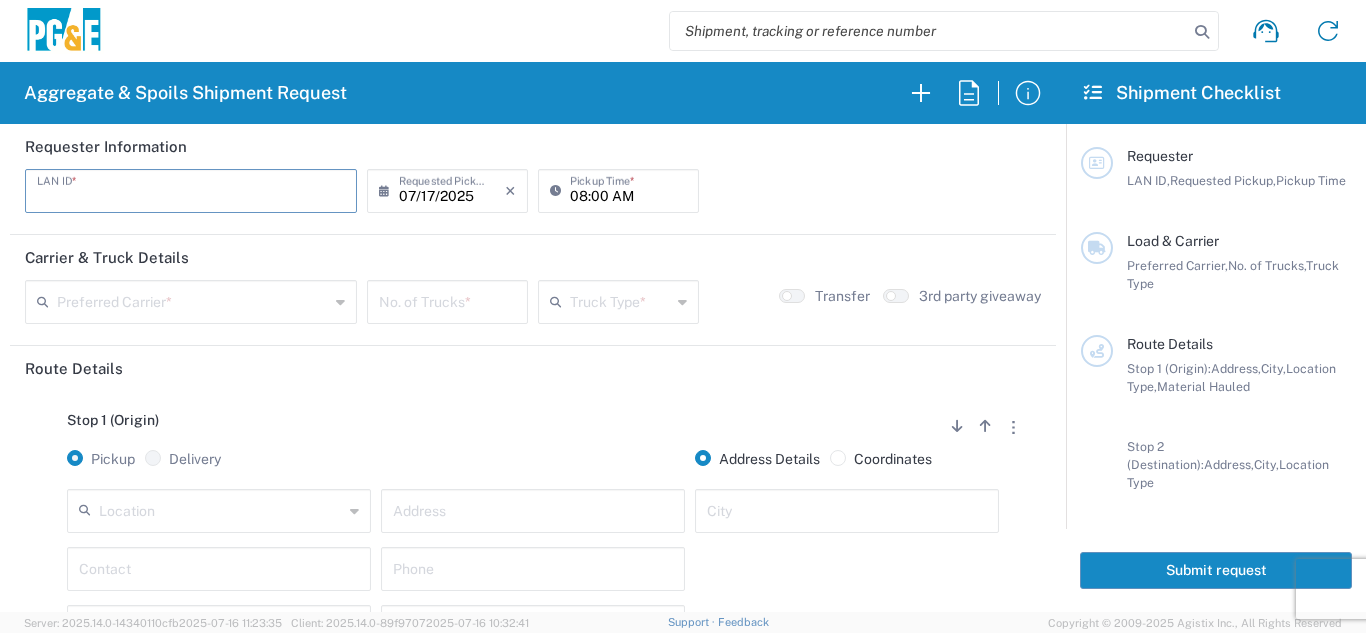 click at bounding box center (191, 189) 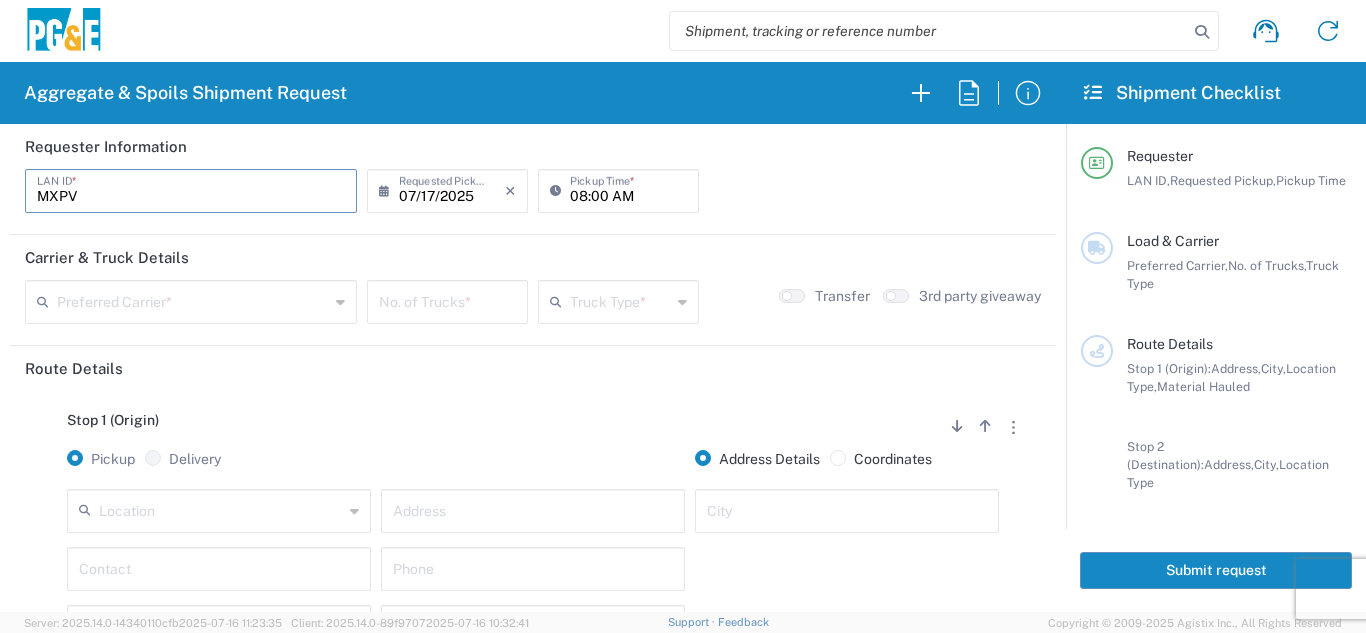 type on "MXPV" 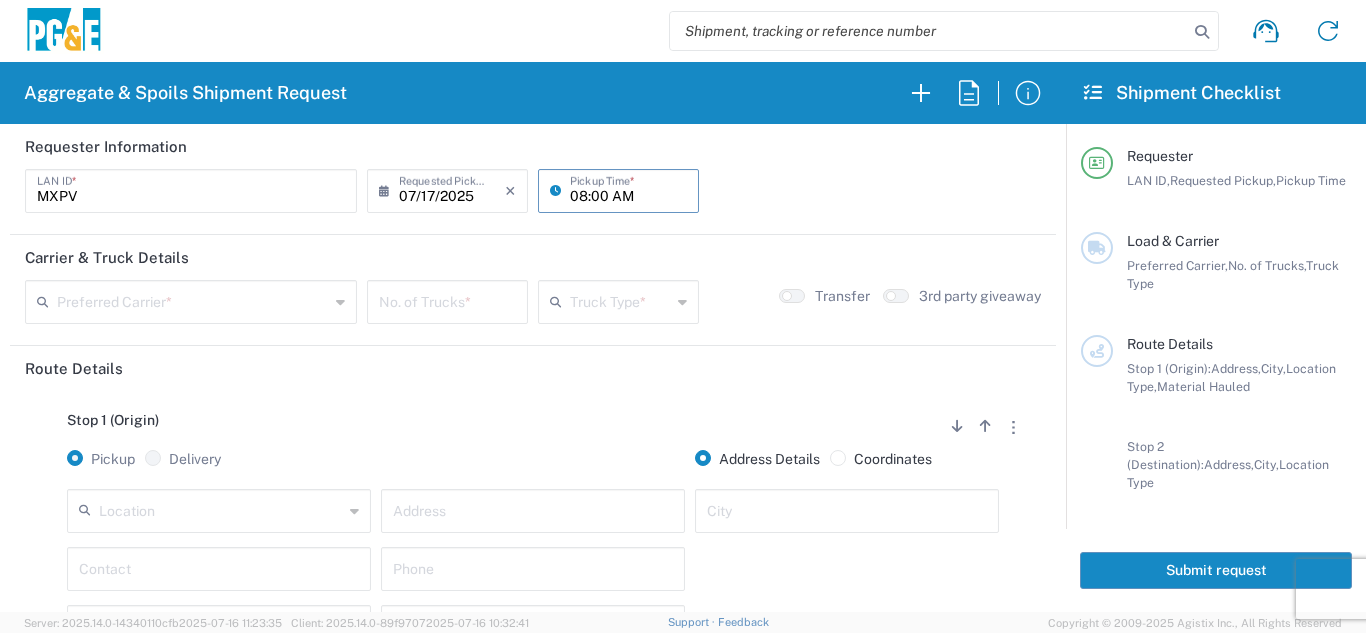 click on "08:00 AM" at bounding box center (628, 189) 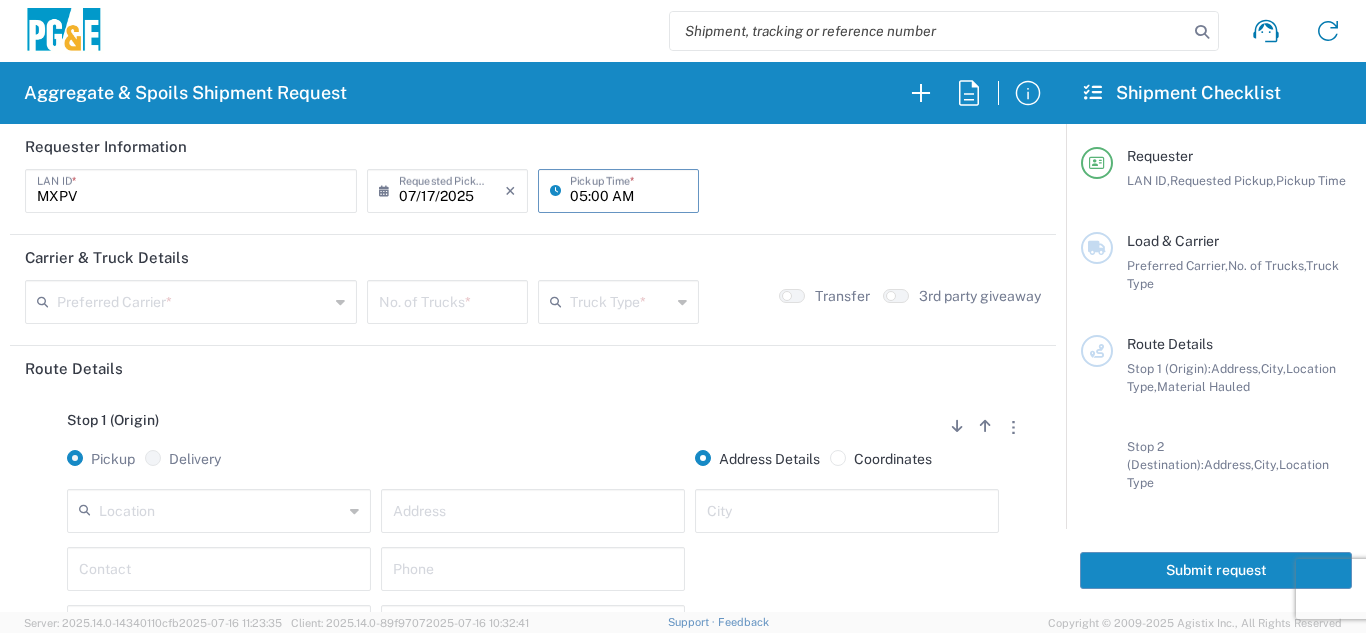 click on "05:00 AM" at bounding box center (628, 189) 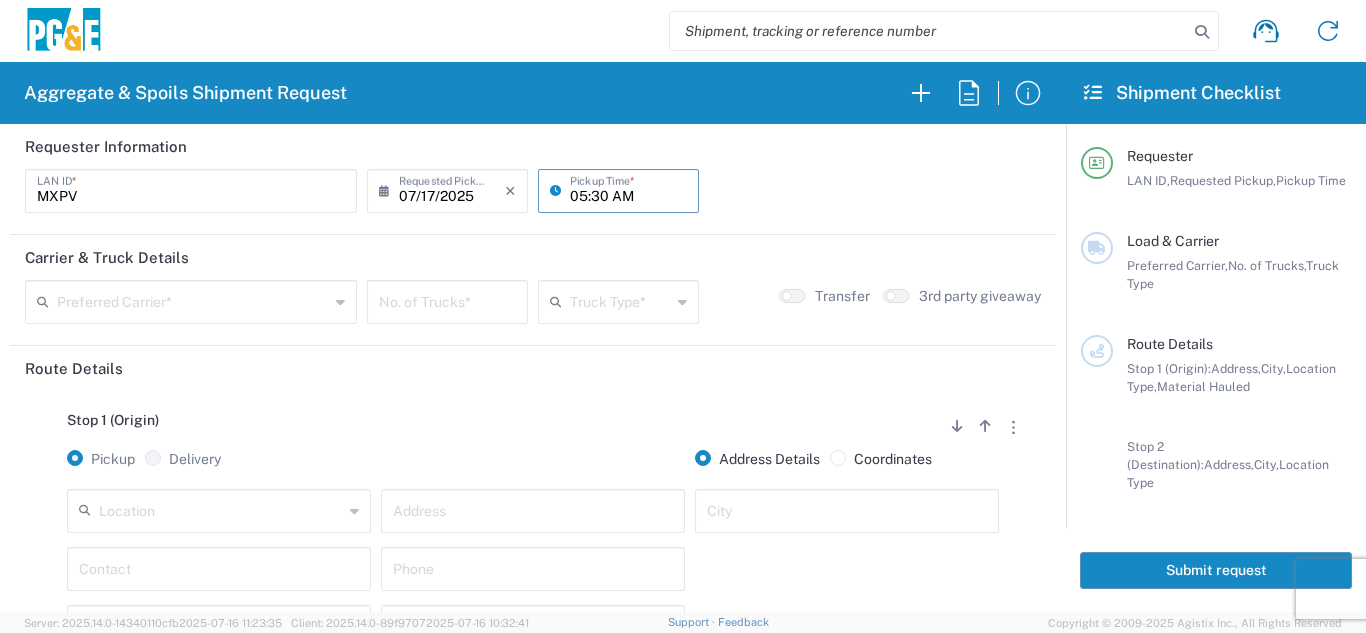 type on "05:30 AM" 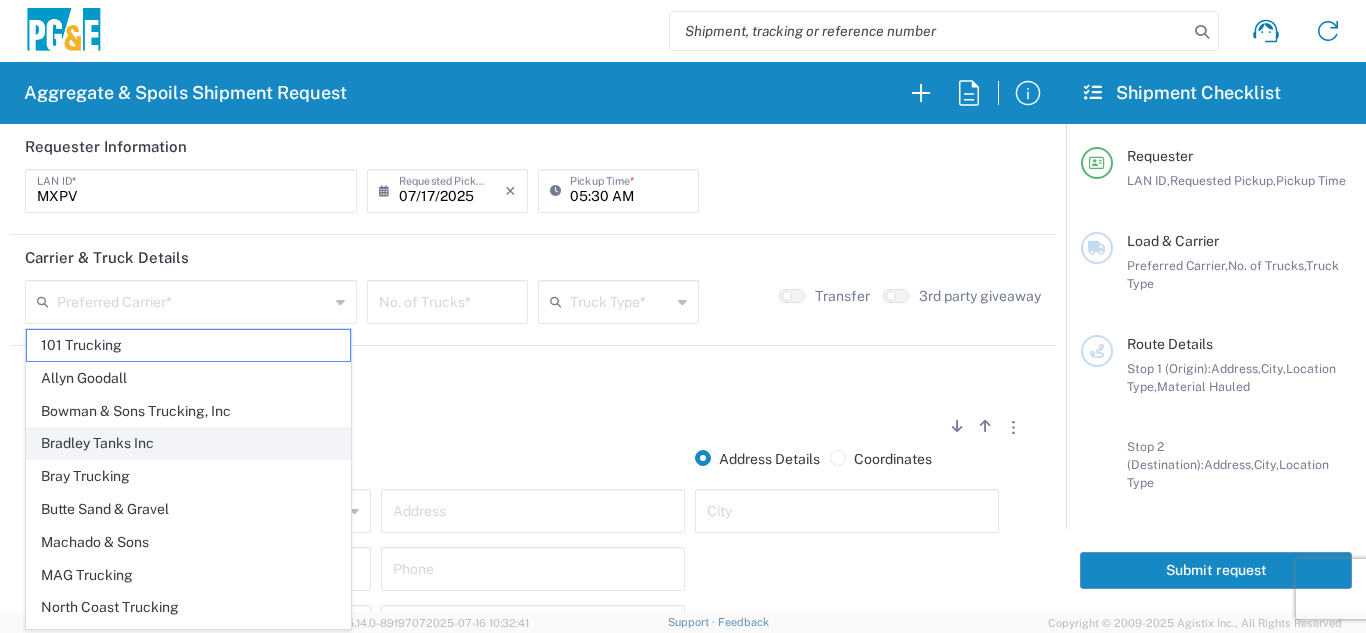 click on "Bradley Tanks Inc" 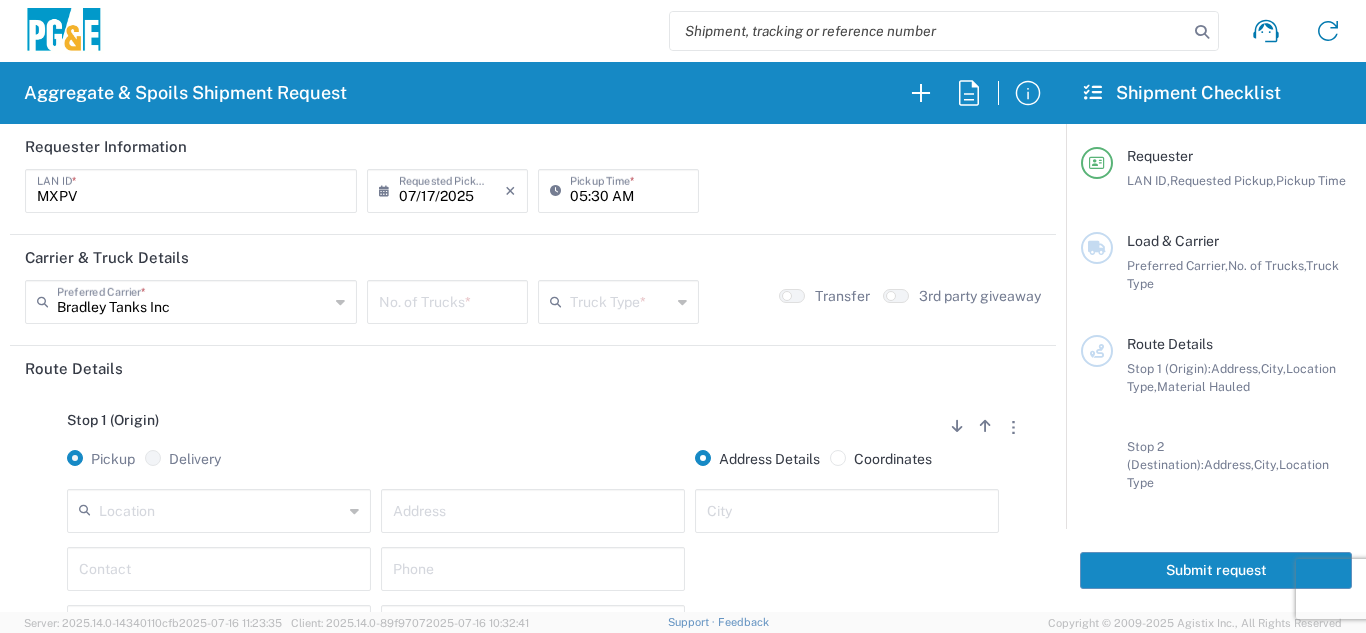click at bounding box center [447, 300] 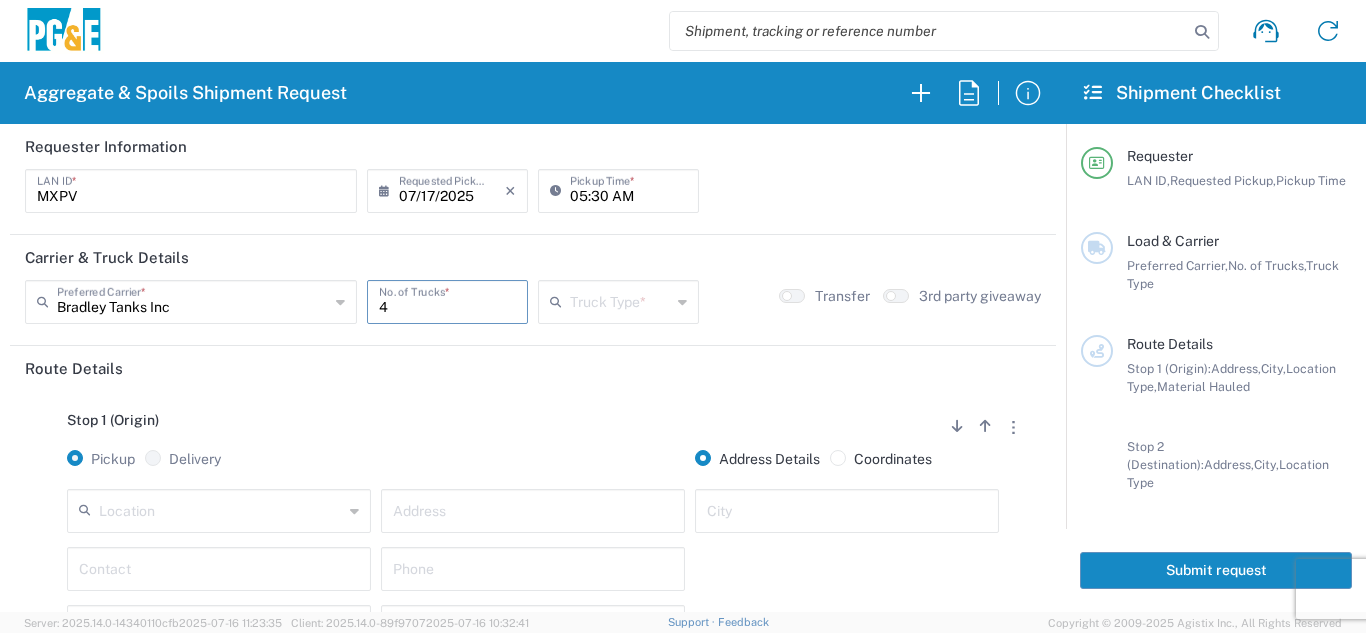 type on "4" 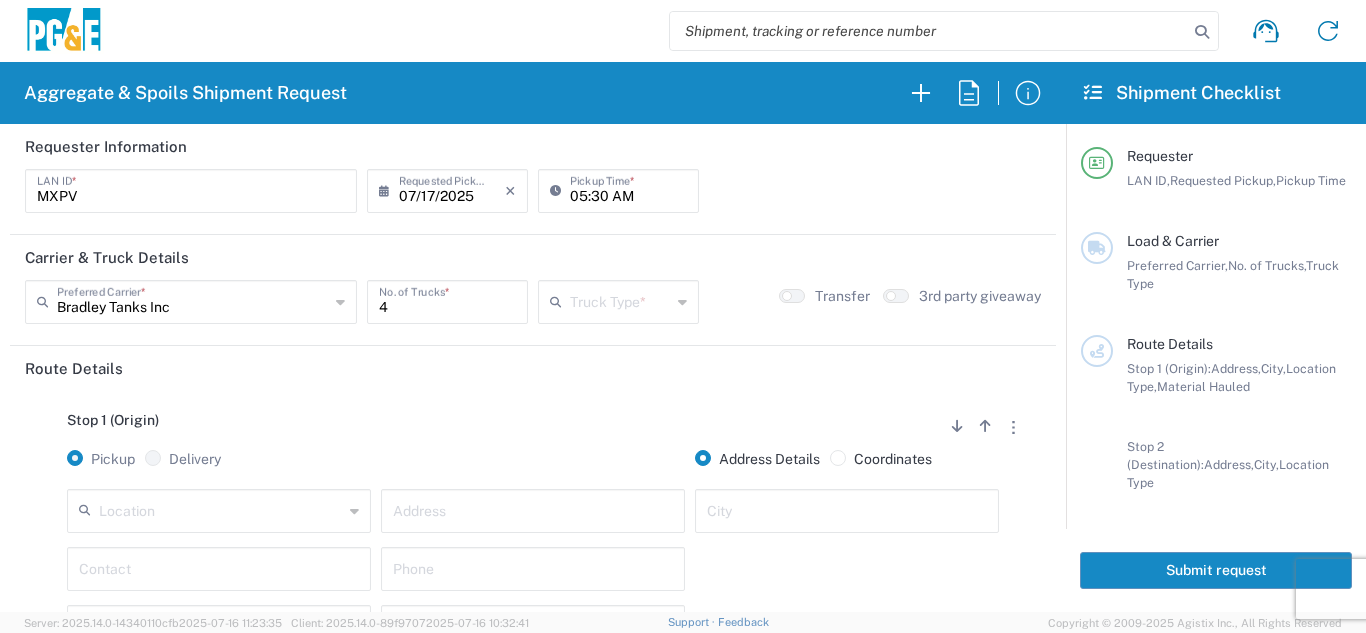 click 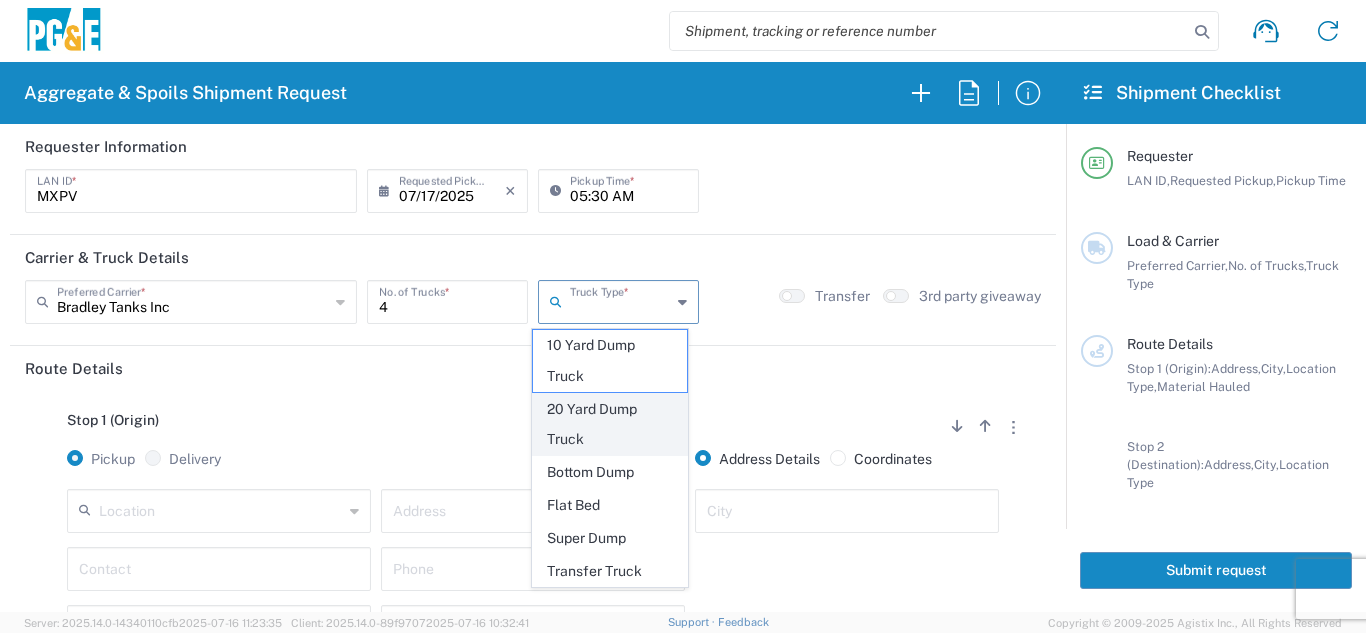 click on "20 Yard Dump Truck" 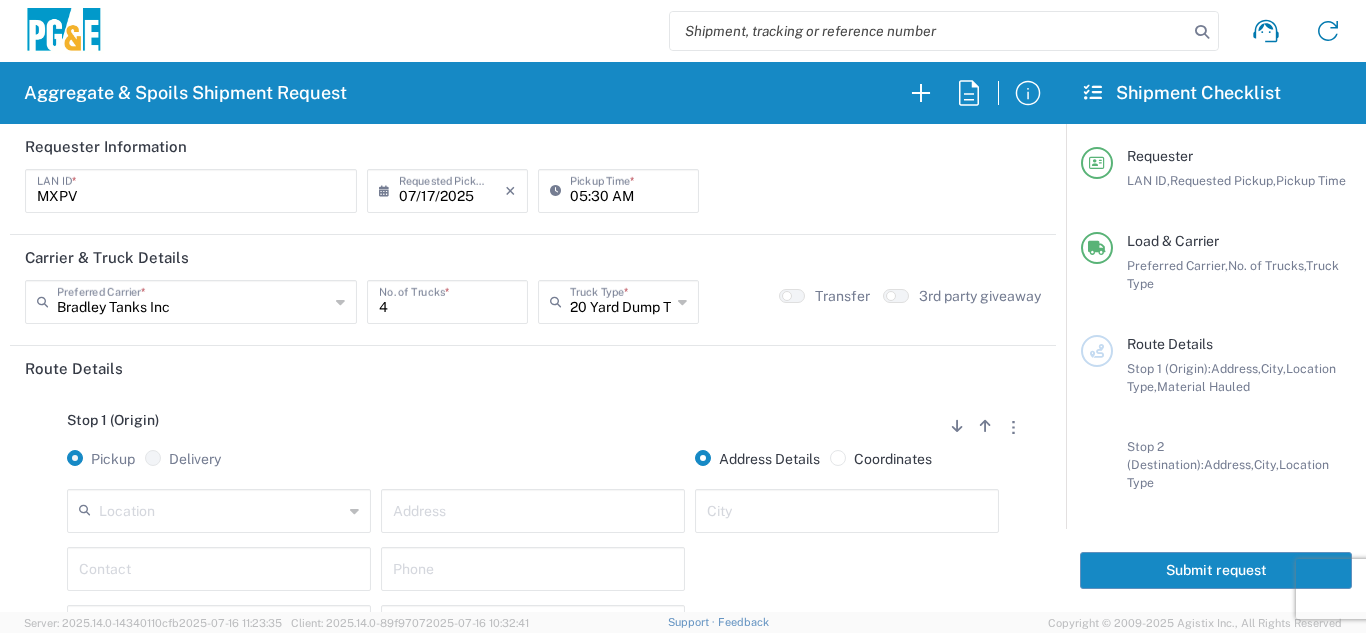 click on "Stop 1 (Origin)
Add Stop Above   Add Stop Below   Remove Stop   Pickup   Delivery   Address Details   Coordinates  Antioch SC  Location  Antioch SC [NUMBER] [STREET] - Quarry 7/11 Materials - Chico - Quarry 7/11 Materials - Ridgecrest - Quarry Acampo Airport - [CITY] Altamont Landfill - Livermore American Canyon Anderson Landfill - Waste Management Landfill Class II Antioch Building Materials Auburn Bodean Bowman & Sons Brisbane Recycling Burney SC Butte Sand & Gravel - Sutter - Quarry Calaveras Materials Inc - Merced - Quarry Canyon Rock Co Inc - Forestville - Quarry Carlotta Cedar Avenue Recycling - Fresno - Quarry Cemex - Antioch - Quarry Cemex - Clayton - Quarry Cemex - Clovis - Quarry Cemex - Fresno - Quarry * *" 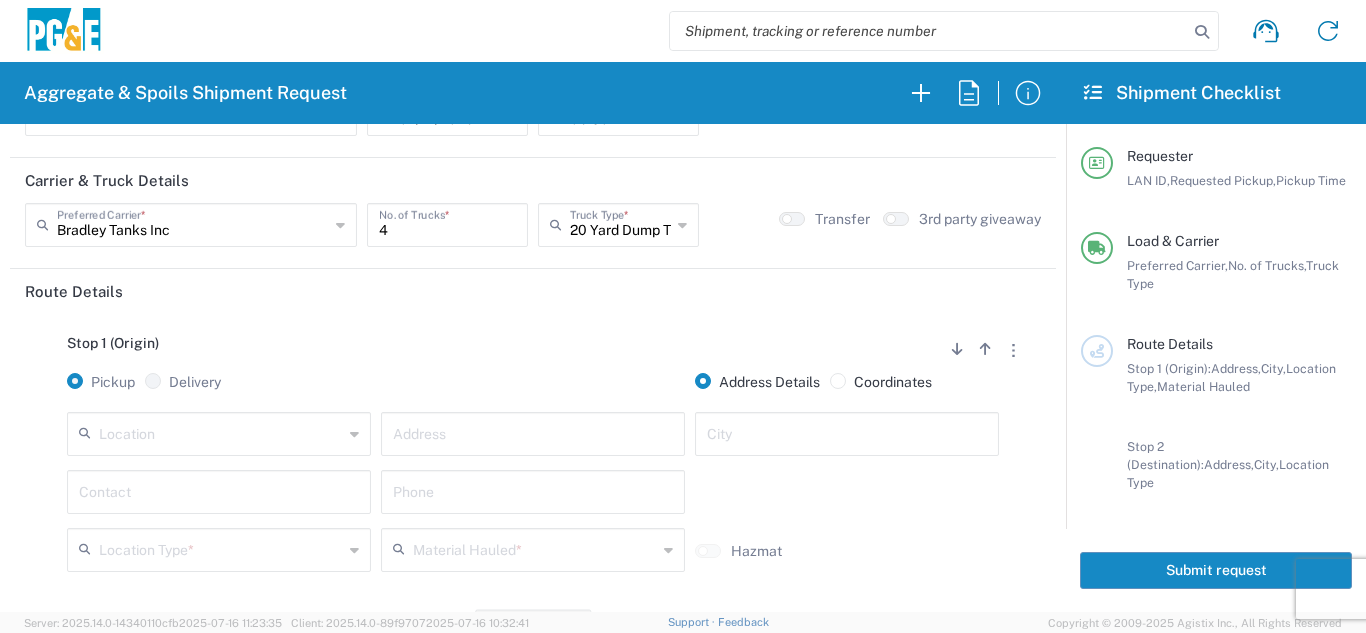 scroll, scrollTop: 200, scrollLeft: 0, axis: vertical 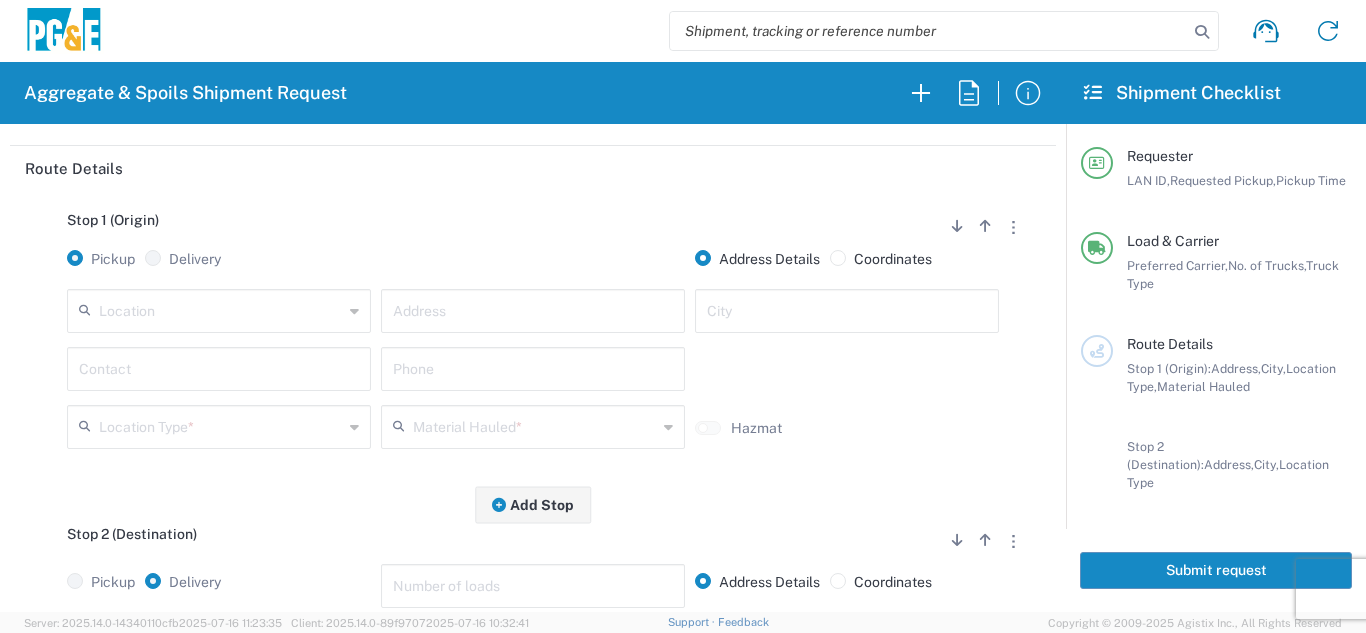 click at bounding box center (221, 309) 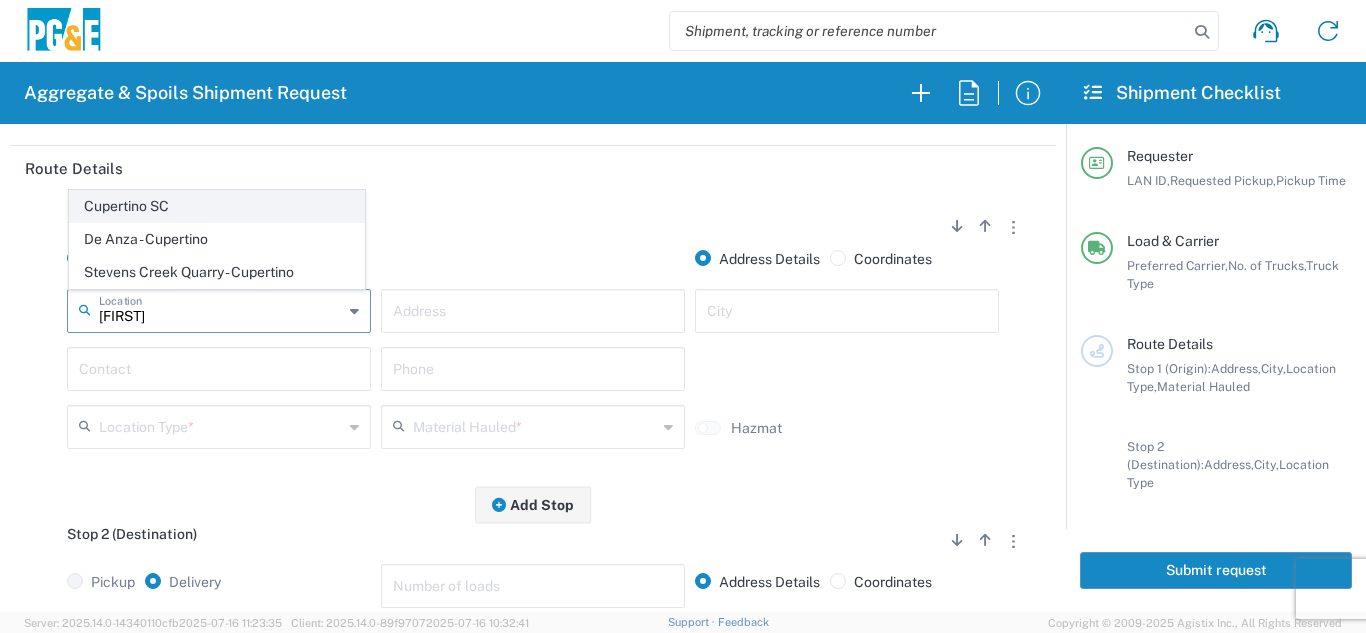 click on "Cupertino SC" 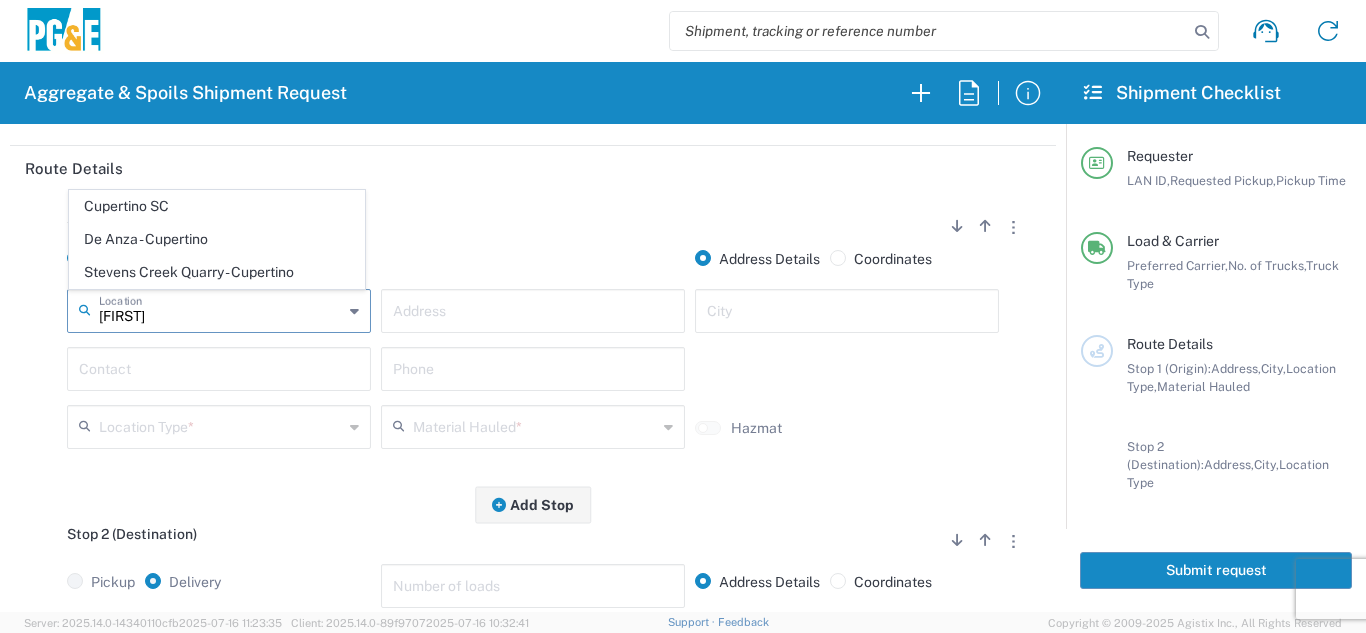 type on "Cupertino SC" 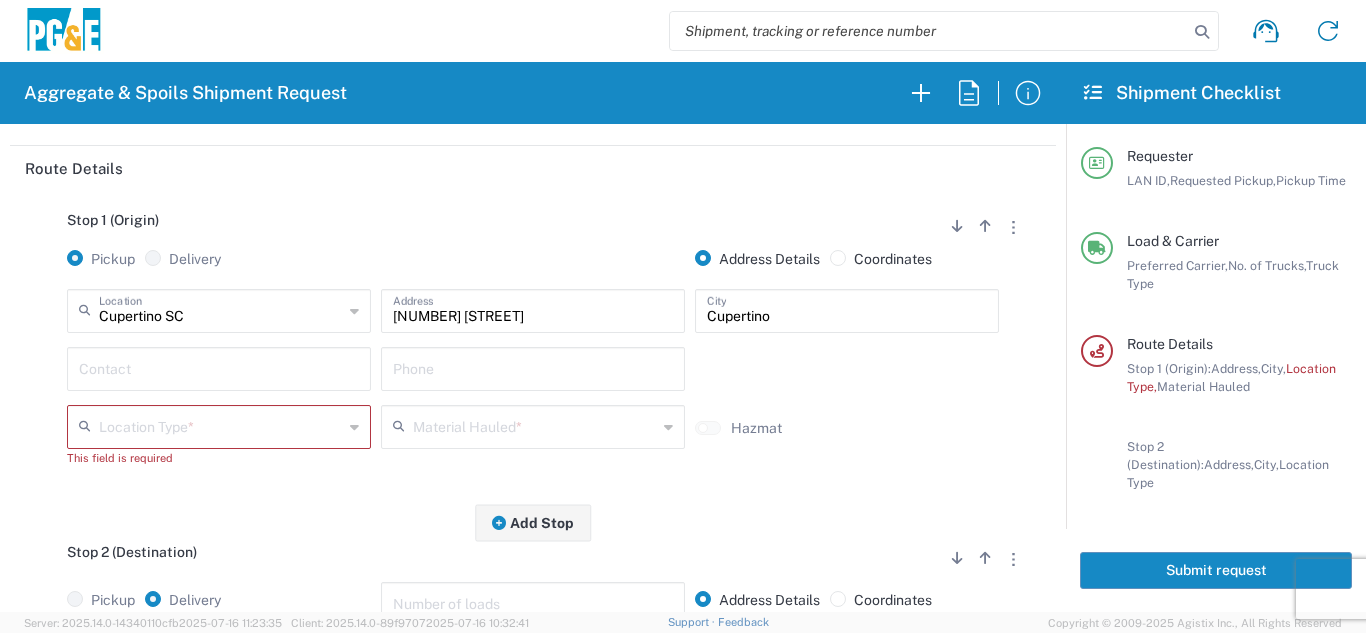 click at bounding box center (219, 367) 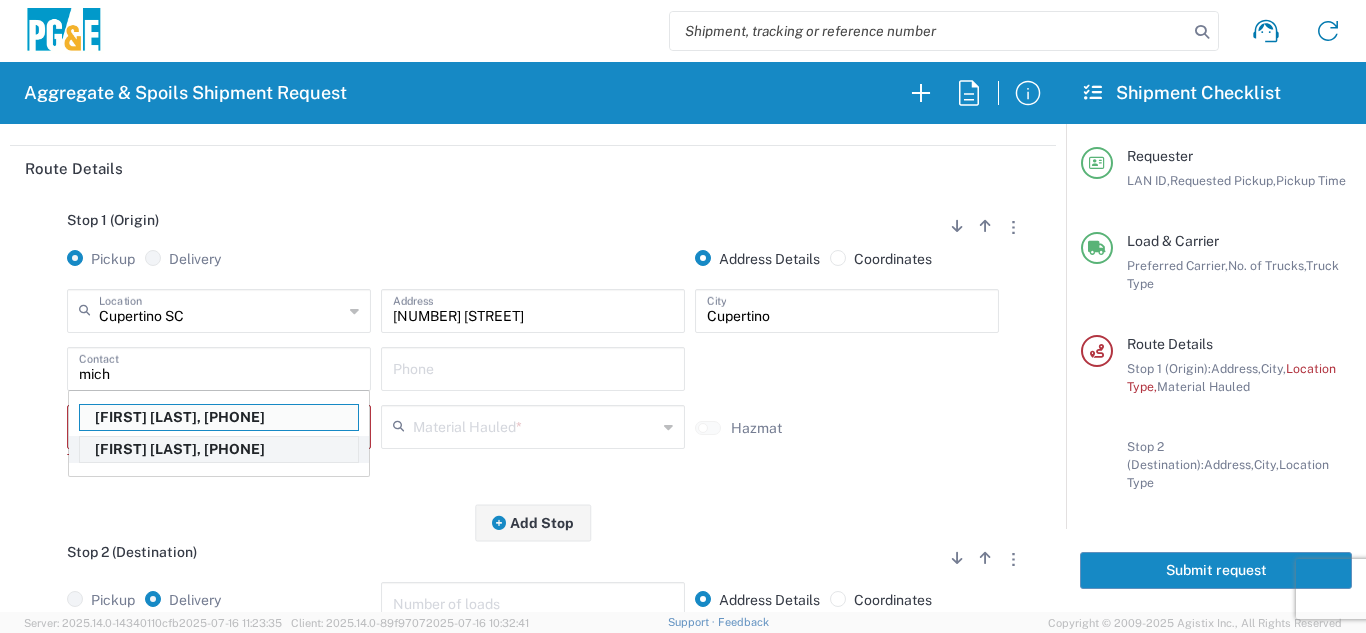 click on "[FIRST] [LAST], [PHONE]" at bounding box center [219, 449] 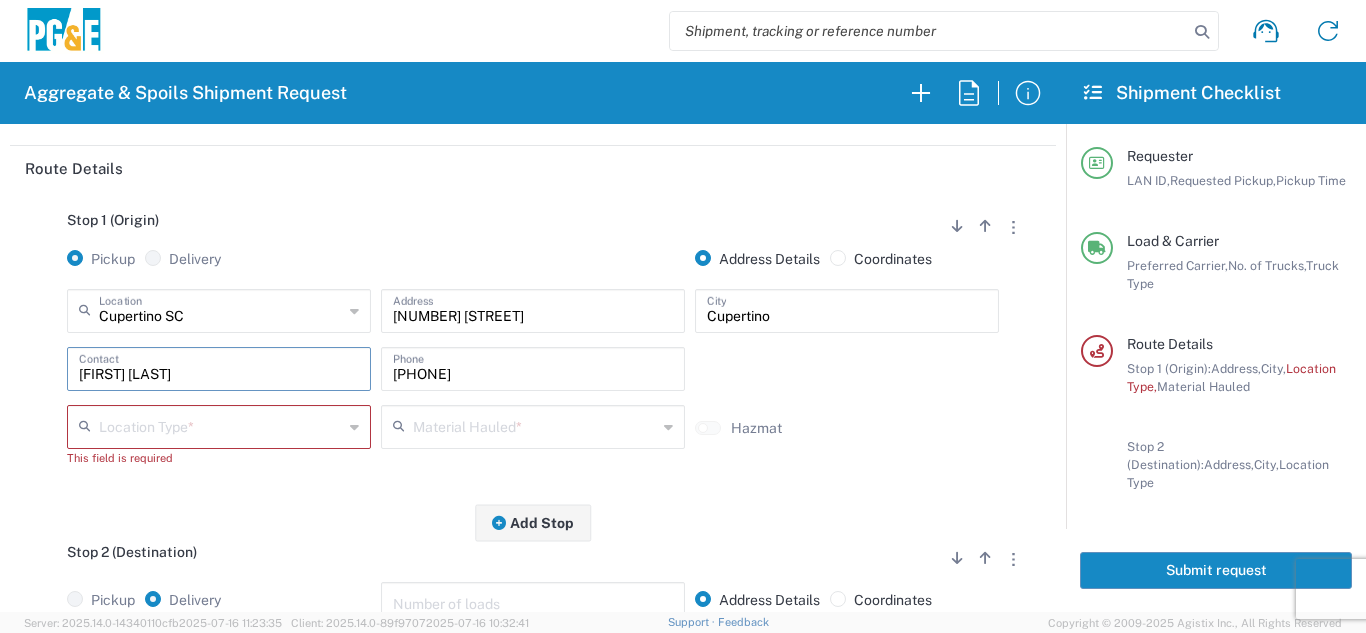 click at bounding box center [221, 425] 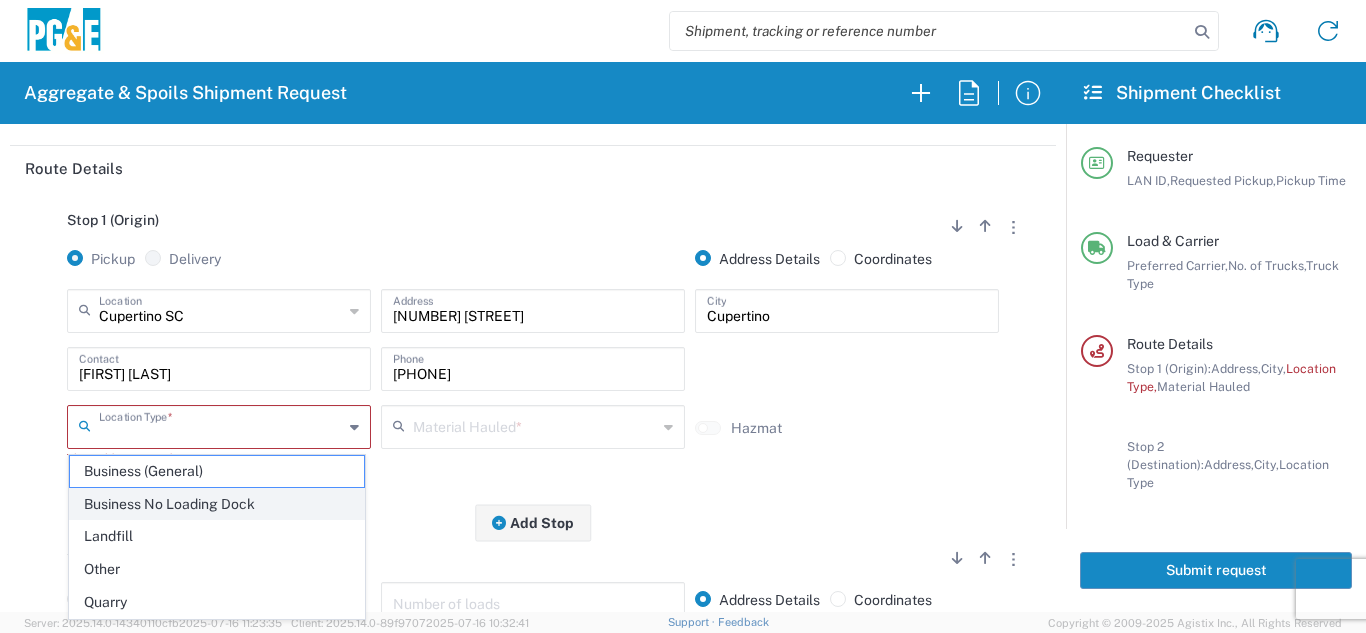 click on "Business No Loading Dock" 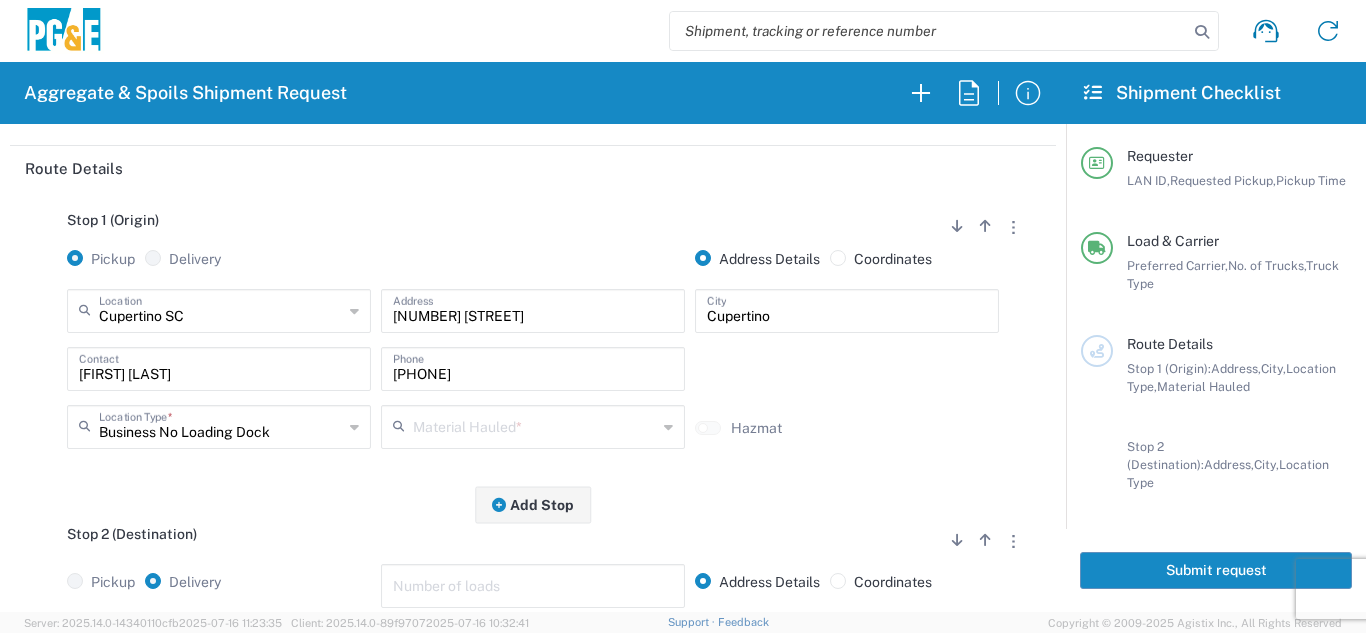 click at bounding box center [535, 425] 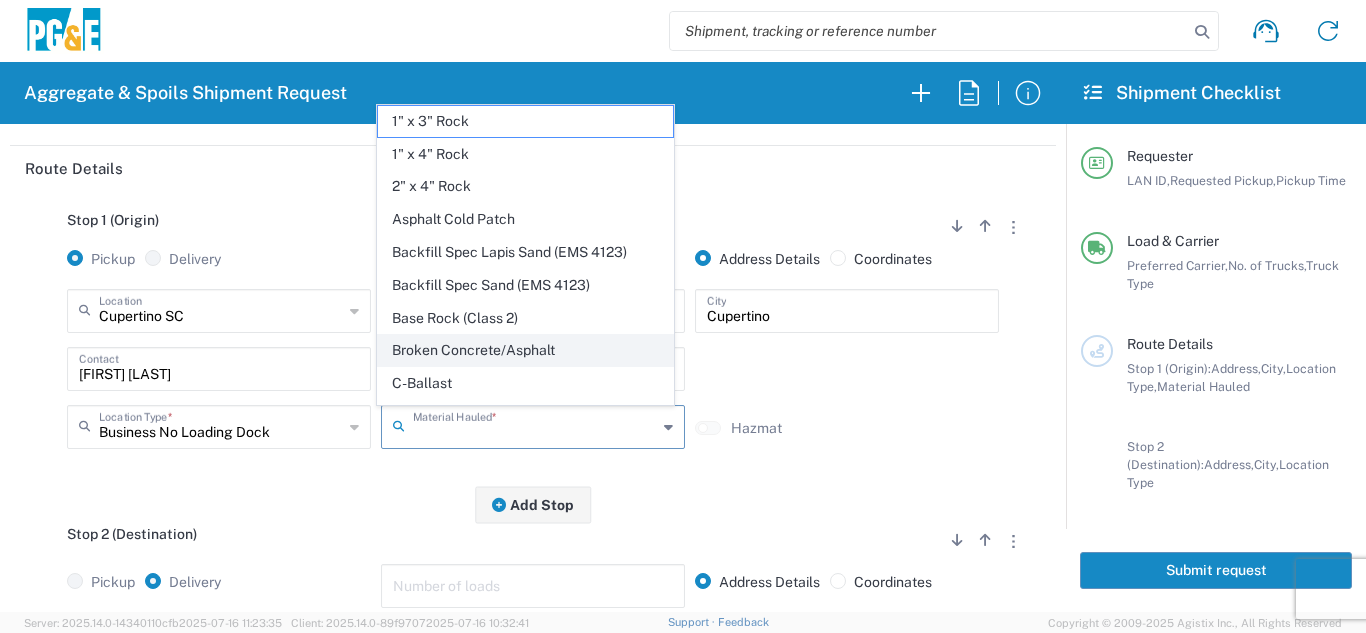 scroll, scrollTop: 356, scrollLeft: 0, axis: vertical 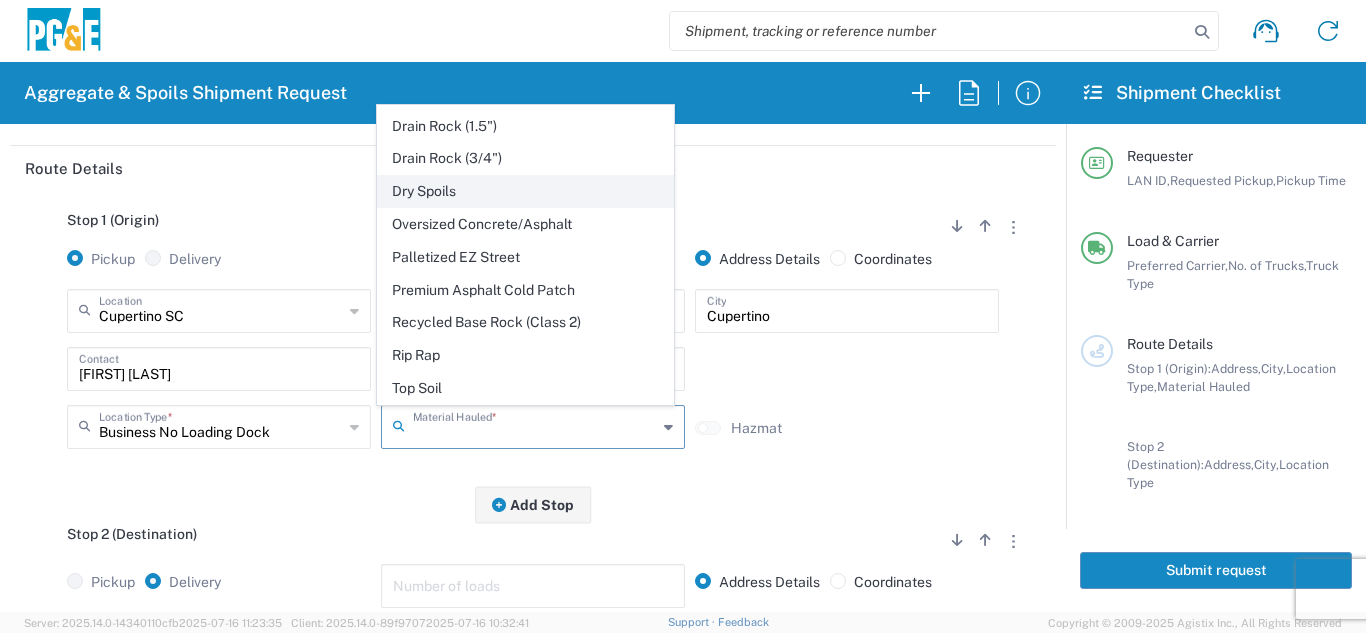click on "Dry Spoils" 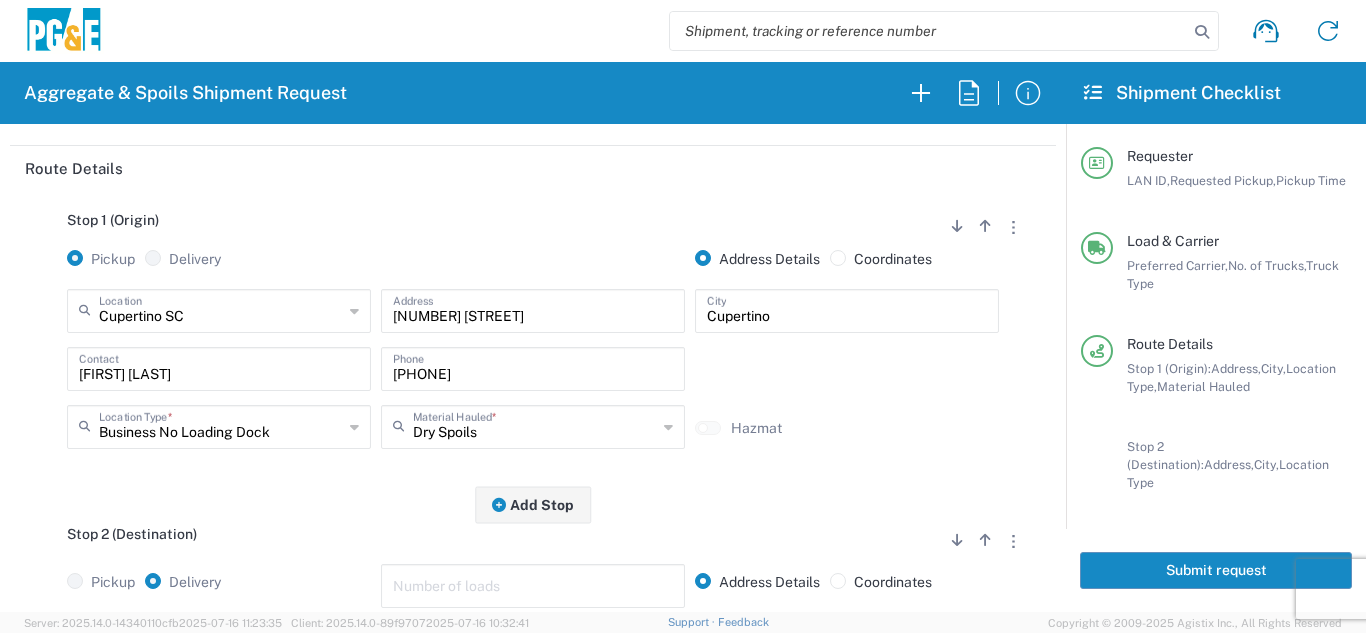 click on "Stop 1 (Origin)
Add Stop Above   Add Stop Below   Remove Stop   Pickup   Delivery   Address Details   Coordinates  Cupertino SC  Location  Cupertino SC [NUMBER] [STREET] - Quarry 7/11 Materials - Chico - Quarry 7/11 Materials - Ridgecrest - Quarry Acampo Airport - [CITY] Altamont Landfill - Livermore American Canyon Anderson Landfill - Waste Management Landfill Class II Antioch Building Materials Antioch SC Argent Materials - Oakland - Quarry Auburn Auburn HUB Yard Auburn SC Avenal Regional Landfill Bakersfield SC Bakersfield Sub Bangor Rock Quarry Bear River Aggregates - Meadow Vista - Quarry Best Rock Quarry - Barstow Blue Mountain Minerals - Columbia - Quarry Bodean Bowman & Sons Brisbane Recycling Burney SC Butte Sand & Gravel - Sutter - Quarry Calaveras Materials Inc - Merced - Quarry Canyon Rock Co Inc - Forestville - Quarry Carlotta Cedar Avenue Recycling - Fresno - Quarry Cemex - Antioch - Quarry Cemex - Clayton - Quarry Cemex - Clovis - Quarry *" 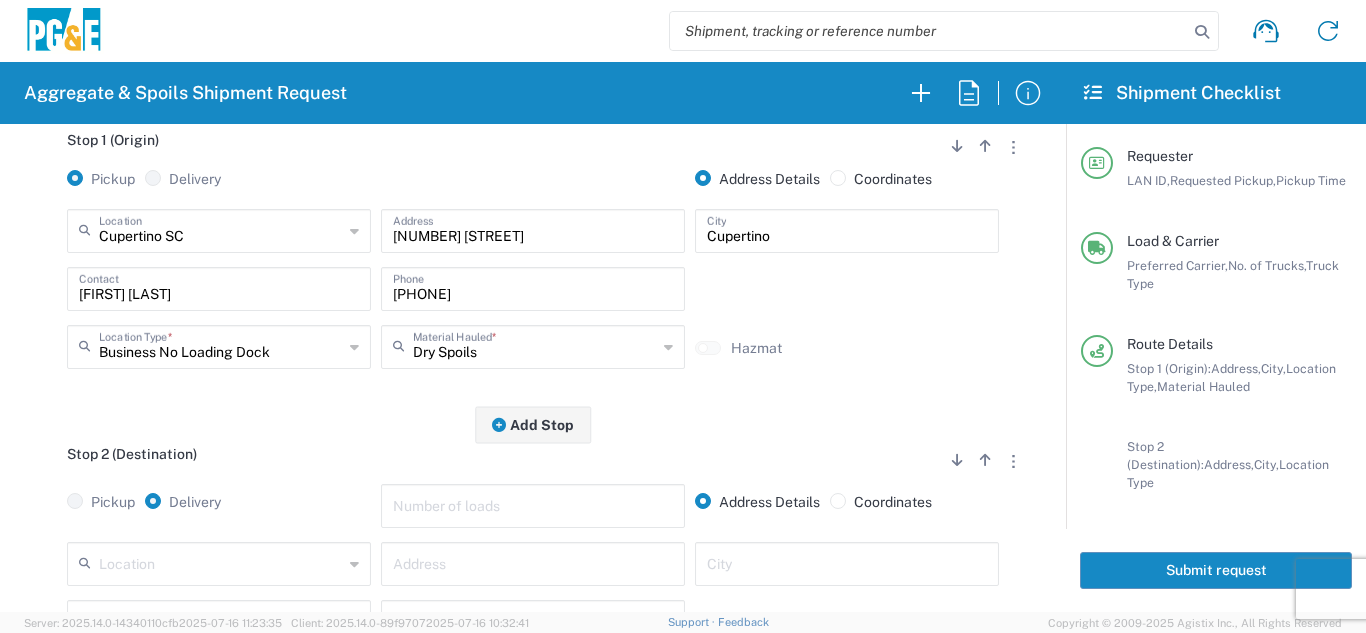 scroll, scrollTop: 500, scrollLeft: 0, axis: vertical 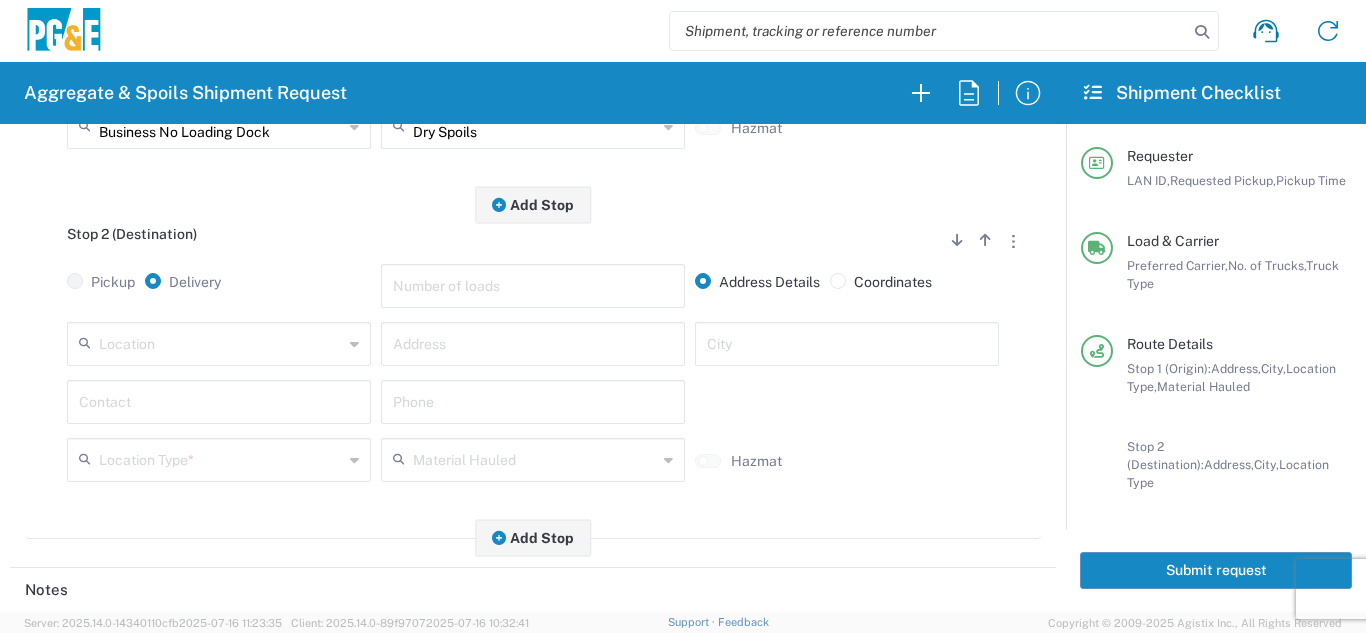 click at bounding box center [221, 342] 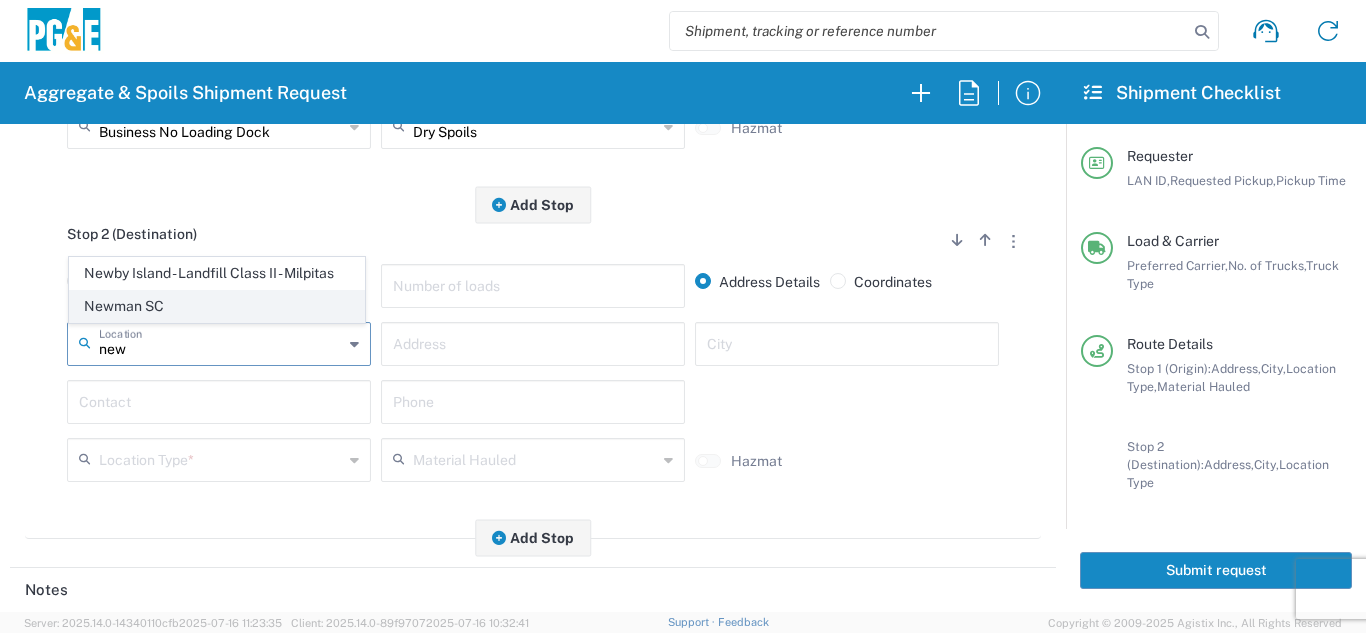 click on "Newman SC" 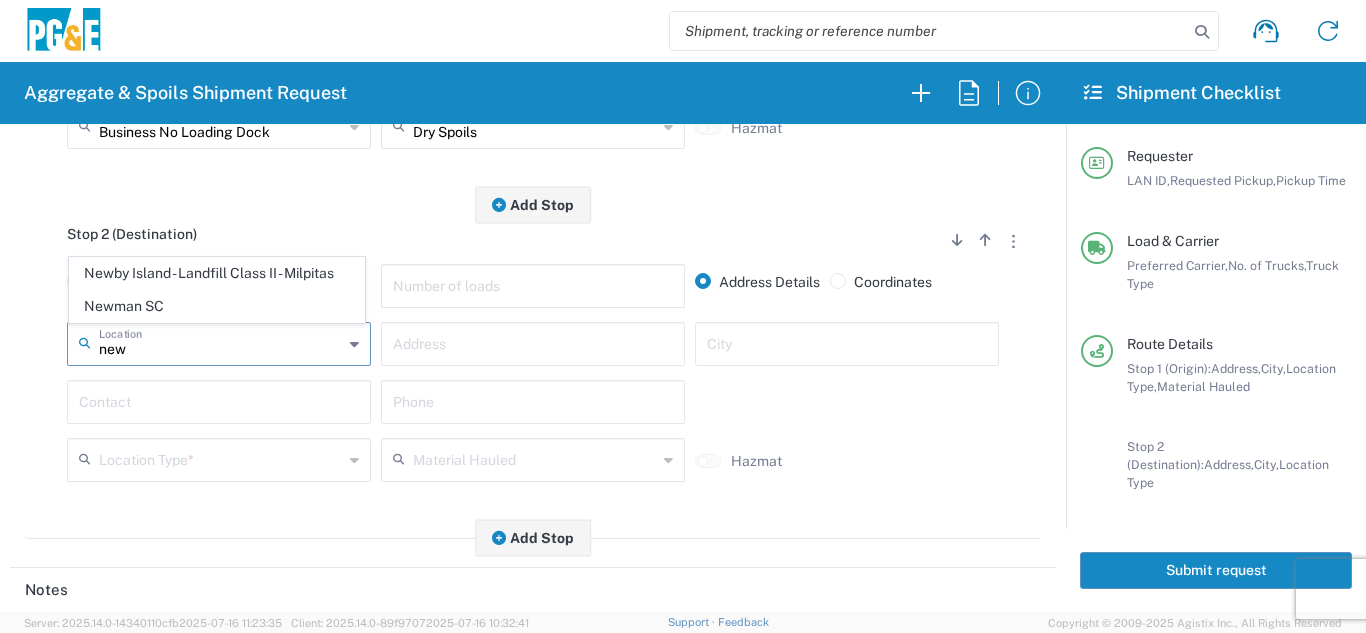 type on "Newman SC" 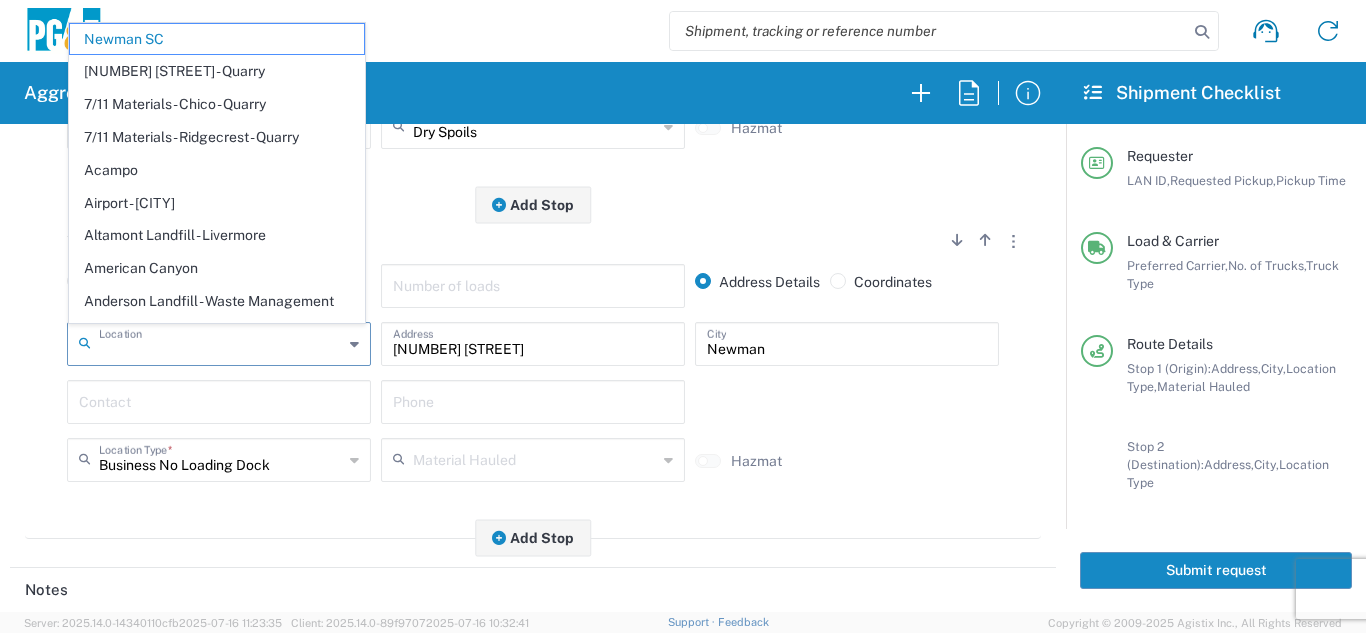 drag, startPoint x: 211, startPoint y: 345, endPoint x: 24, endPoint y: 352, distance: 187.13097 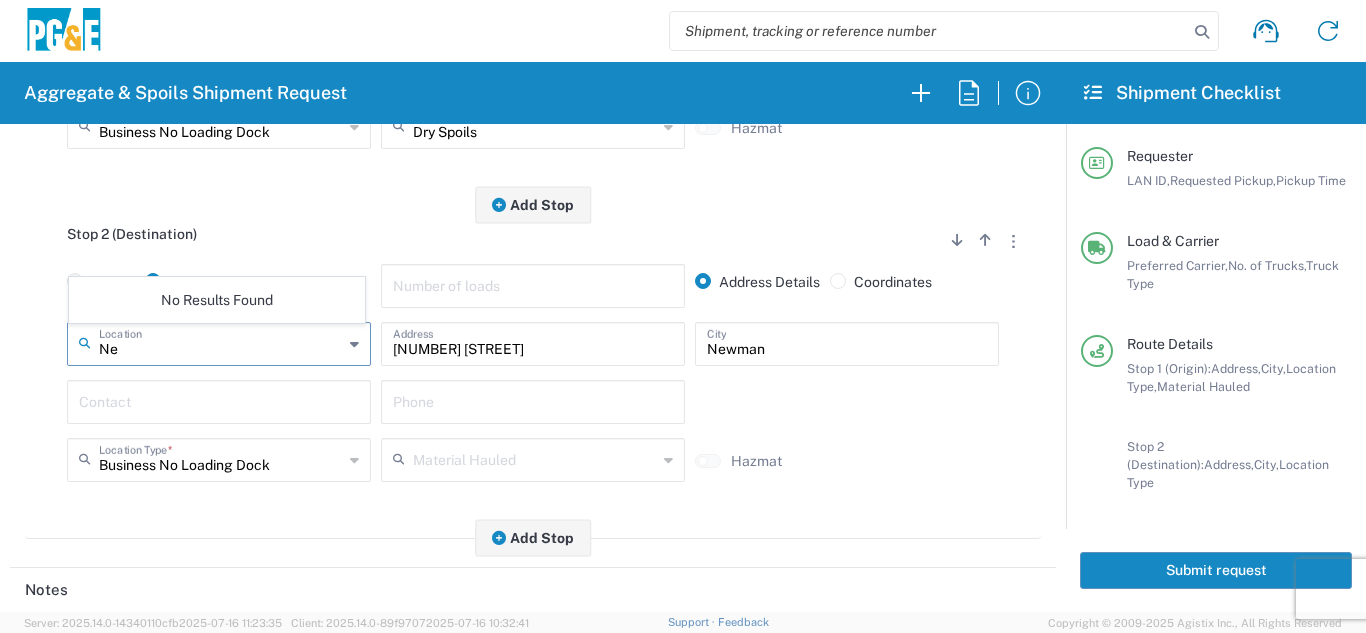 type on "N" 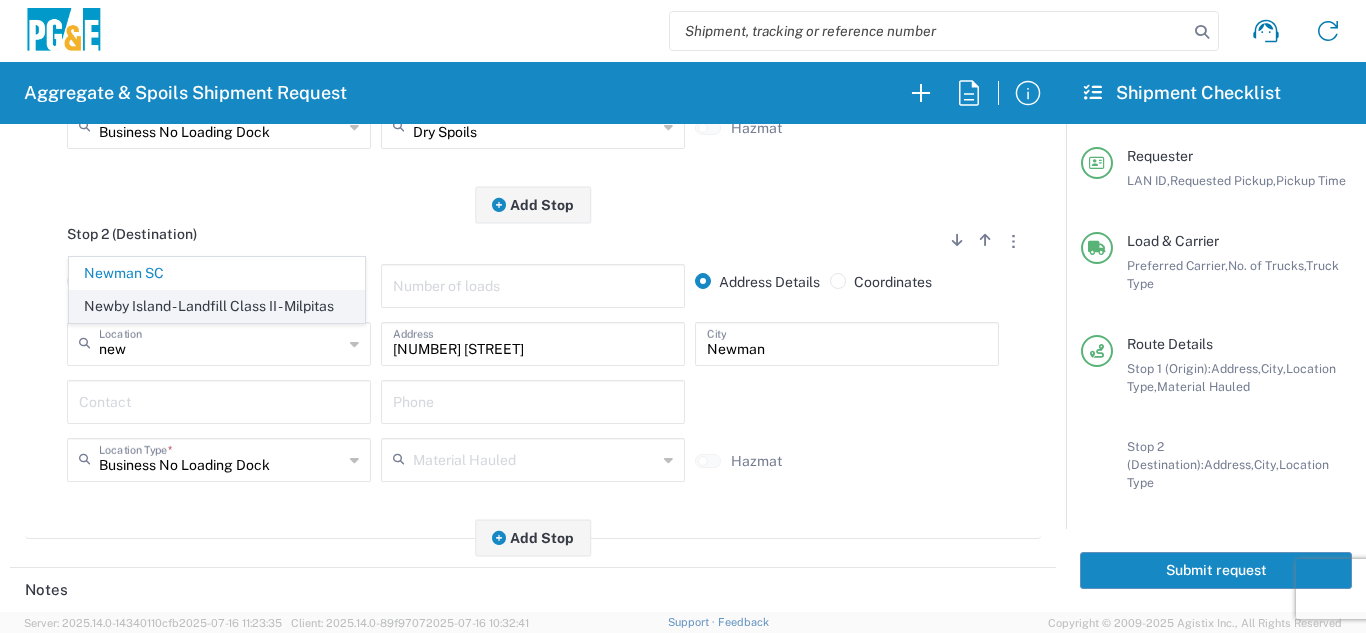 click on "Newby Island - Landfill Class II - Milpitas" 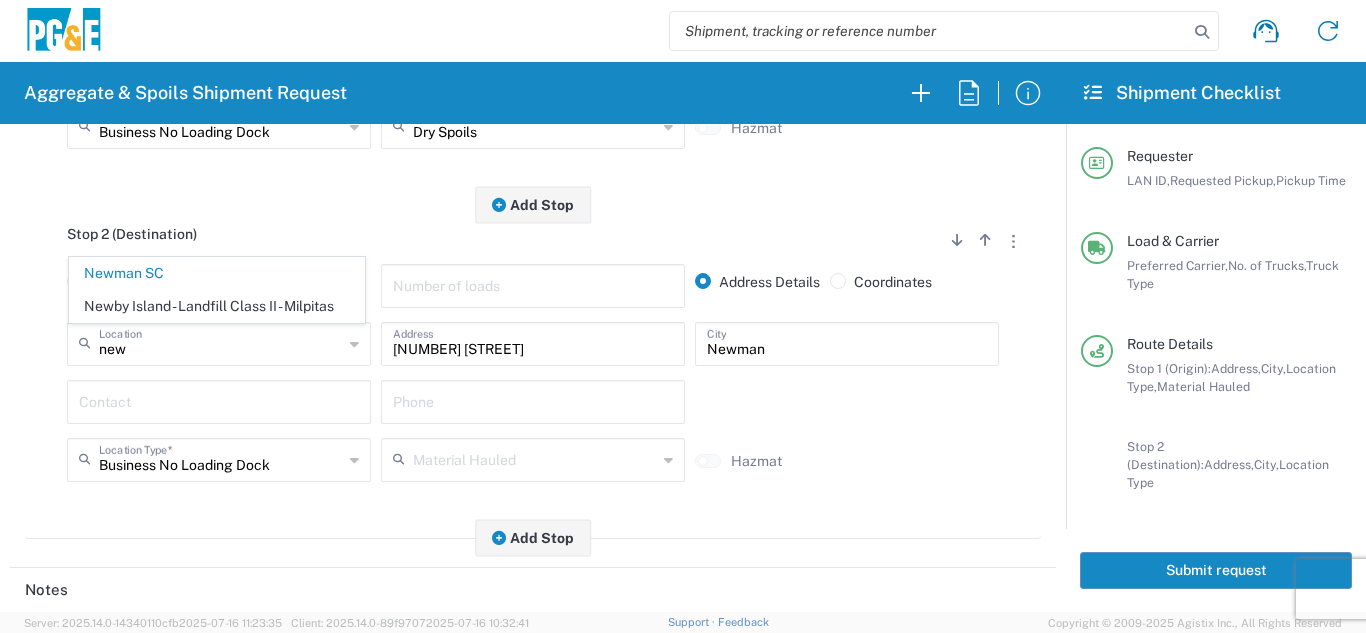 type on "Newby Island - Landfill Class II - Milpitas" 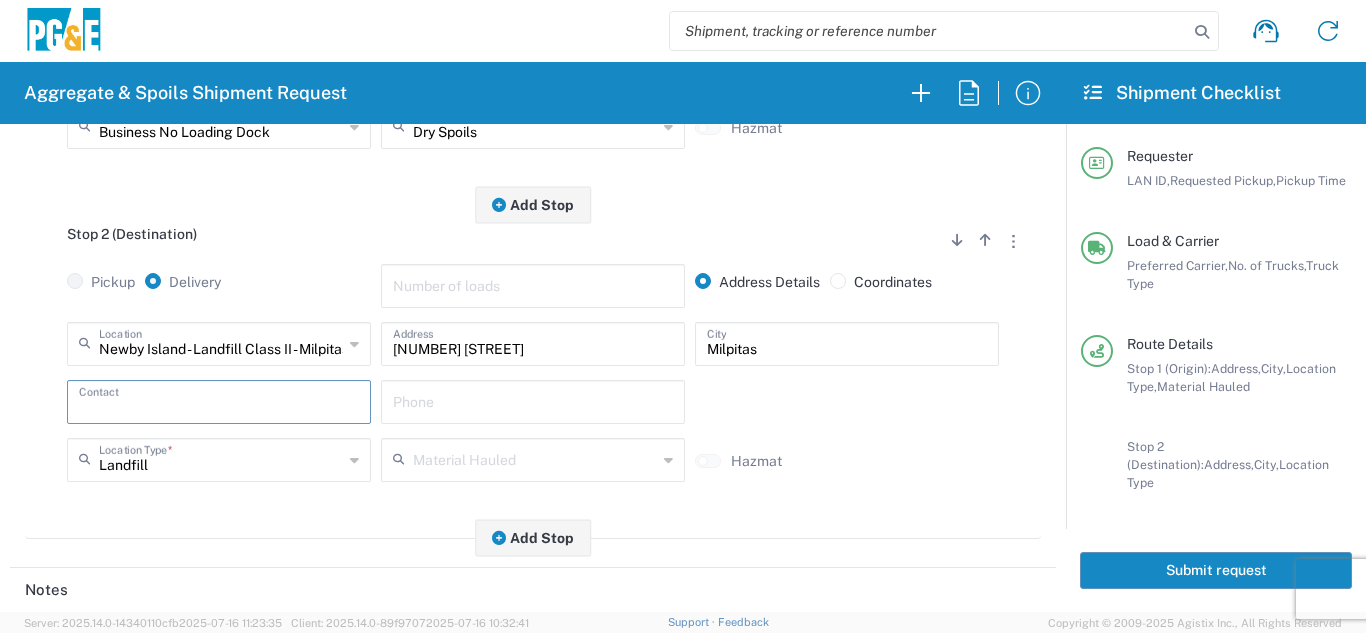 click at bounding box center (219, 400) 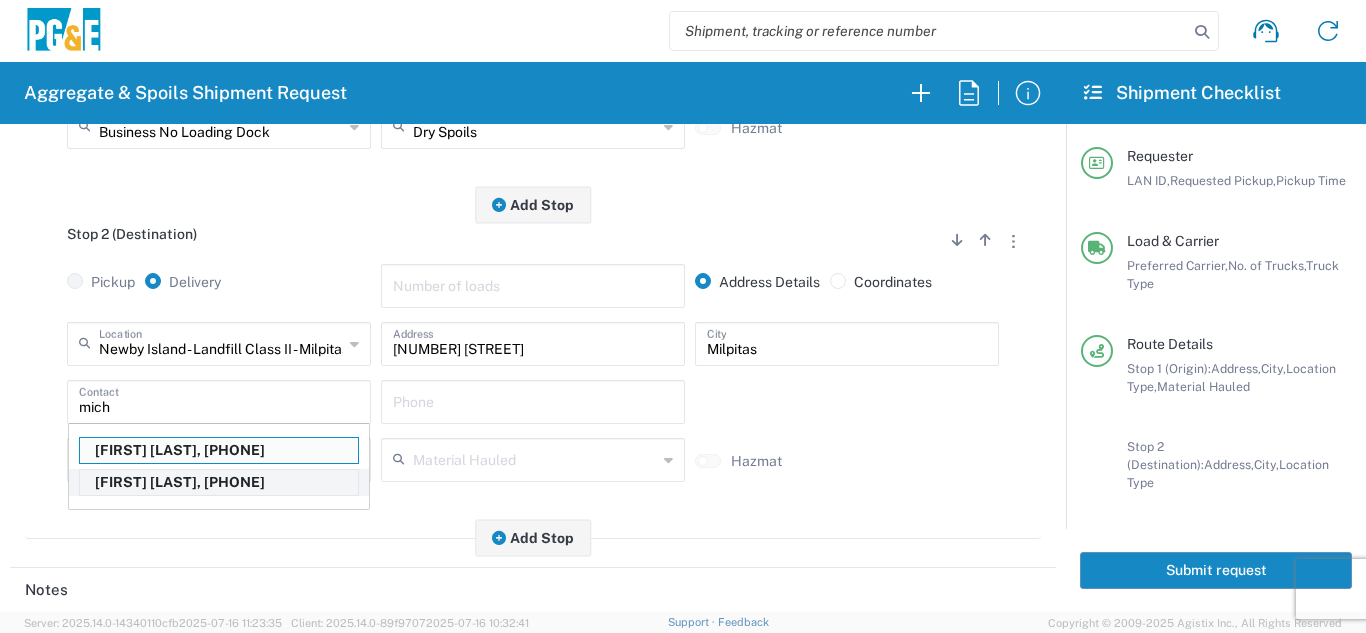 click on "[FIRST] [LAST], [PHONE]" at bounding box center [219, 482] 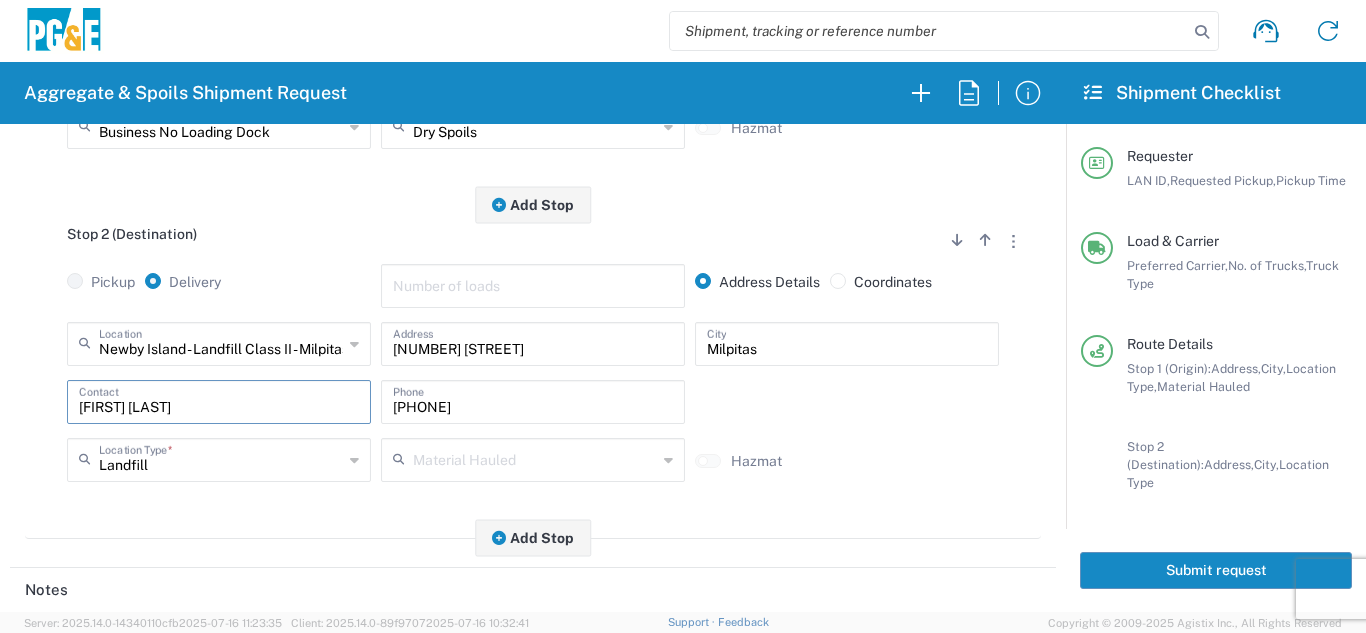 click on "Stop 2 (Destination)
Add Stop Above   Add Stop Below   Remove Stop   Pickup   Delivery   Number of loads   Address Details   Coordinates  Newby Island - Landfill Class II - [CITY]  Location  Newby Island - Landfill Class II - [CITY] [NUMBER] [STREET] - Quarry 7/11 Materials - Chico - Quarry 7/11 Materials - Ridgecrest - Quarry Acampo Airport - [CITY] Altamont Landfill - Livermore American Canyon Anderson Landfill - Waste Management Landfill Class II Antioch Building Materials Antioch SC Argent Materials - Oakland - Quarry Auburn Auburn HUB Yard Auburn SC Avenal Regional Landfill Bakersfield SC Bakersfield Sub Bangor Rock Quarry Bear River Aggregates - Meadow Vista - Quarry Best Rock Quarry - Barstow Blue Mountain Minerals - Columbia - Quarry Bodean Bowman & Sons Brisbane Recycling Burney SC Butte Sand & Gravel - Sutter - Quarry Calaveras Materials Inc - Merced - Quarry Canyon Rock Co Inc - Forestville - Quarry Carlotta Cemex - Antioch - Quarry Clovis" 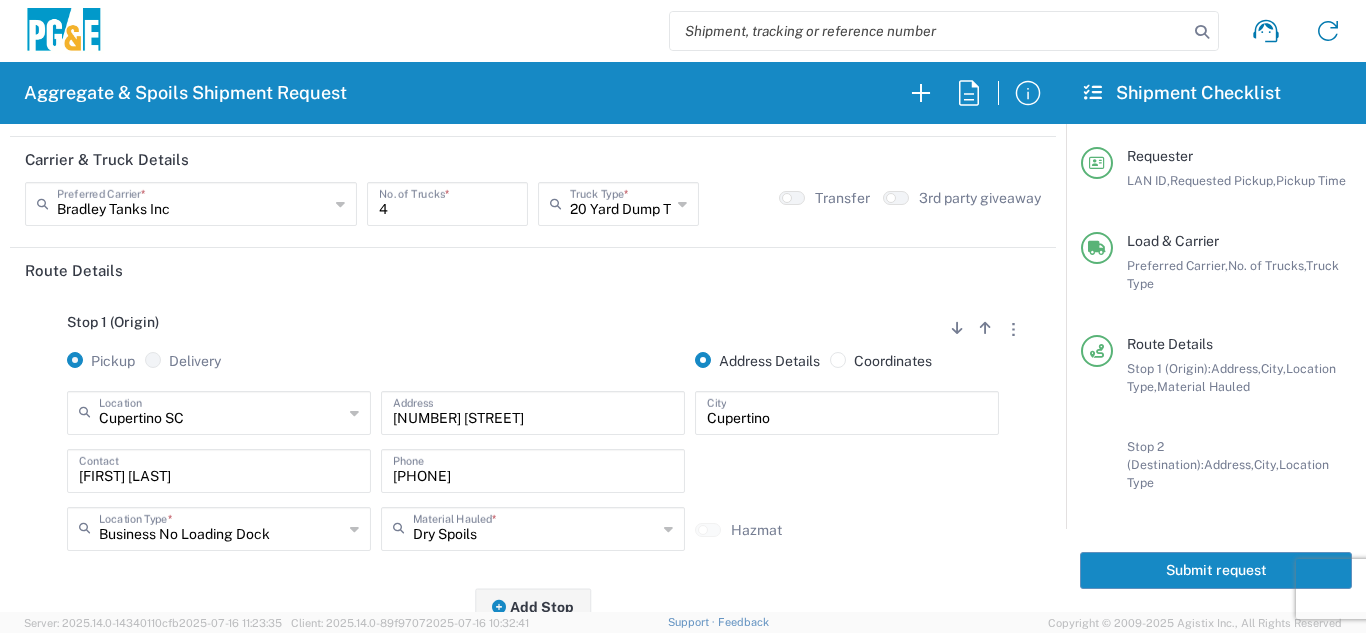 scroll, scrollTop: 0, scrollLeft: 0, axis: both 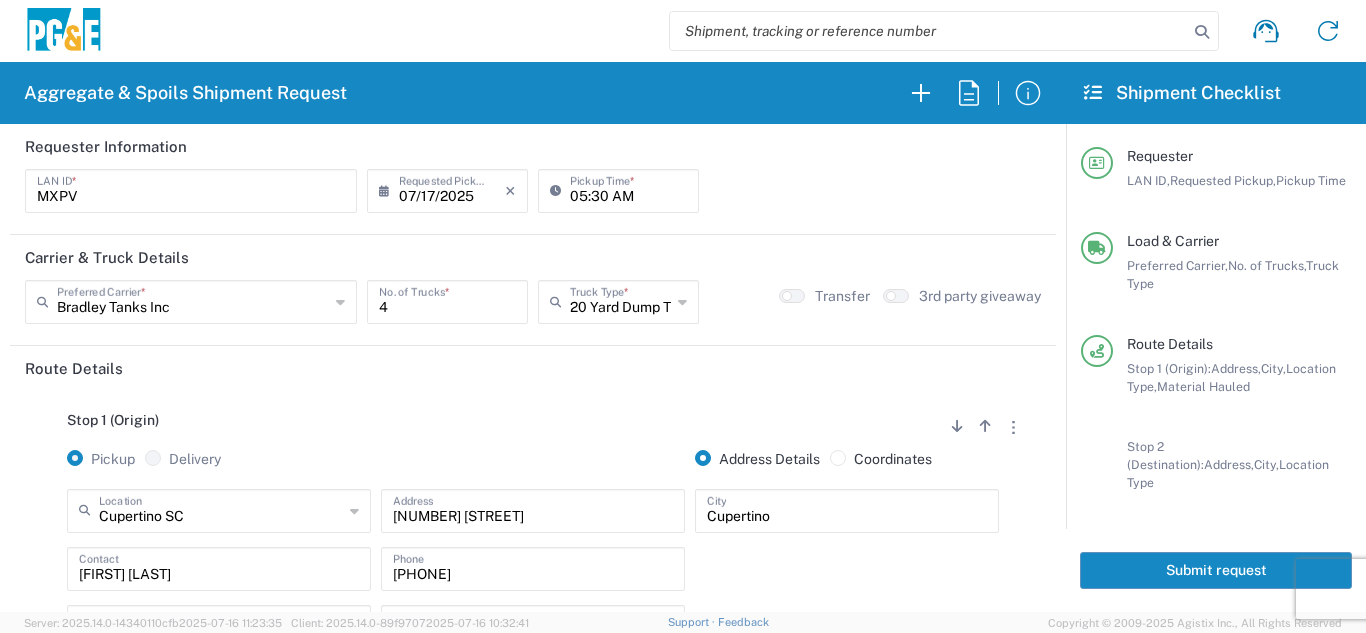 click on "Submit request" 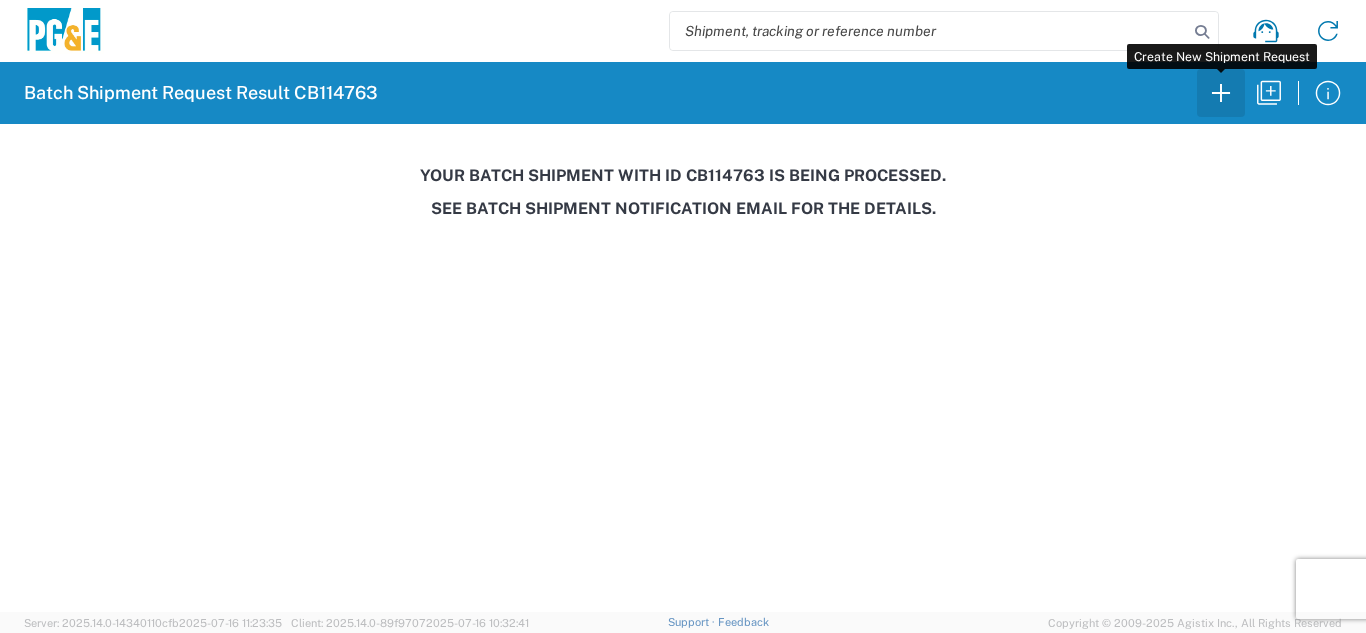 click 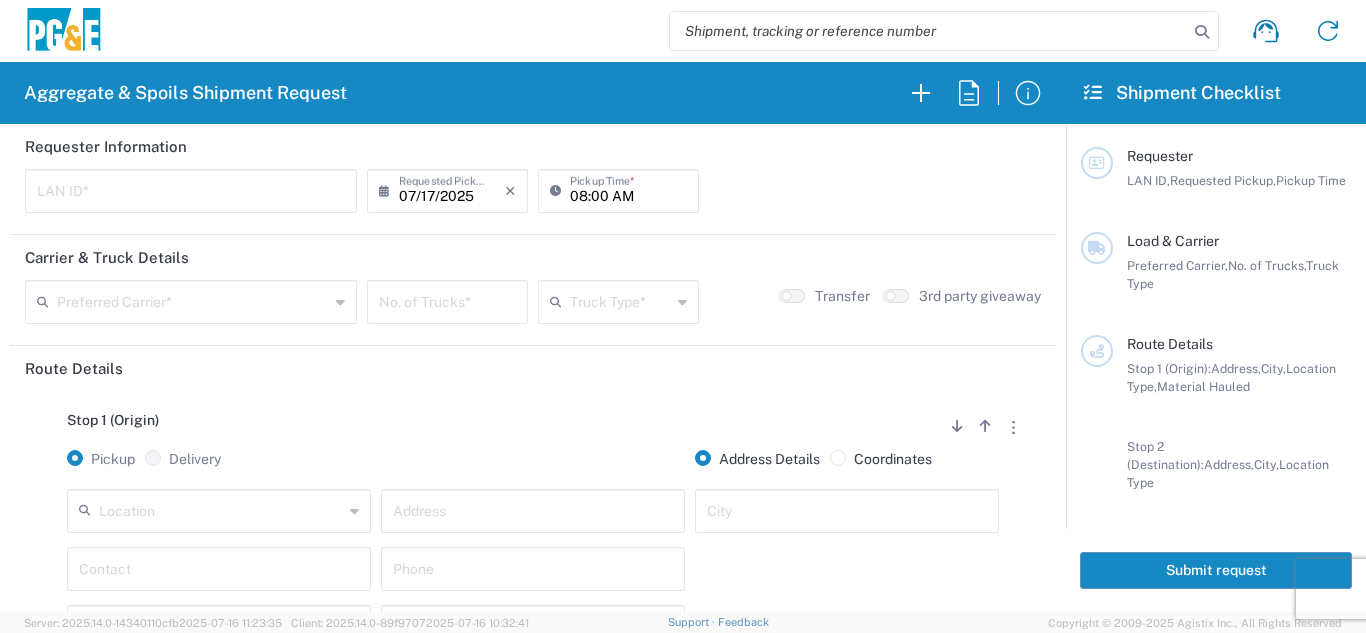 drag, startPoint x: 80, startPoint y: 200, endPoint x: 89, endPoint y: 209, distance: 12.727922 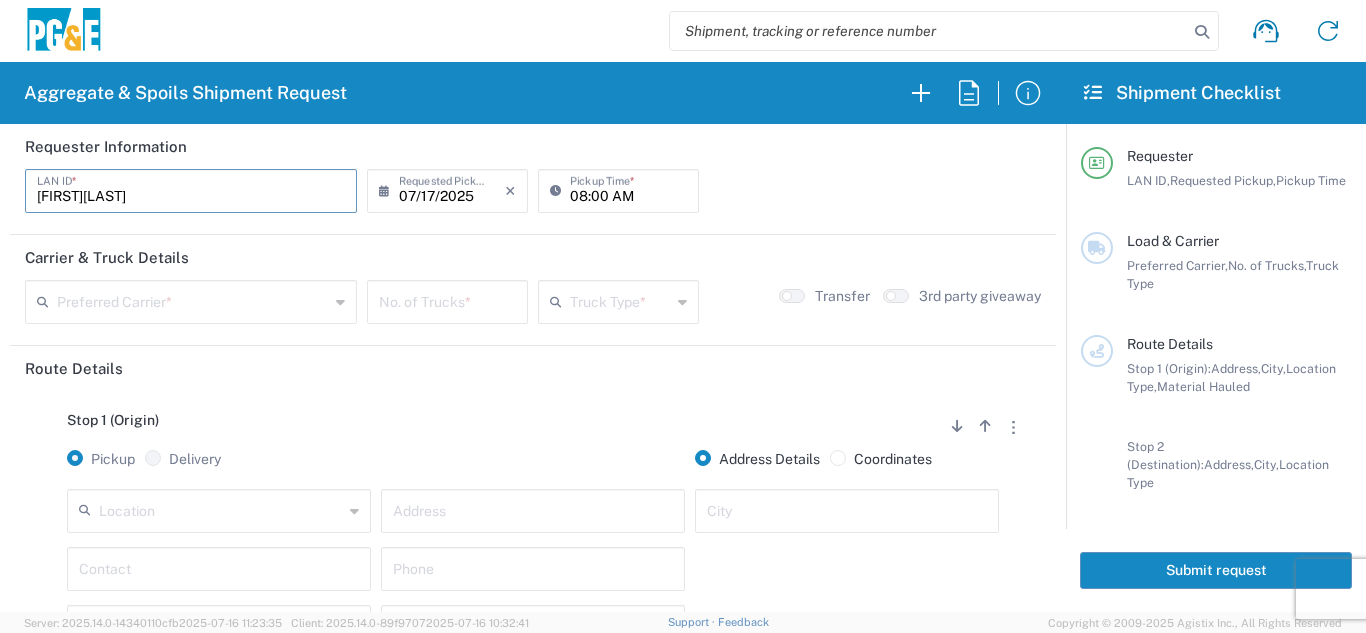 type on "[FIRST][LAST]" 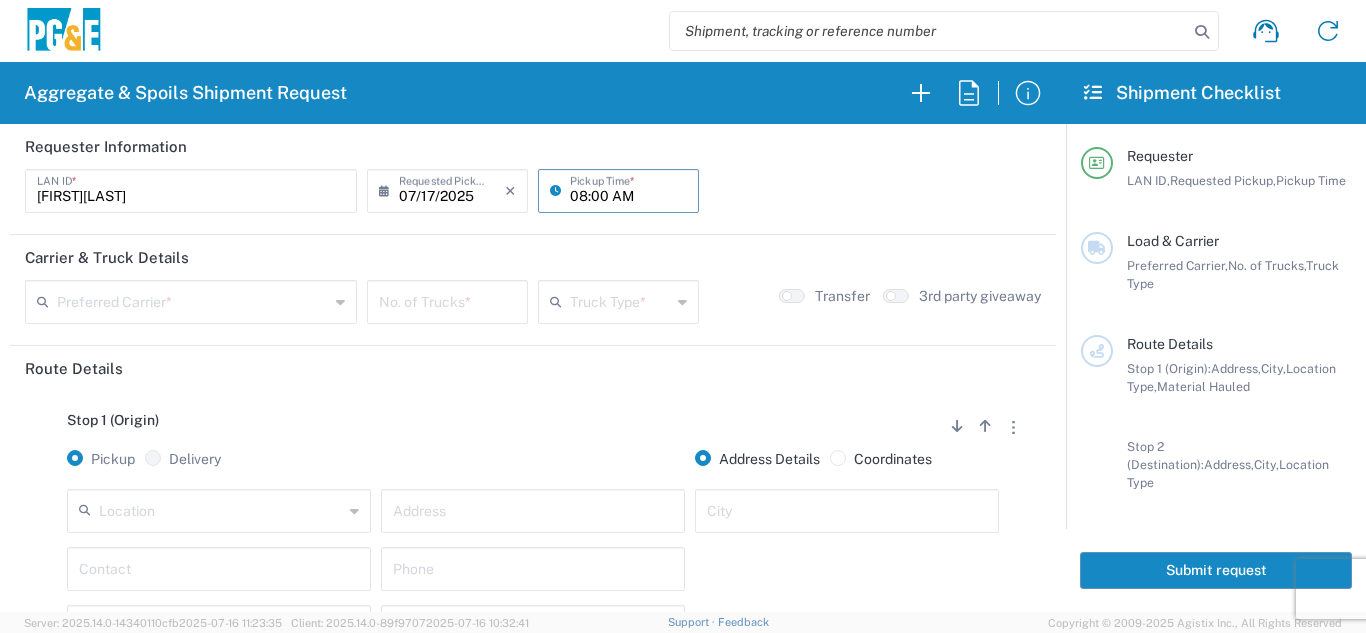 click on "08:00 AM" at bounding box center [628, 189] 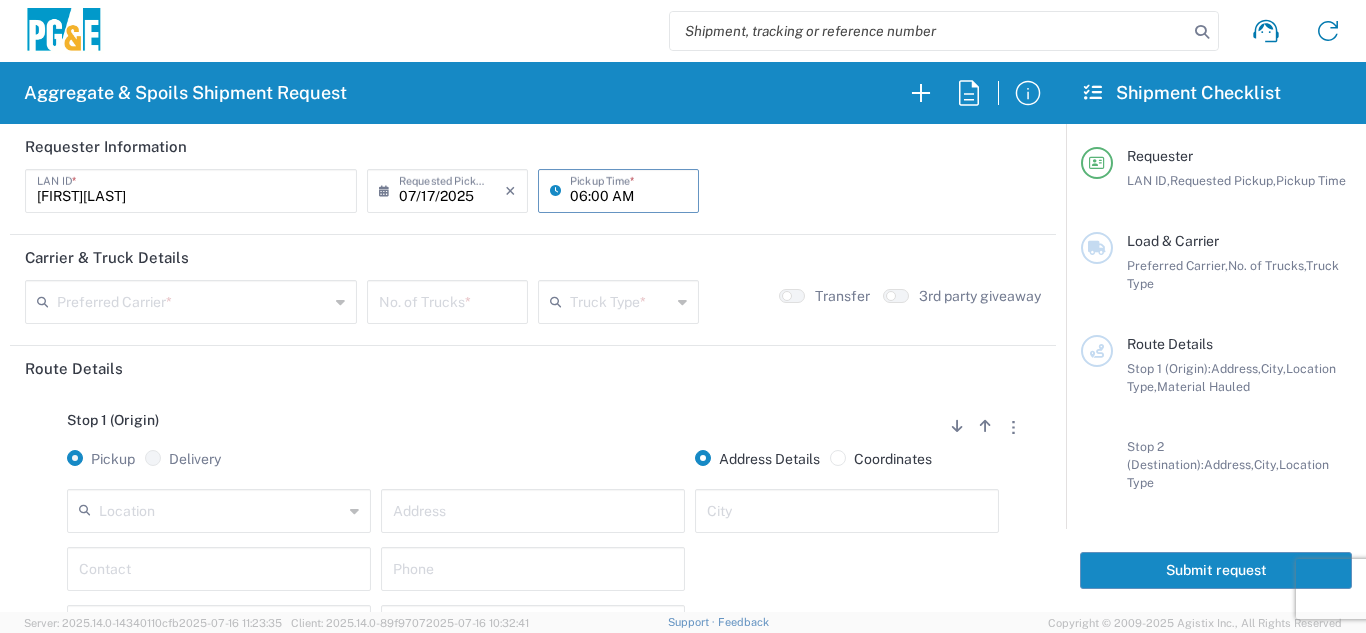 click on "06:00 AM" at bounding box center (628, 189) 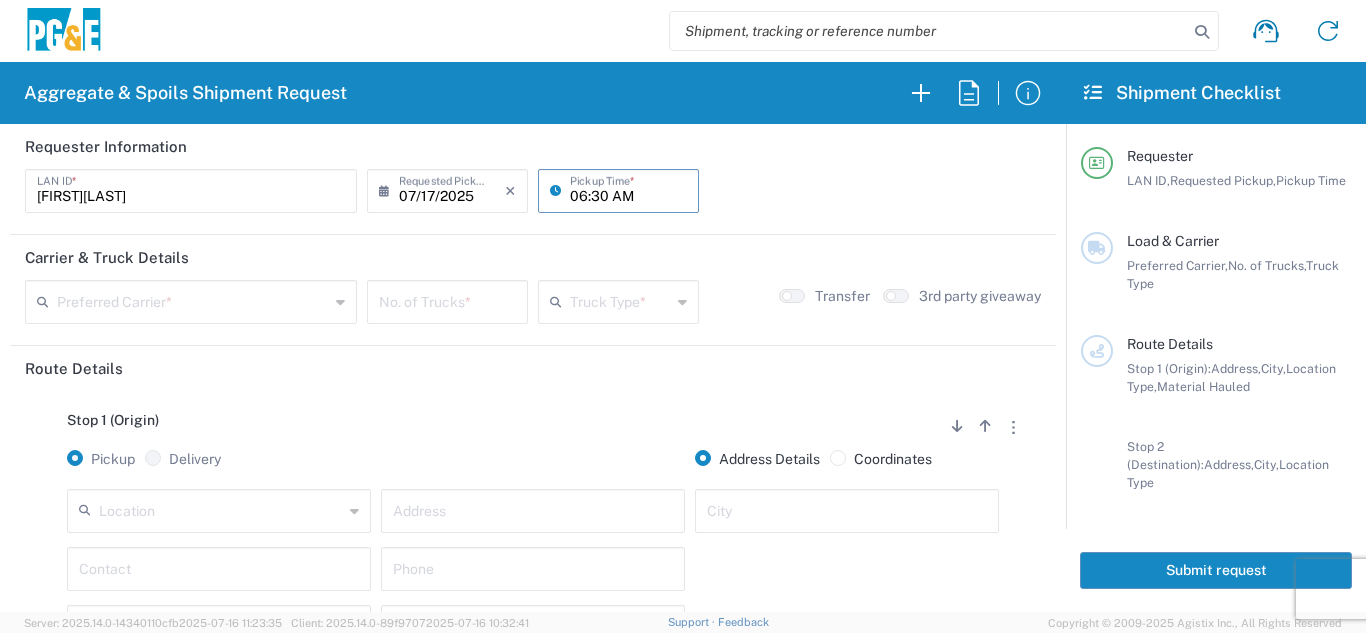 type on "06:30 AM" 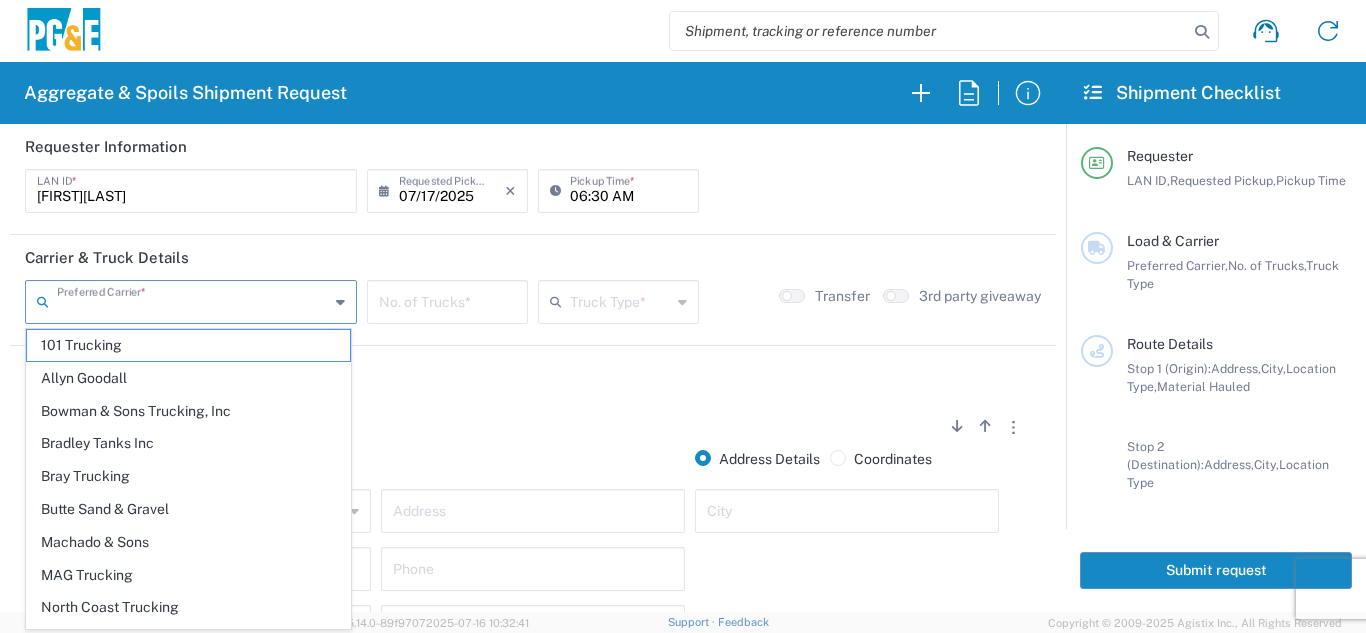 click at bounding box center [193, 300] 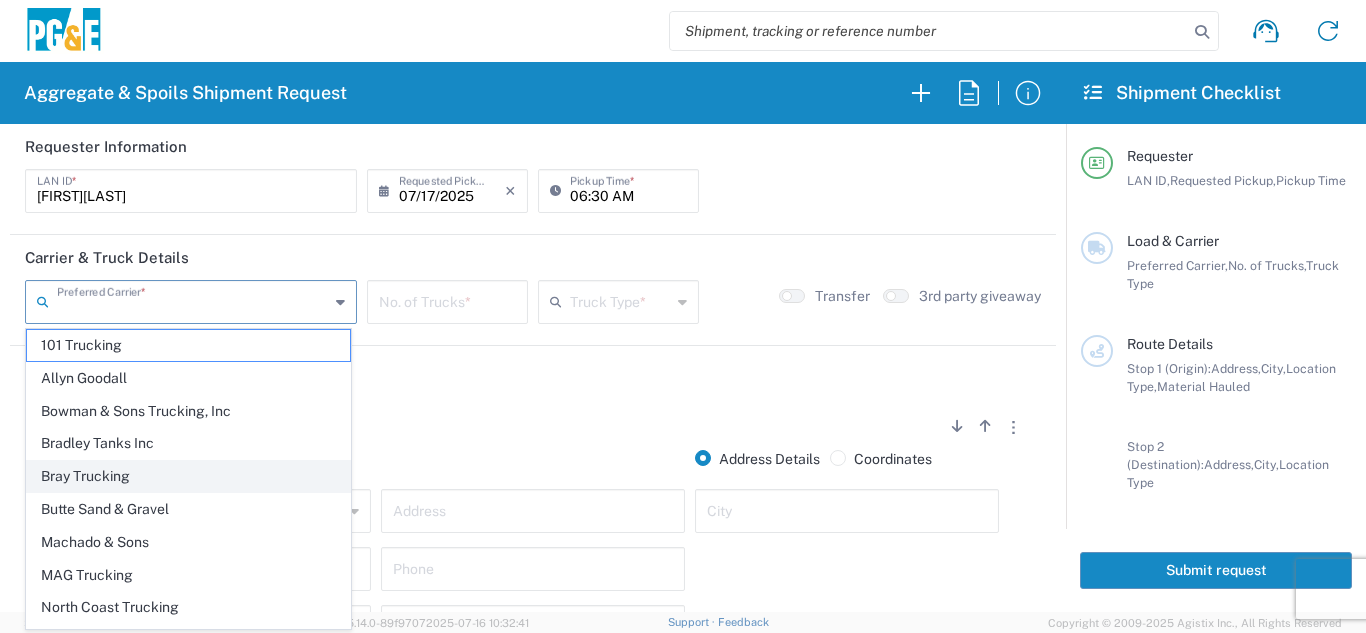 click on "Bray Trucking" 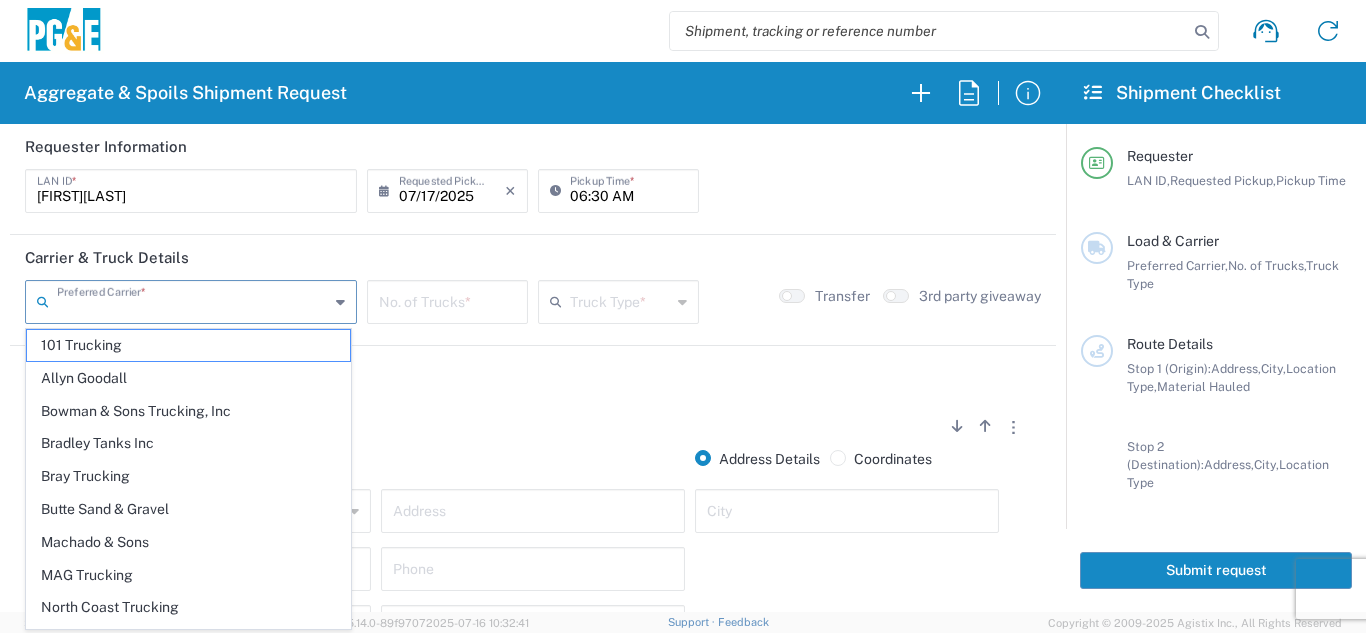 type on "Bray Trucking" 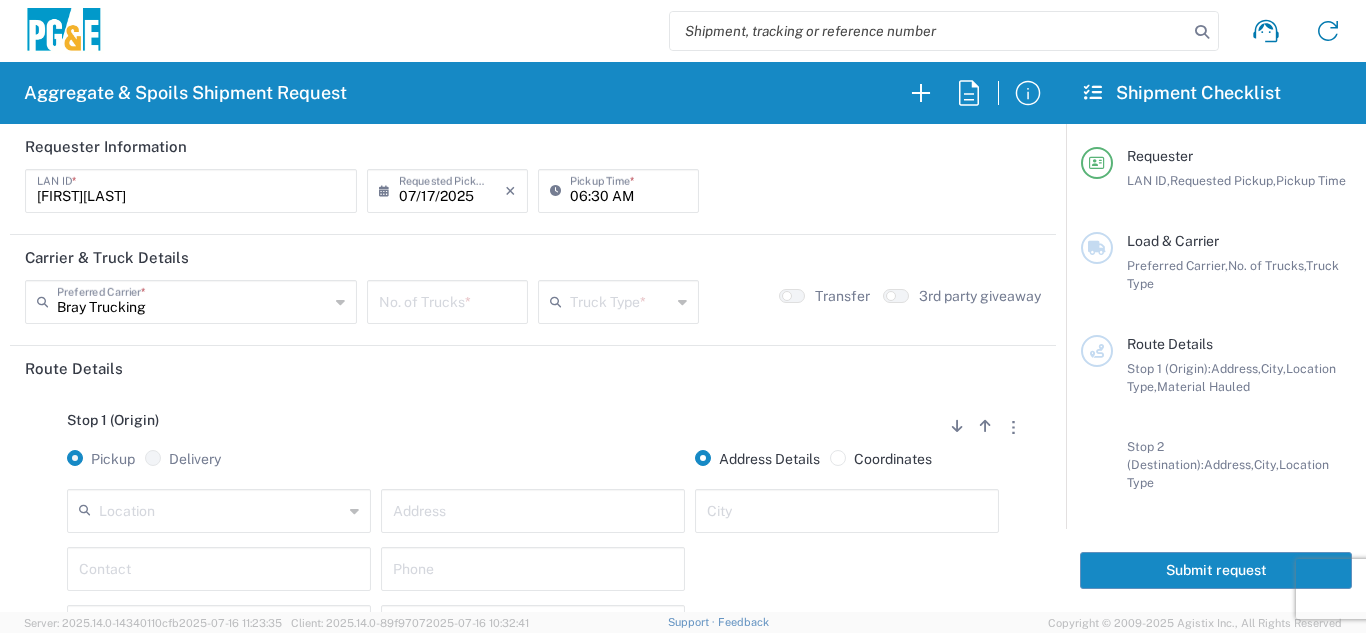 click at bounding box center (447, 300) 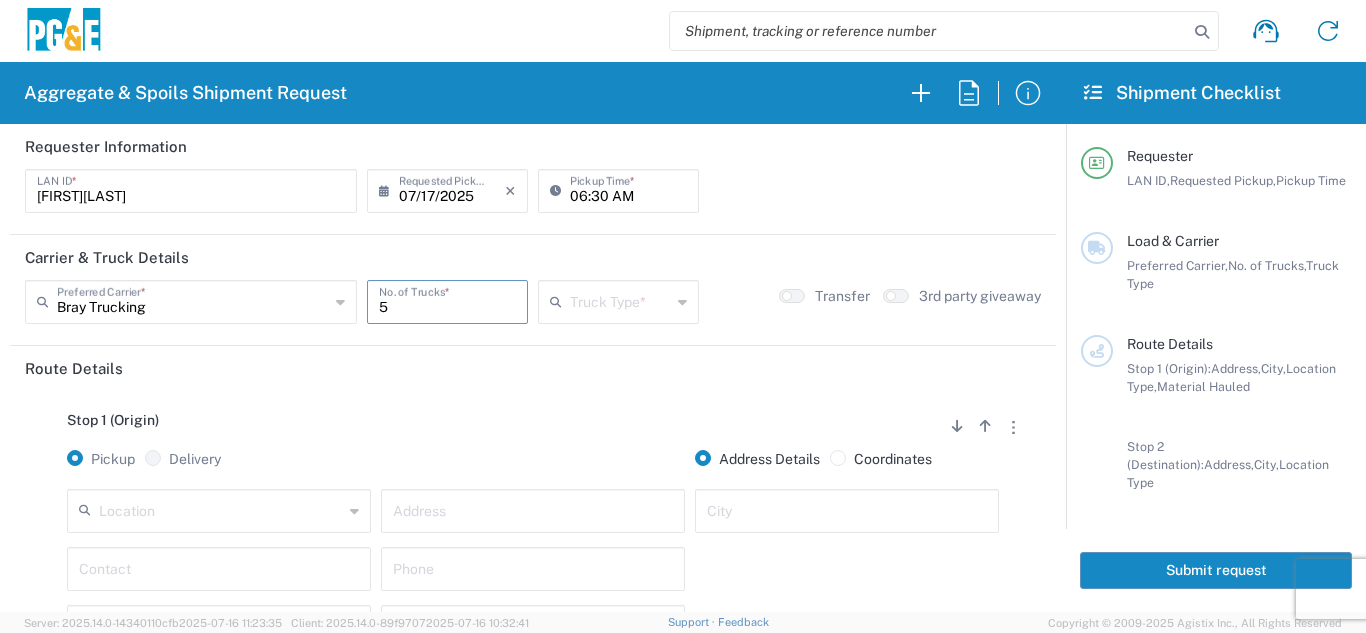 type on "5" 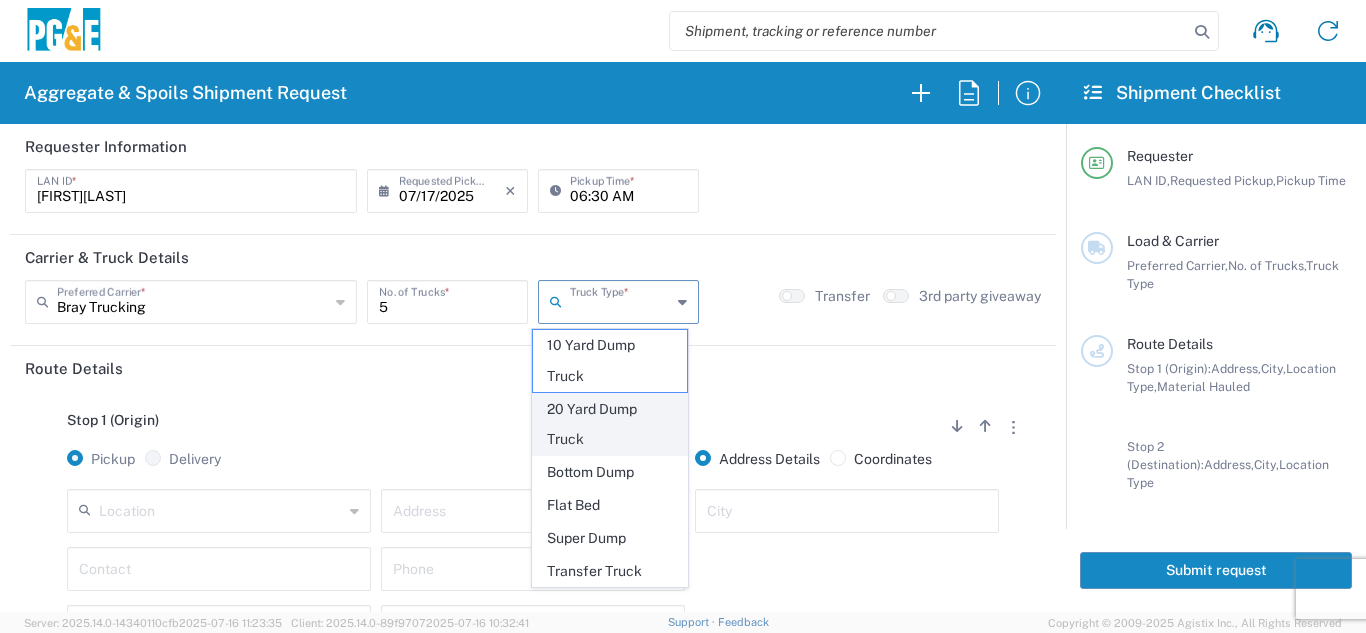 click on "20 Yard Dump Truck" 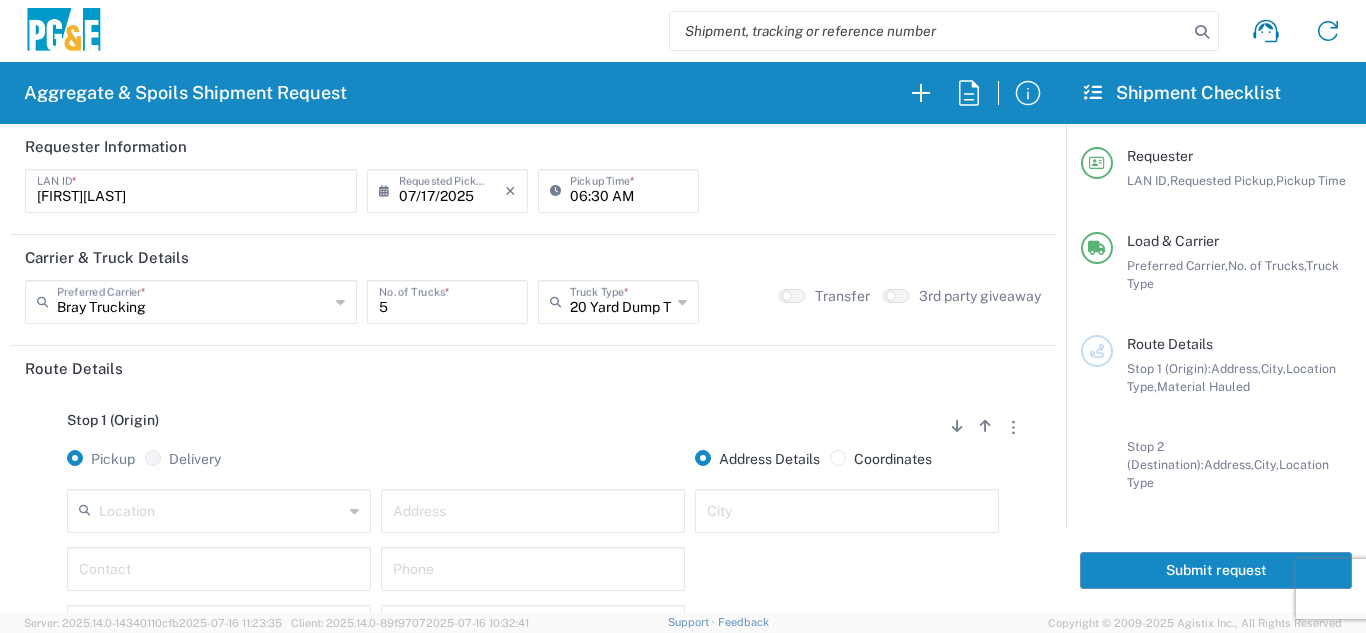 click on "Stop 1 (Origin)
Add Stop Above   Add Stop Below   Remove Stop   Pickup   Delivery   Address Details   Coordinates  Antioch SC  Location  Antioch SC [NUMBER] [STREET] - Quarry 7/11 Materials - Chico - Quarry 7/11 Materials - Ridgecrest - Quarry Acampo Airport - [CITY] Altamont Landfill - Livermore American Canyon Anderson Landfill - Waste Management Landfill Class II Antioch Building Materials Auburn Bodean Bowman & Sons Brisbane Recycling Burney SC Butte Sand & Gravel - Sutter - Quarry Calaveras Materials Inc - Merced - Quarry Canyon Rock Co Inc - Forestville - Quarry Carlotta Cedar Avenue Recycling - Fresno - Quarry Cemex - Antioch - Quarry Cemex - Clayton - Quarry Cemex - Clovis - Quarry Cemex - Fresno - Quarry * *" 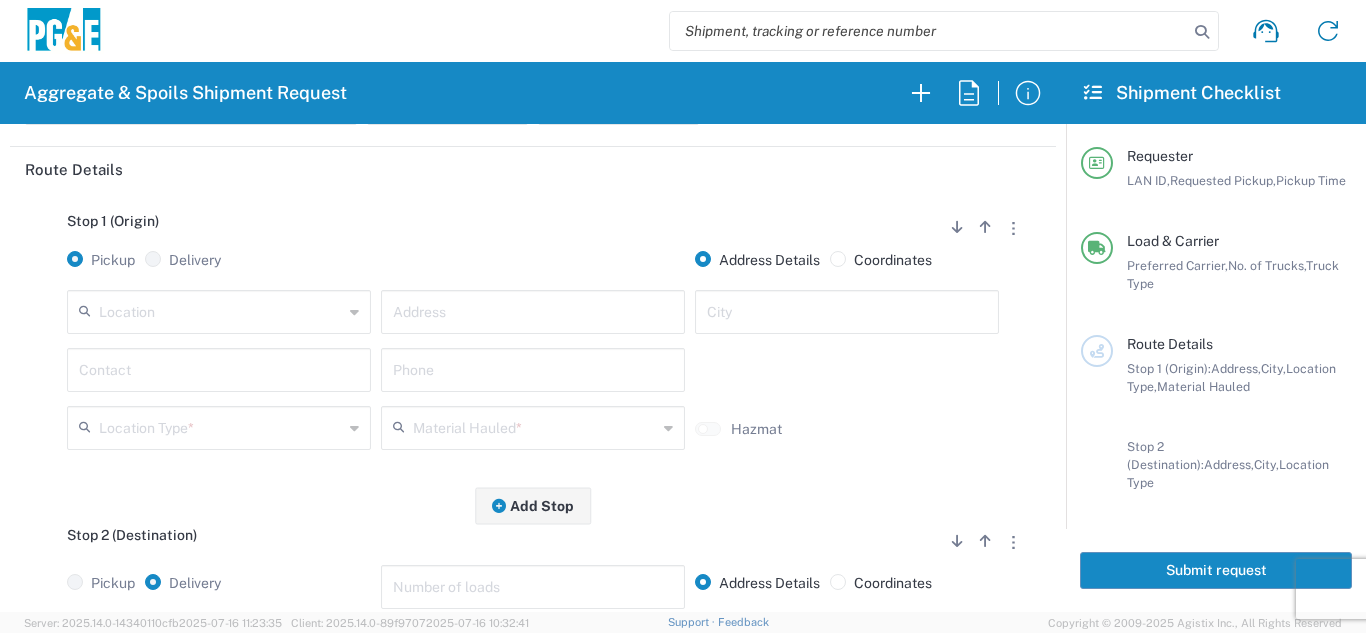 scroll, scrollTop: 200, scrollLeft: 0, axis: vertical 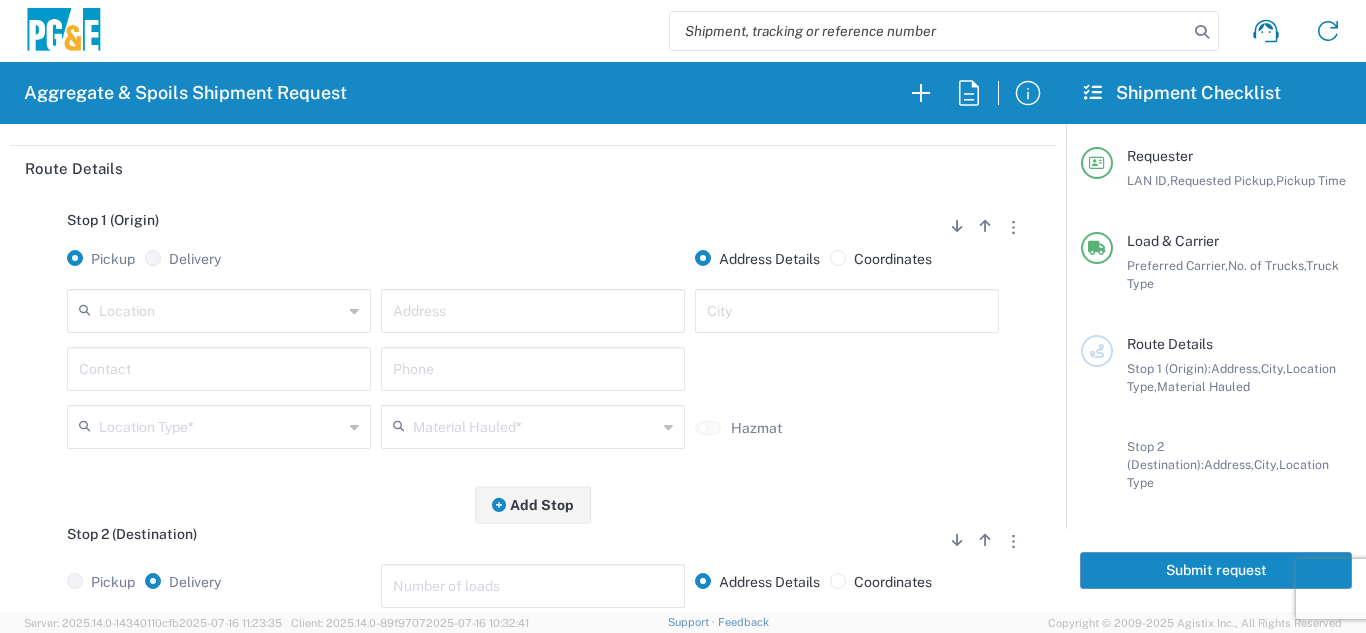 click at bounding box center [221, 309] 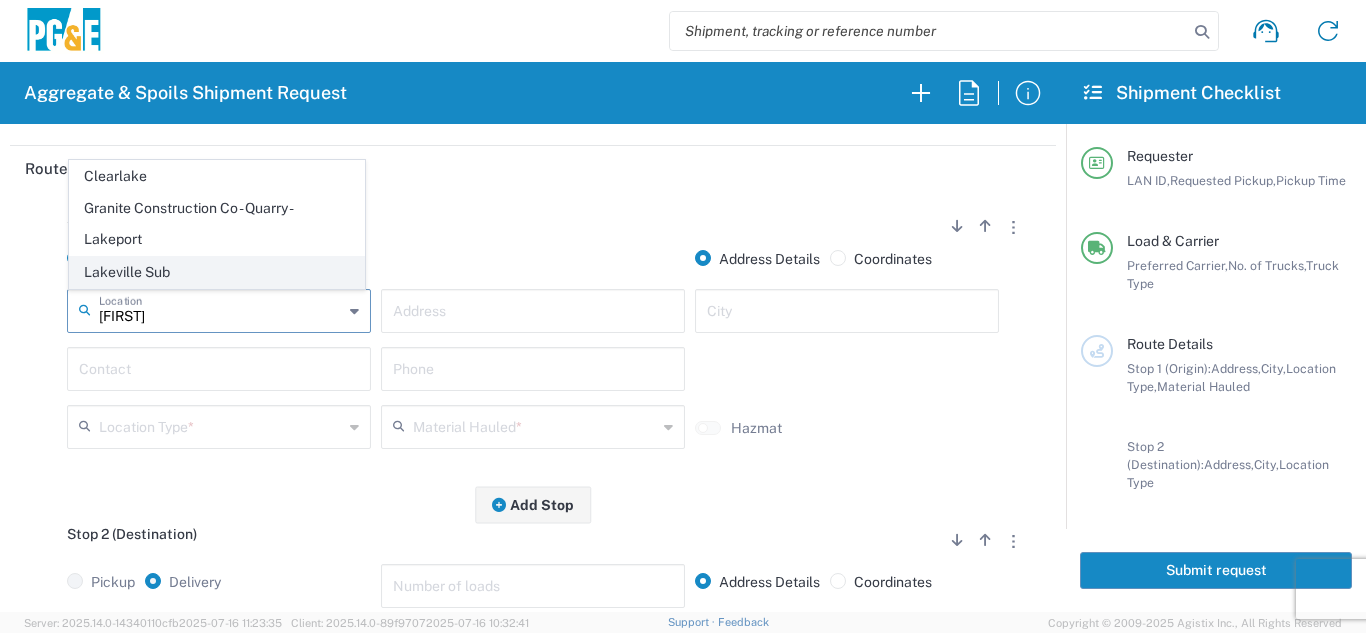 click on "Lakeville Sub" 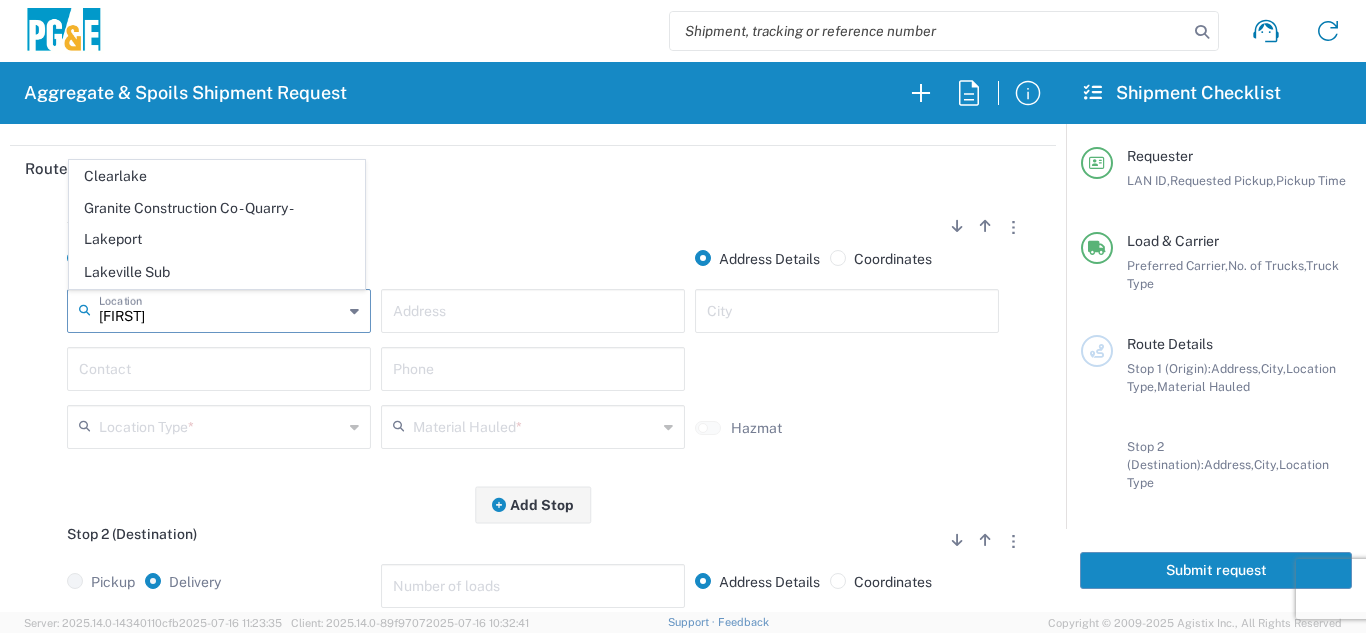 type on "Lakeville Sub" 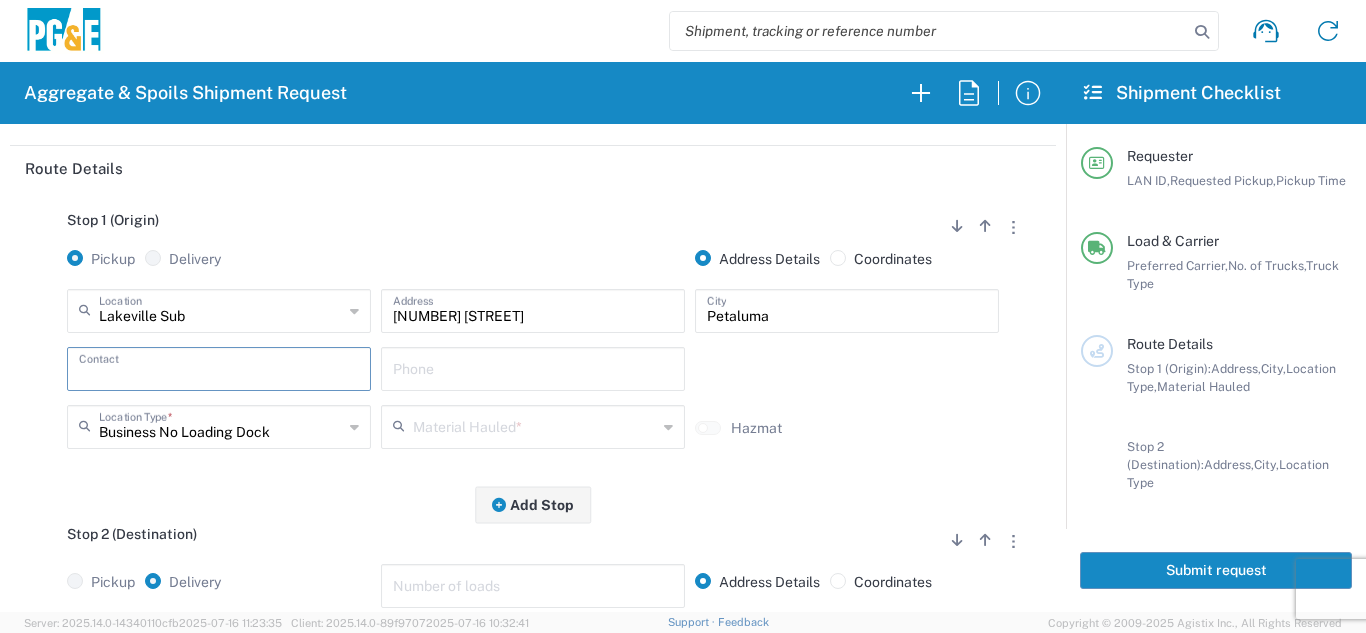 click at bounding box center (219, 367) 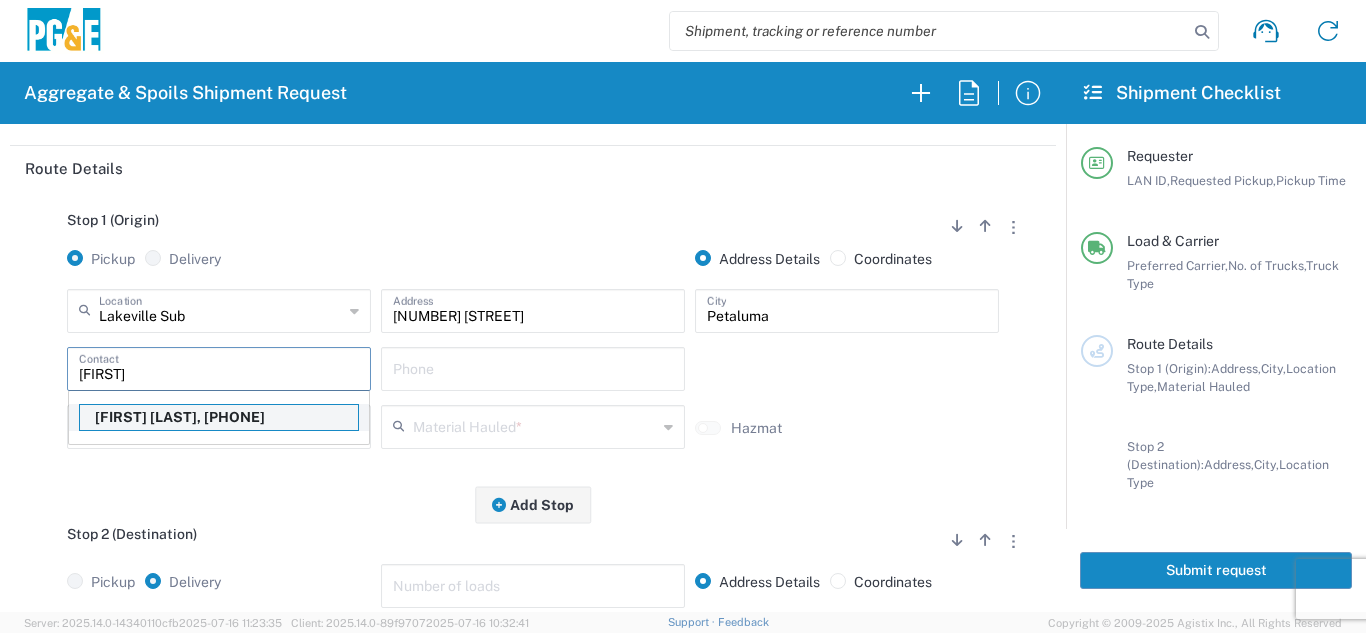 click on "[FIRST] [LAST], [PHONE]" at bounding box center (219, 417) 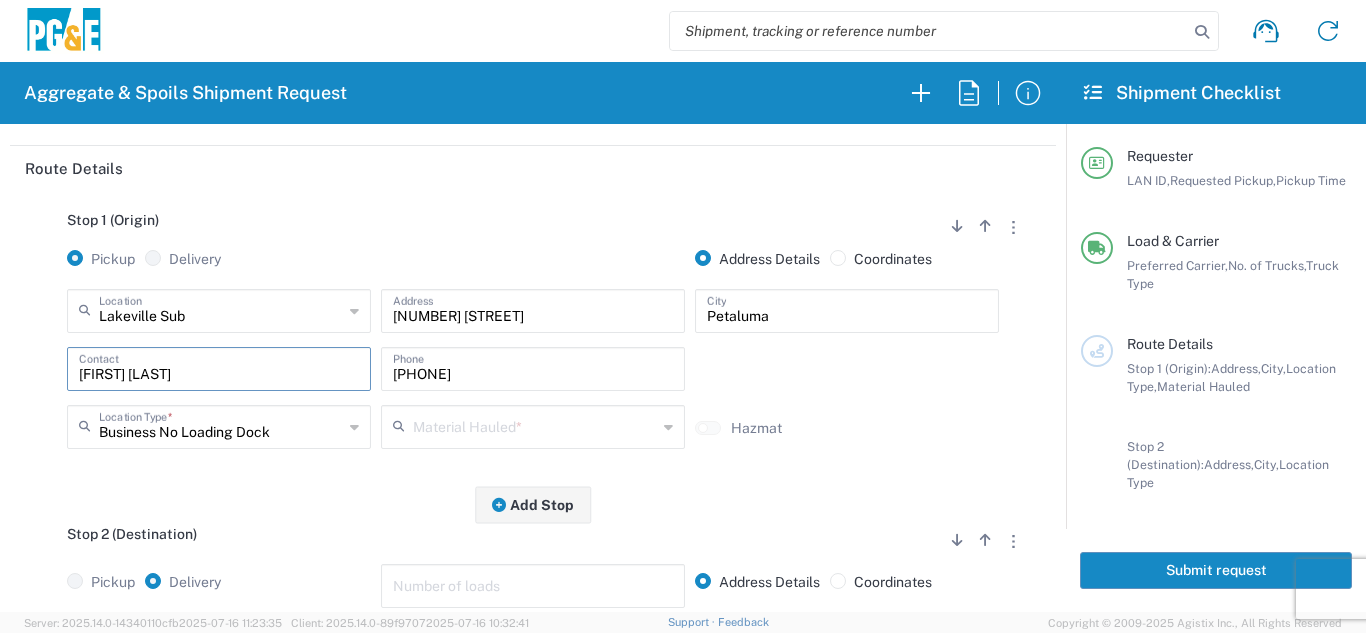 click at bounding box center [535, 425] 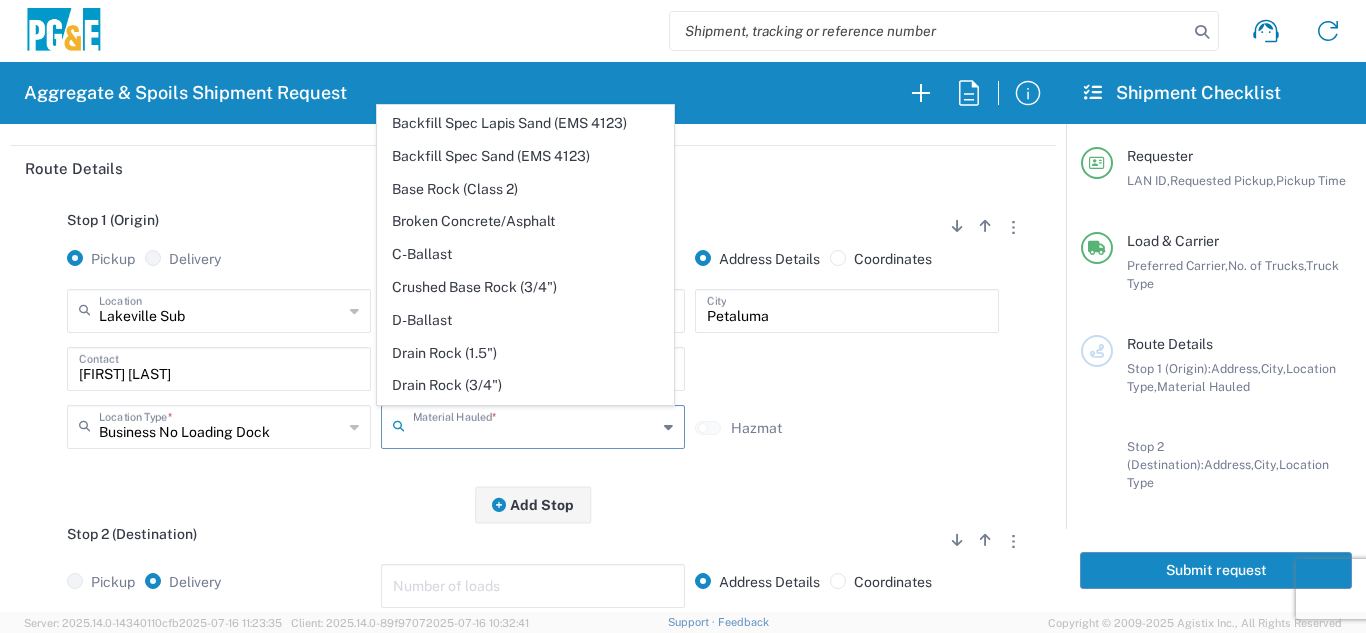 scroll, scrollTop: 300, scrollLeft: 0, axis: vertical 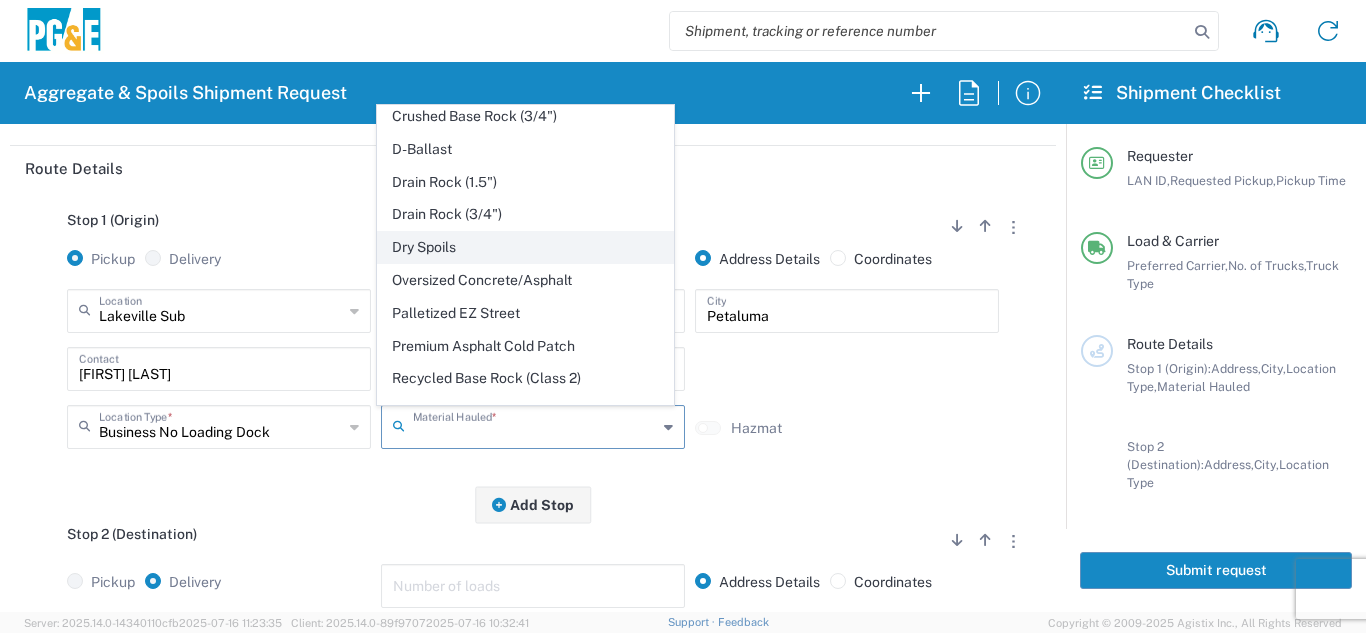click on "Dry Spoils" 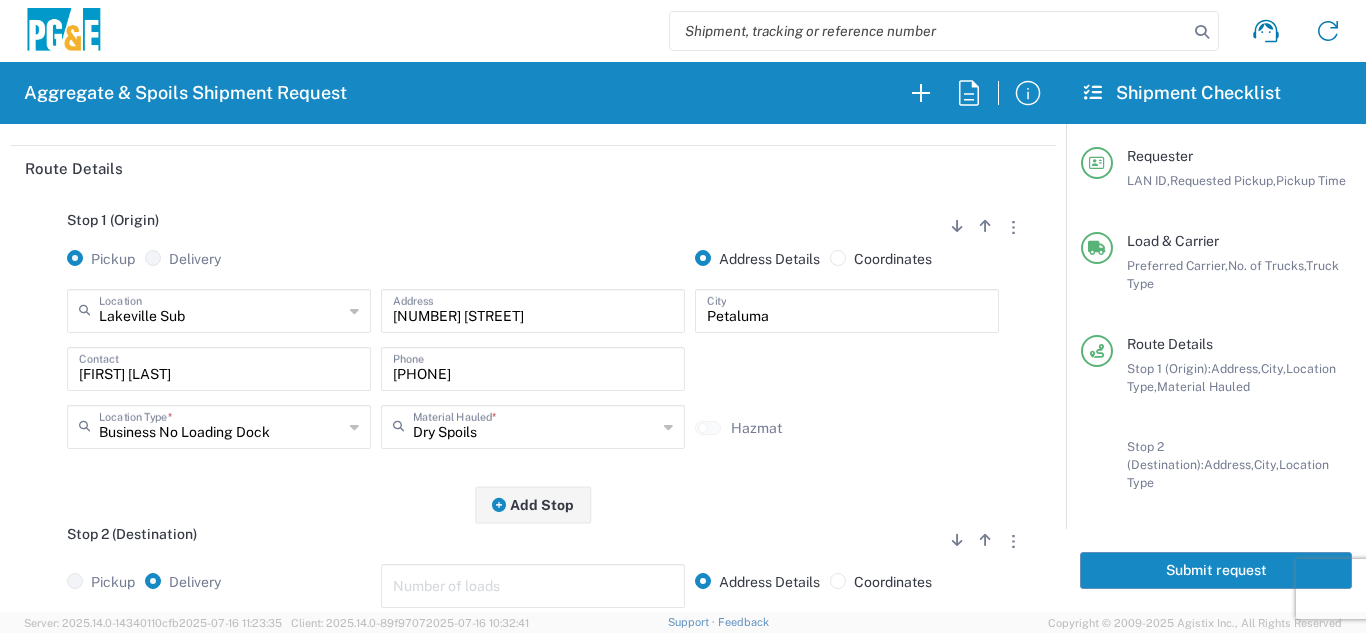 click on "Stop 2 (Destination)
Add Stop Above   Add Stop Below   Remove Stop" 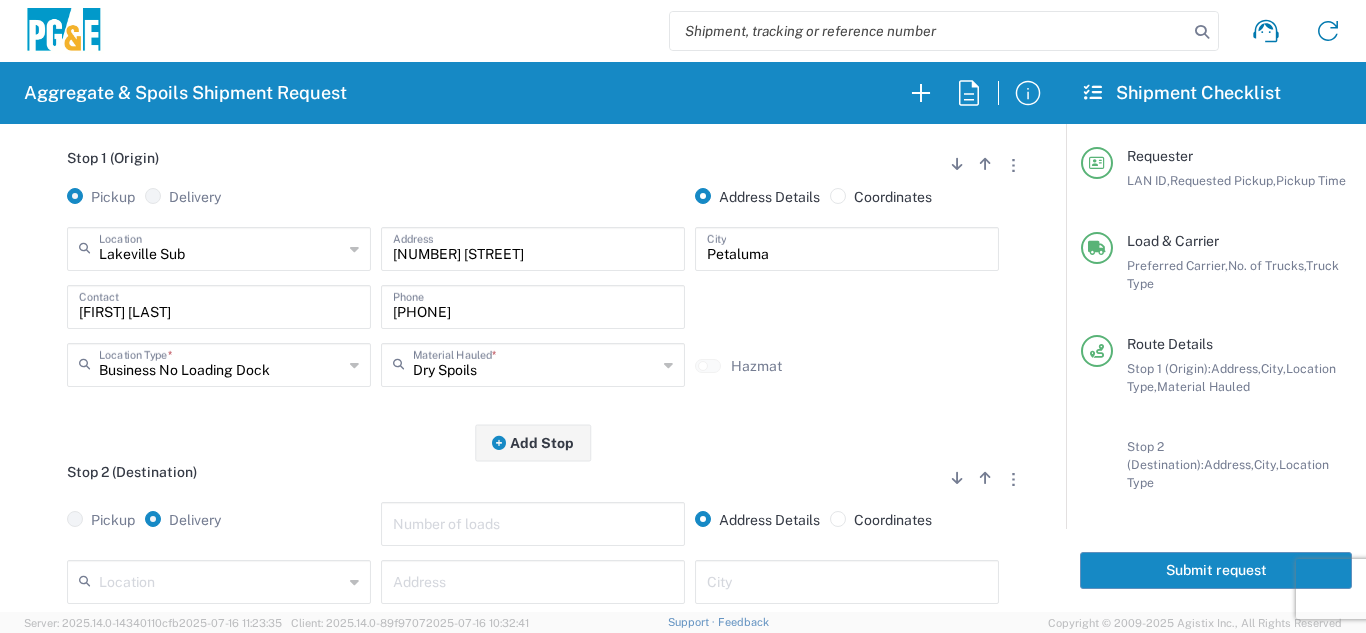 scroll, scrollTop: 400, scrollLeft: 0, axis: vertical 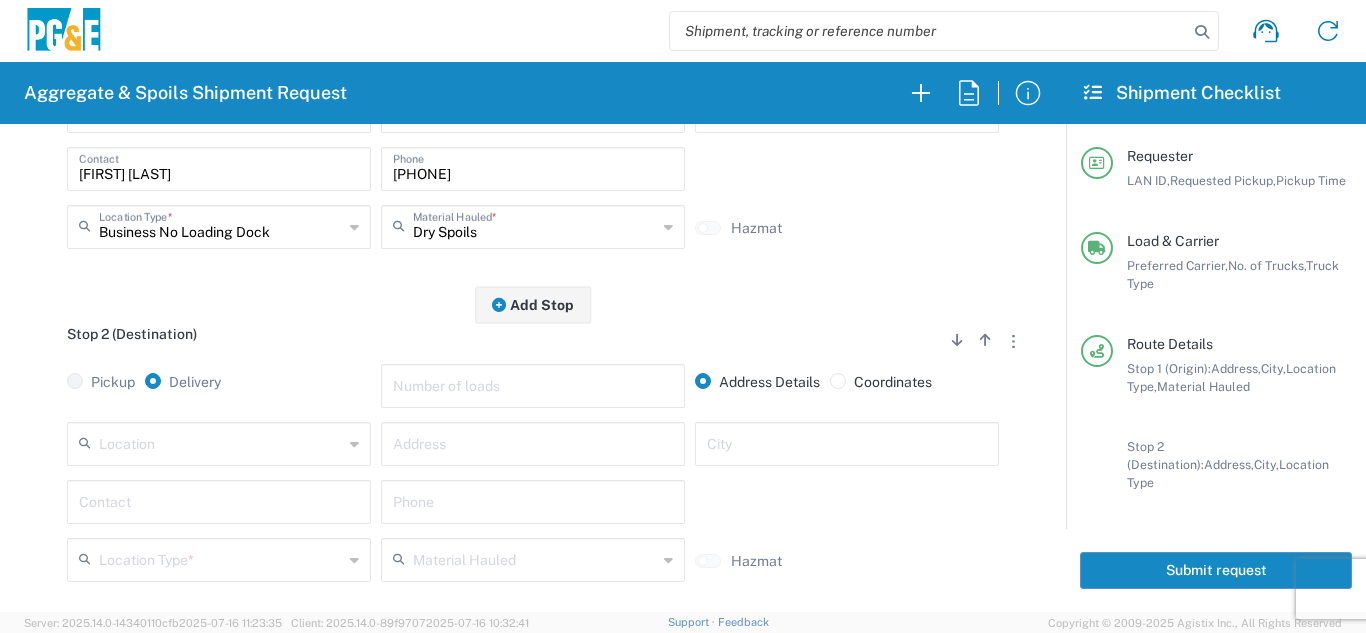 click at bounding box center [221, 442] 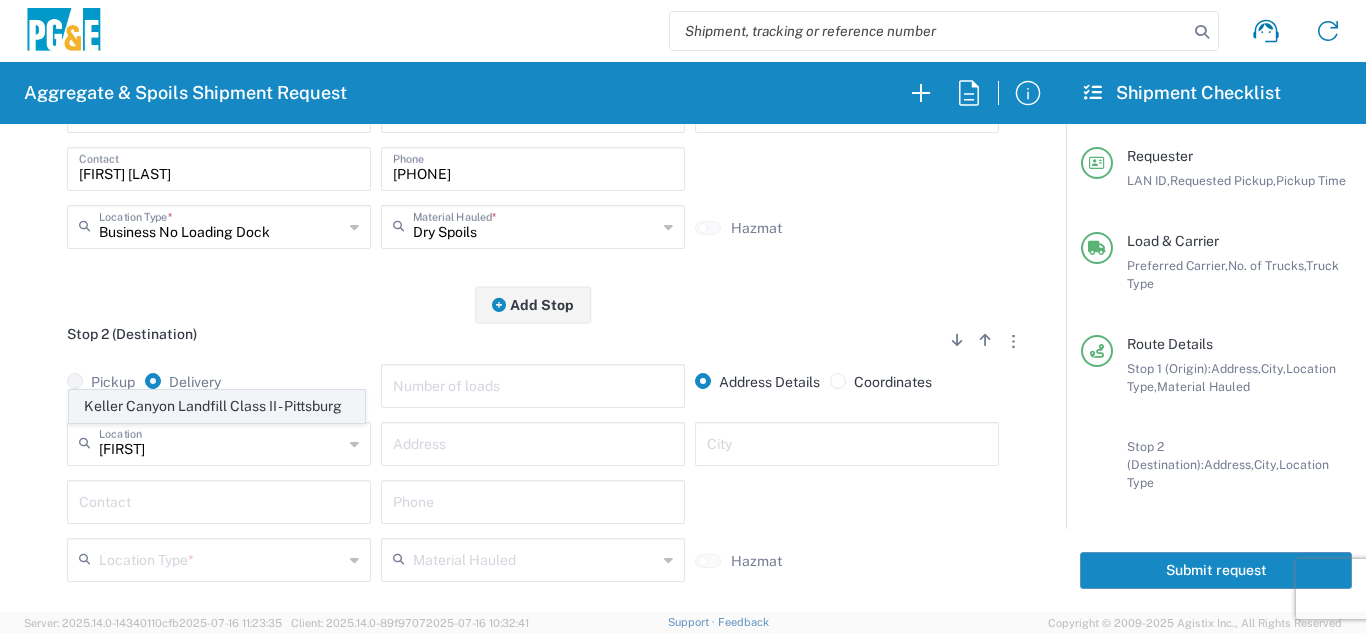 click on "Keller Canyon Landfill Class II - Pittsburg" 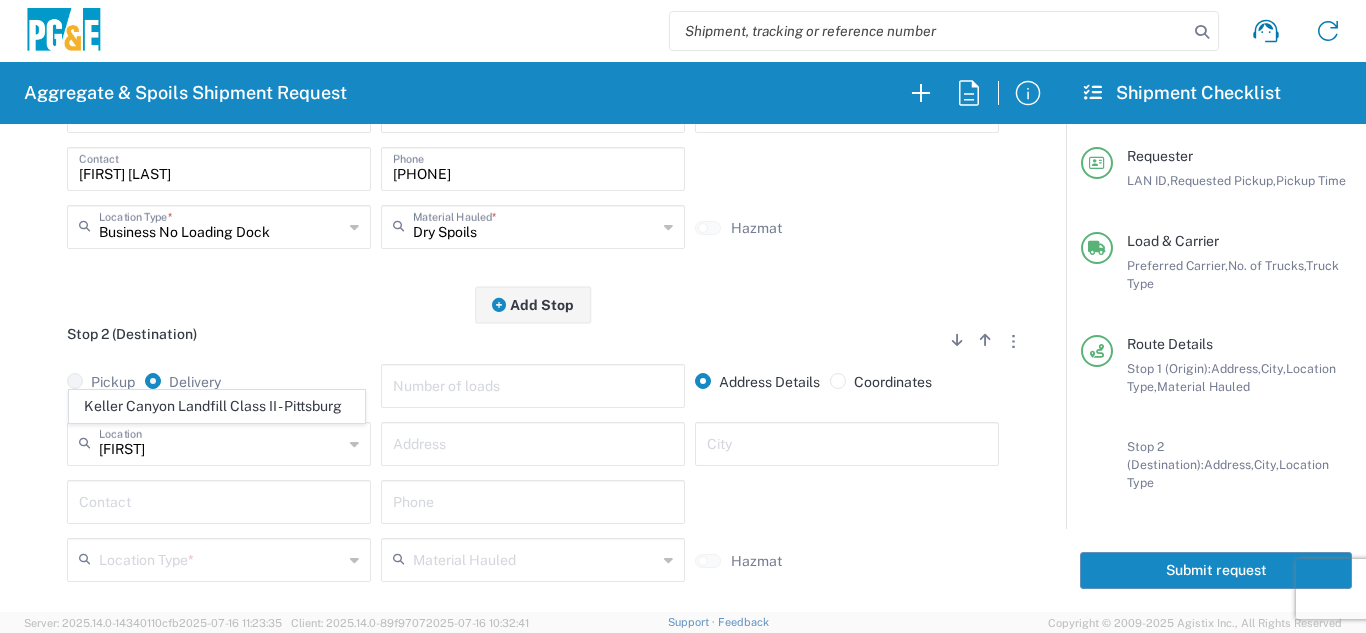 type on "Keller Canyon Landfill Class II - Pittsburg" 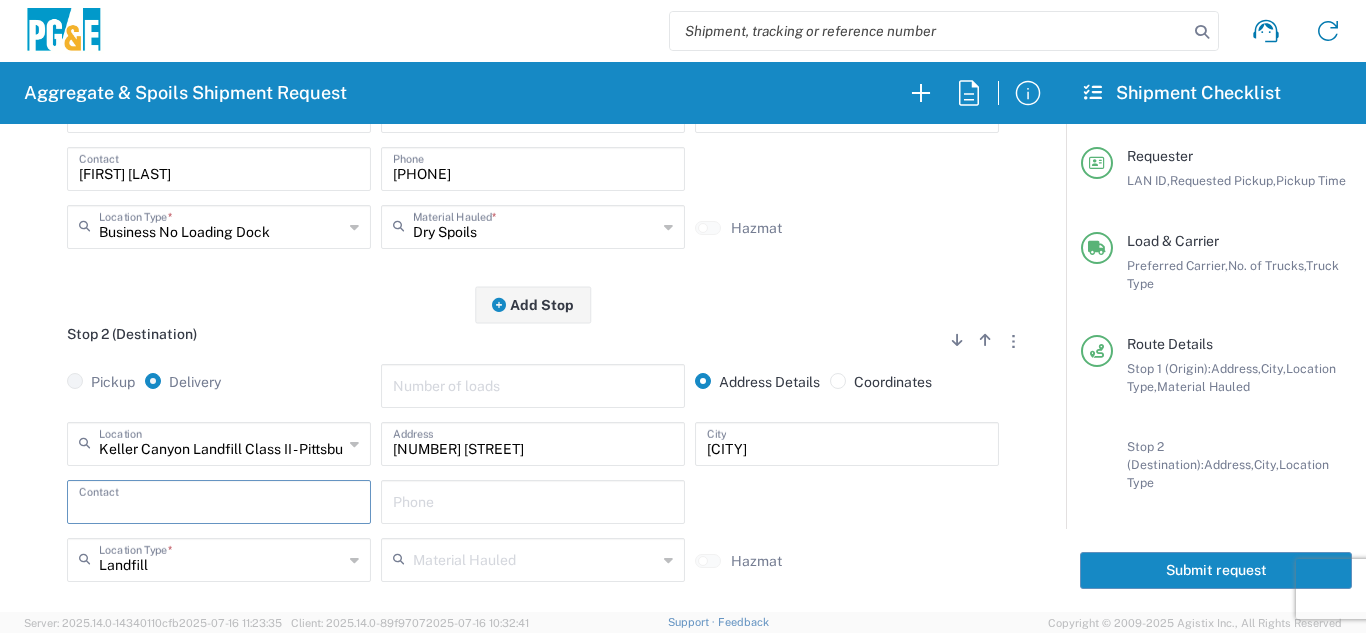 click at bounding box center (219, 500) 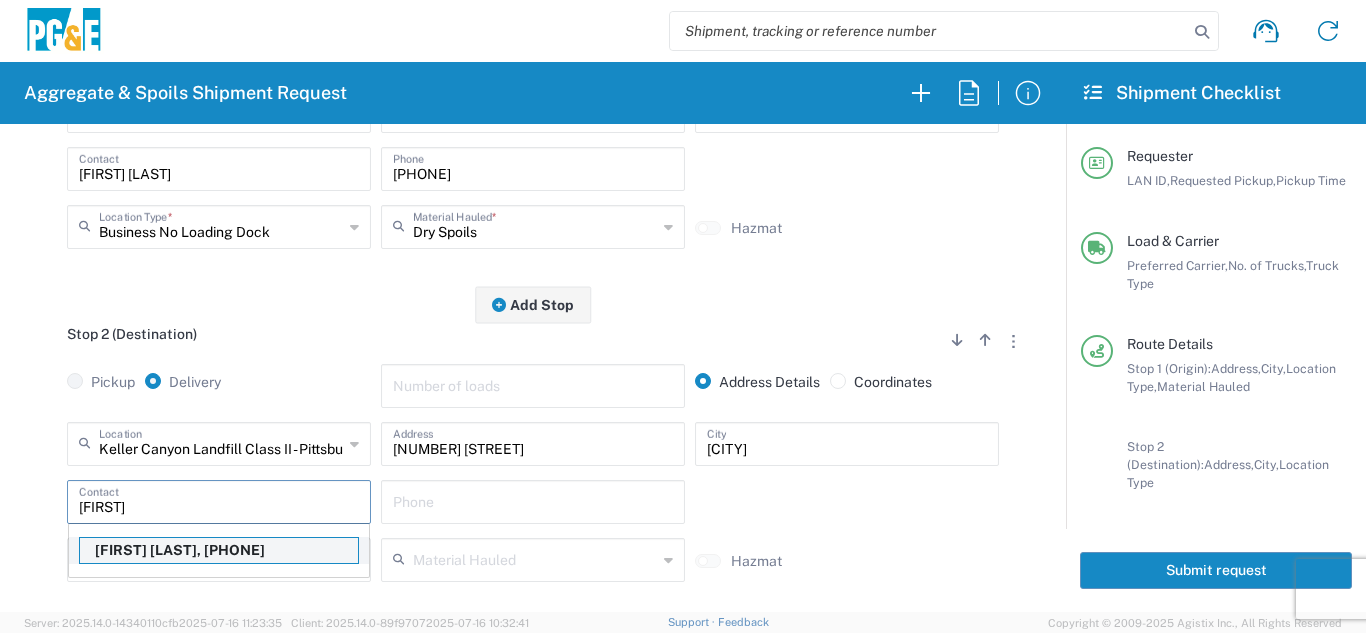 click on "[FIRST] [LAST], [PHONE]" at bounding box center (219, 550) 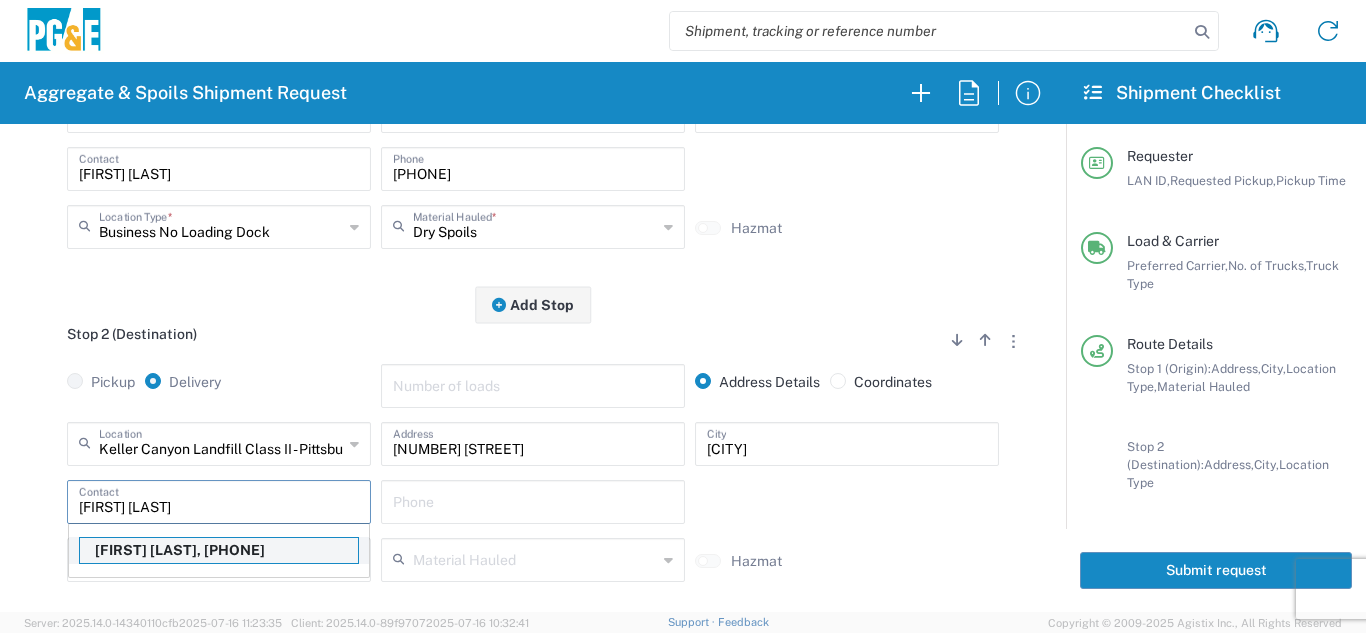 type on "[PHONE]" 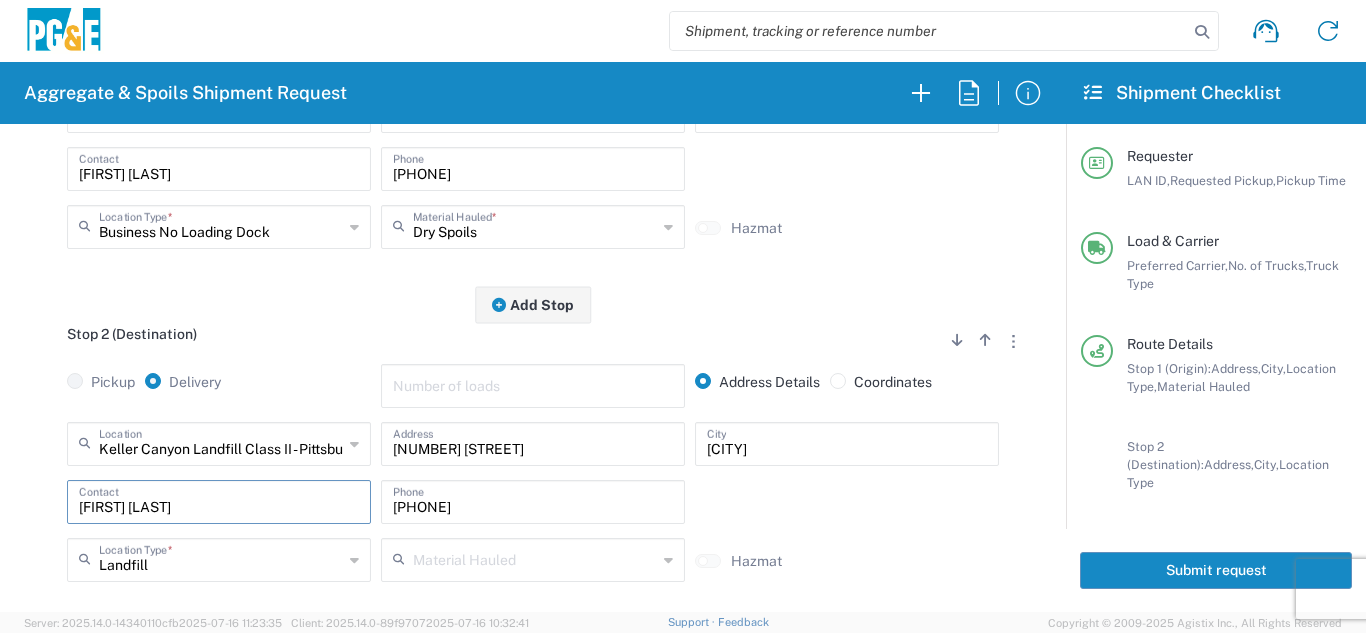 click on "[FIRST] [LAST]  Contact" 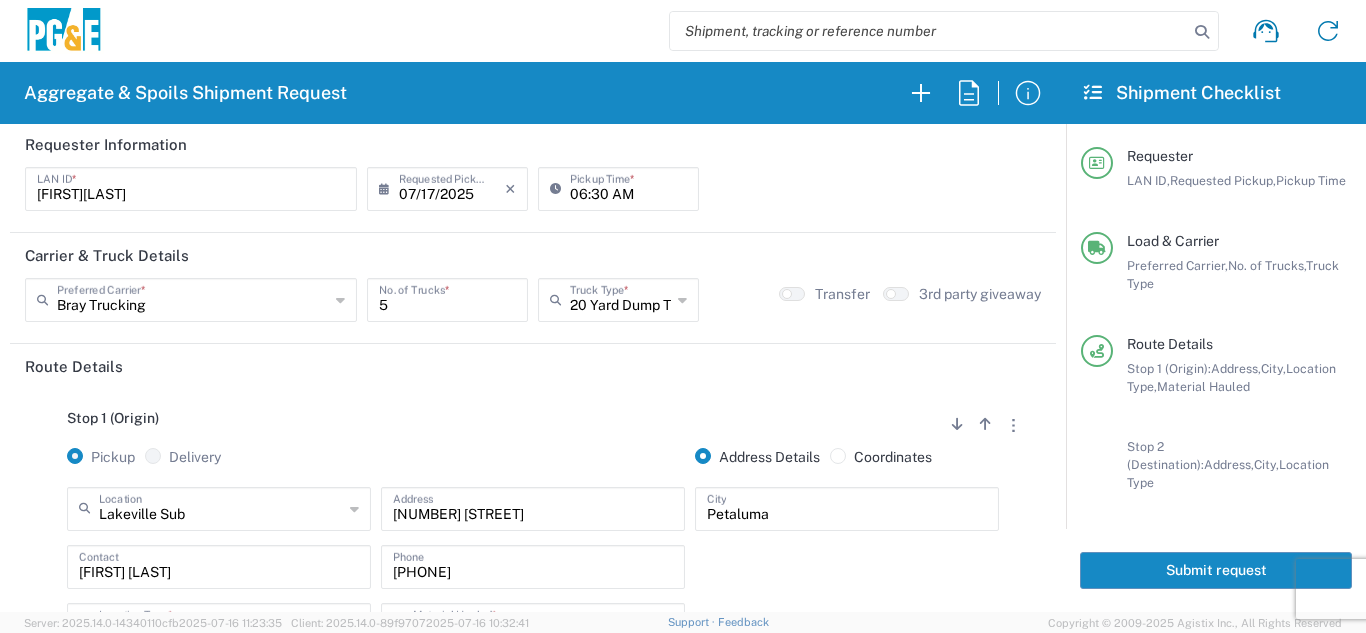scroll, scrollTop: 0, scrollLeft: 0, axis: both 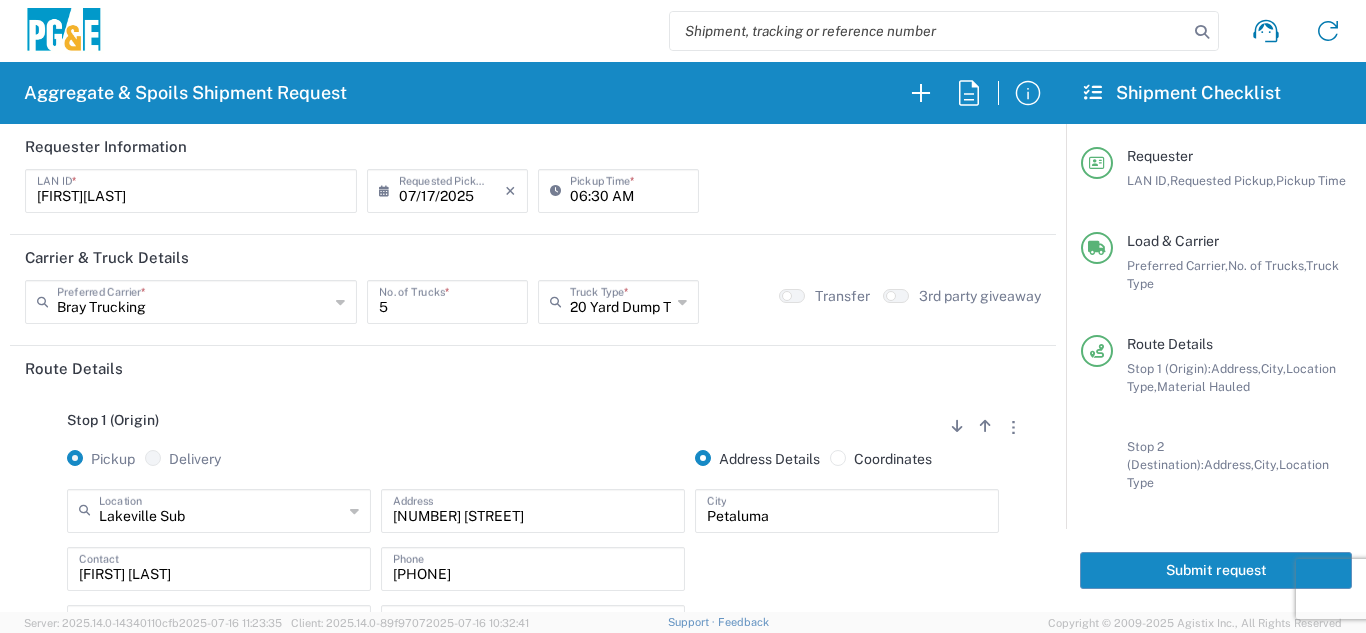 click on "Submit request" 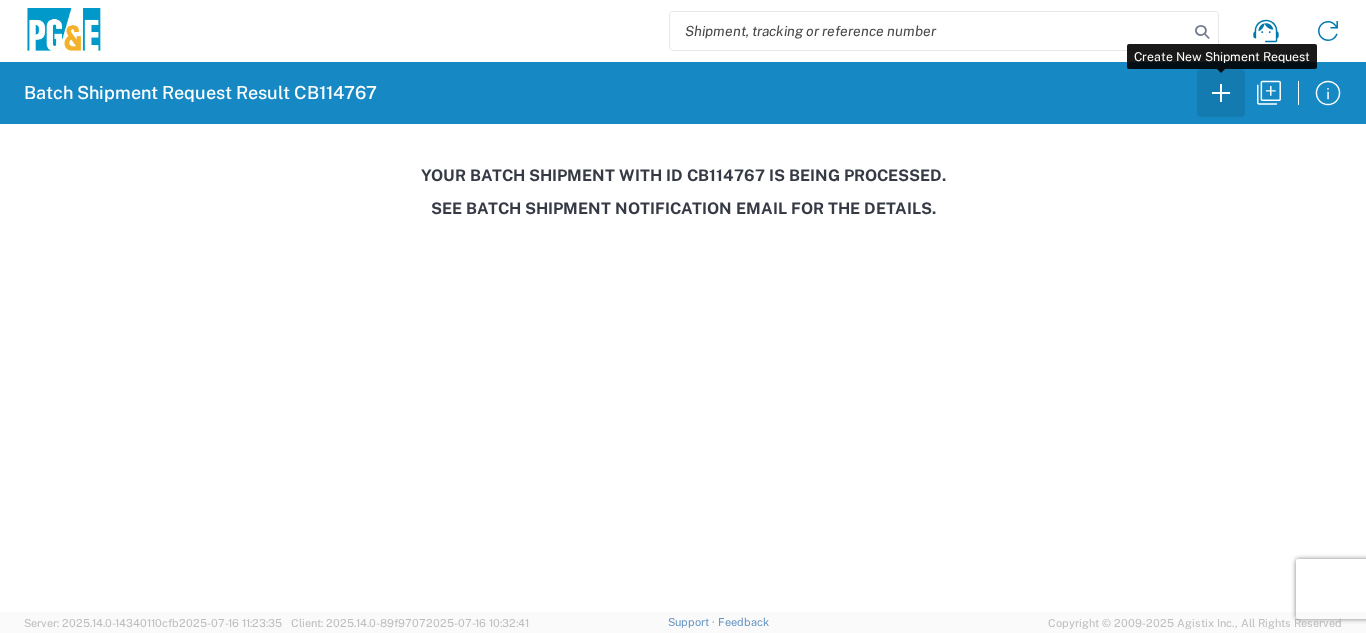 click 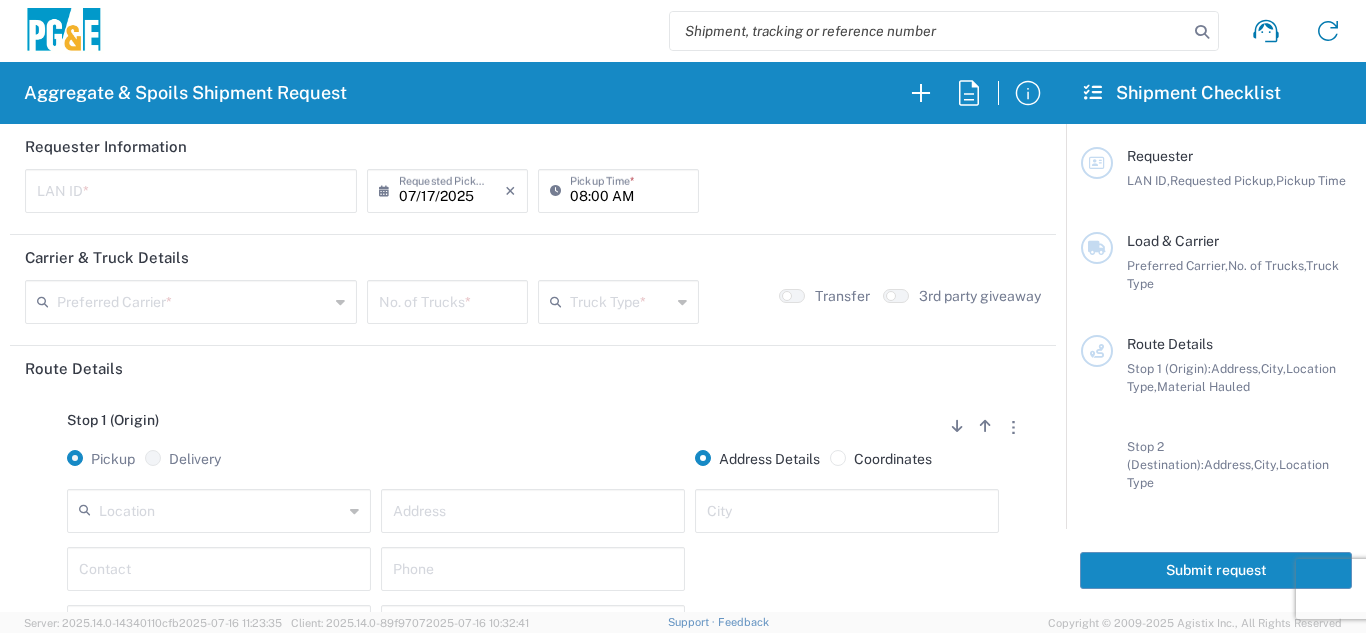 click at bounding box center [191, 189] 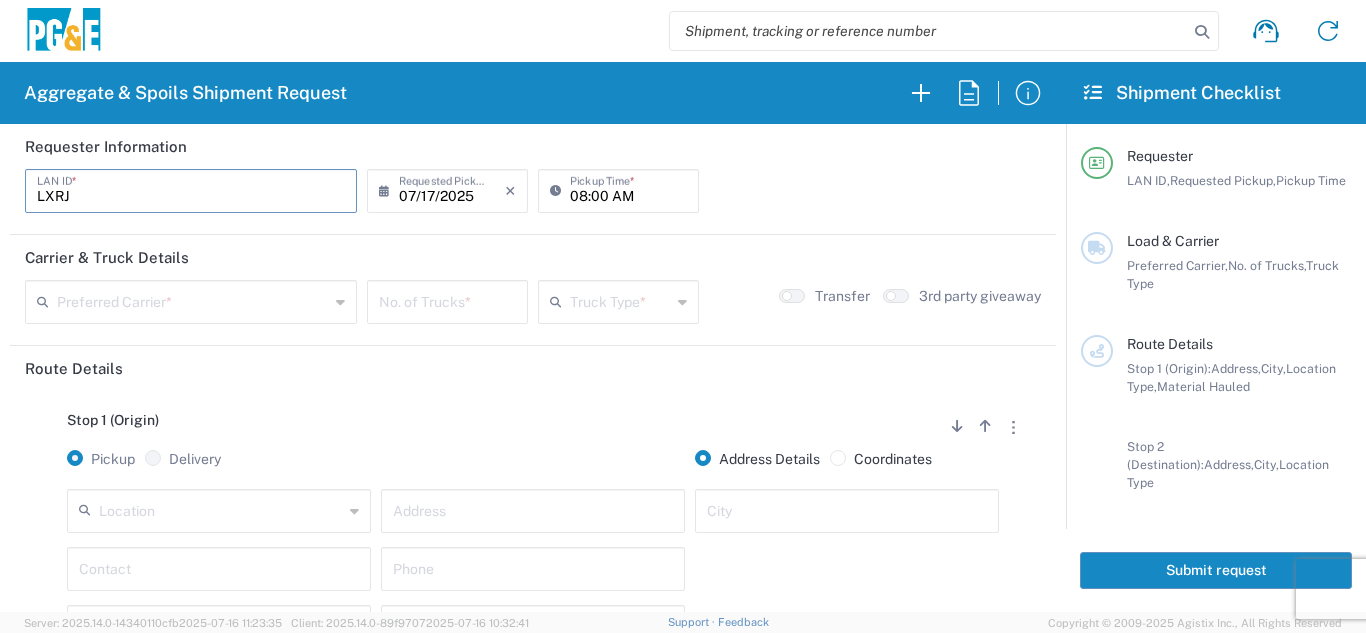 type on "LXRJ" 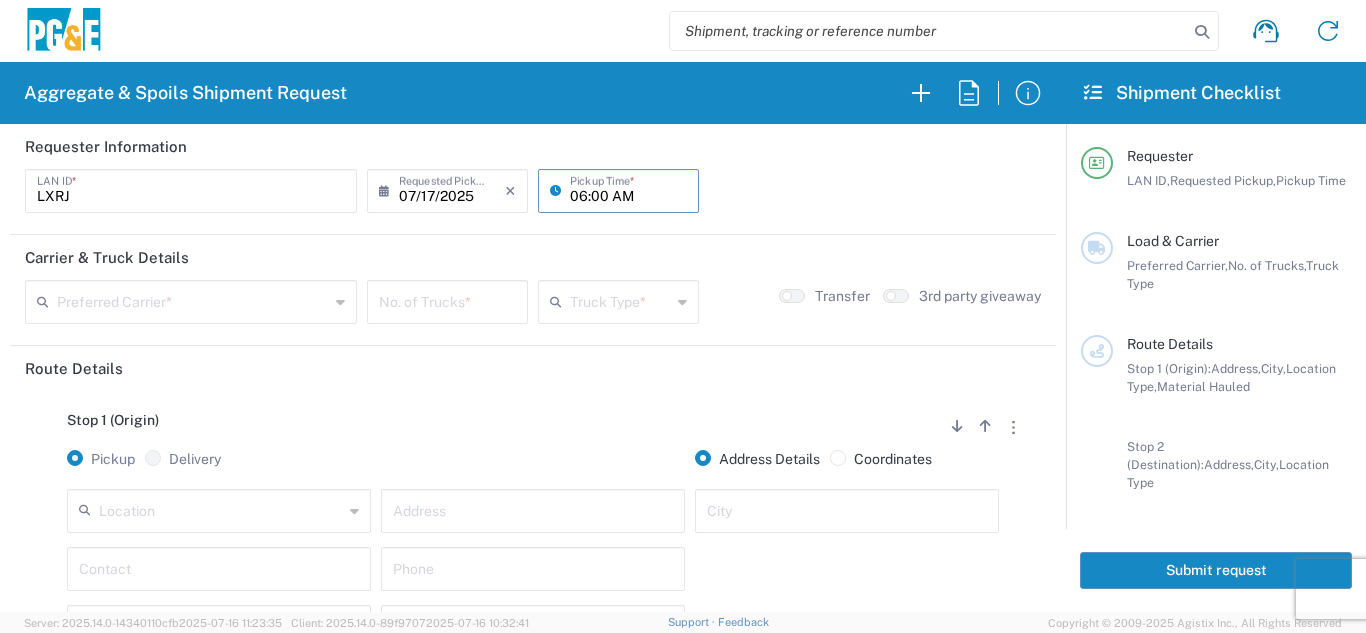 type on "06:00 AM" 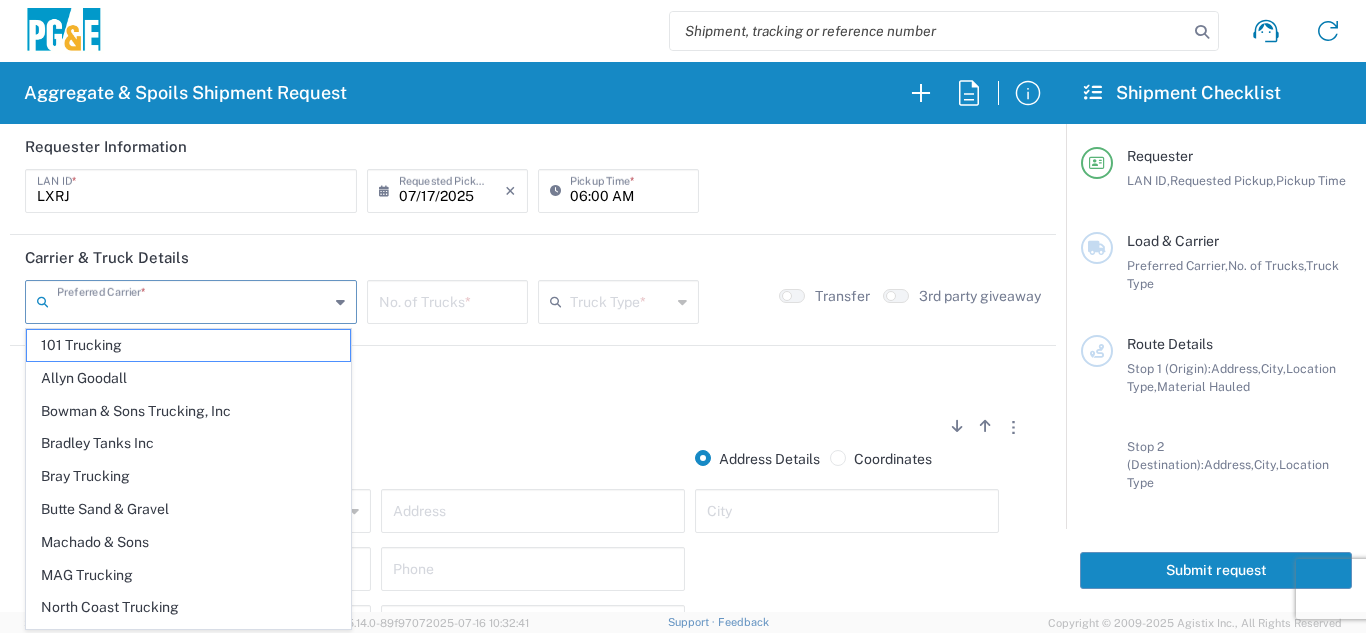 click at bounding box center (193, 300) 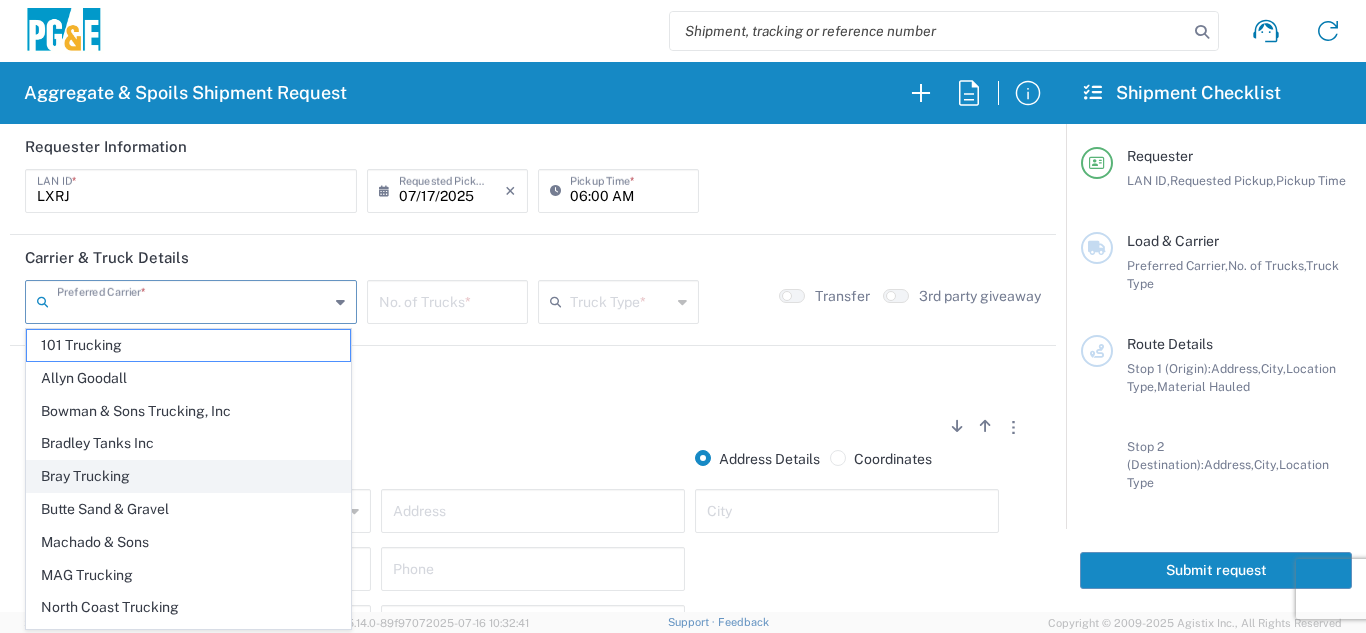 click on "Bray Trucking" 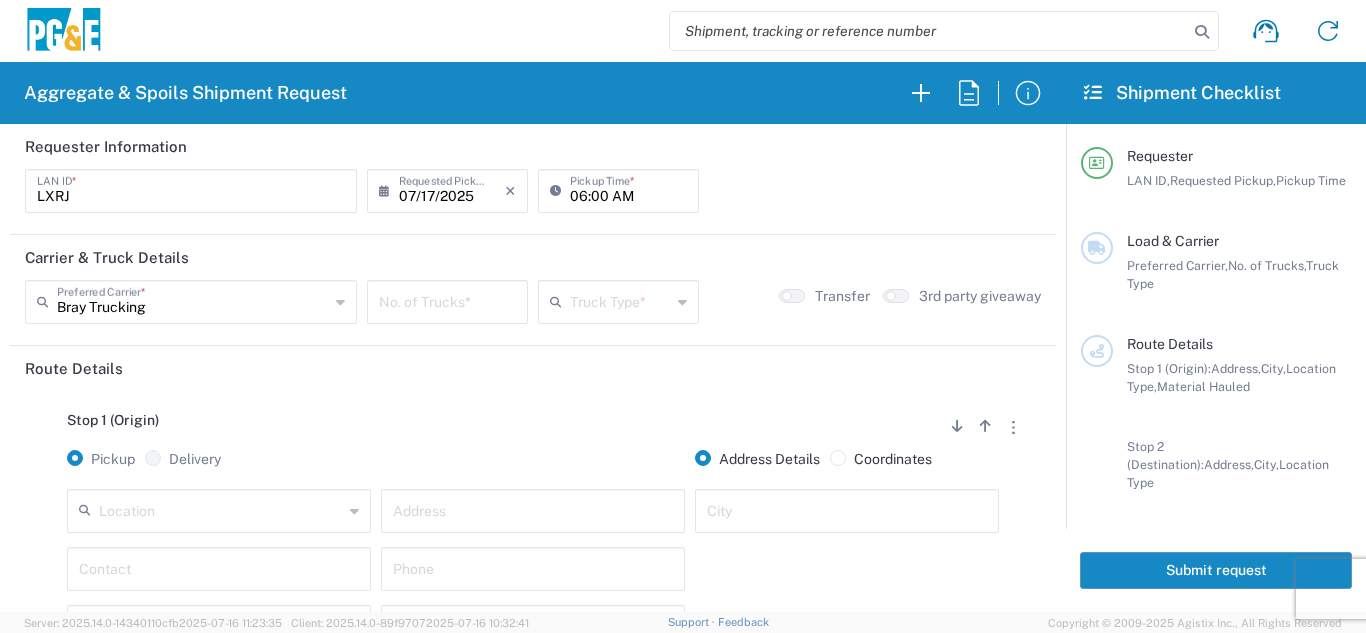 click at bounding box center (447, 300) 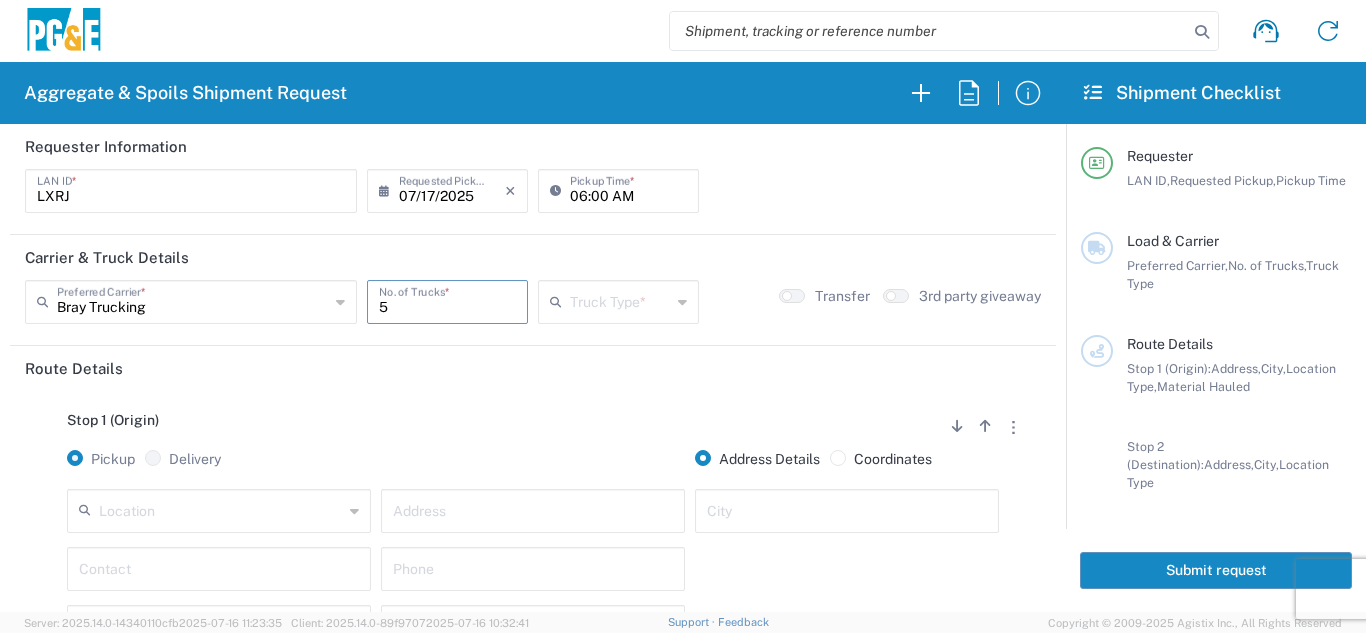 type on "5" 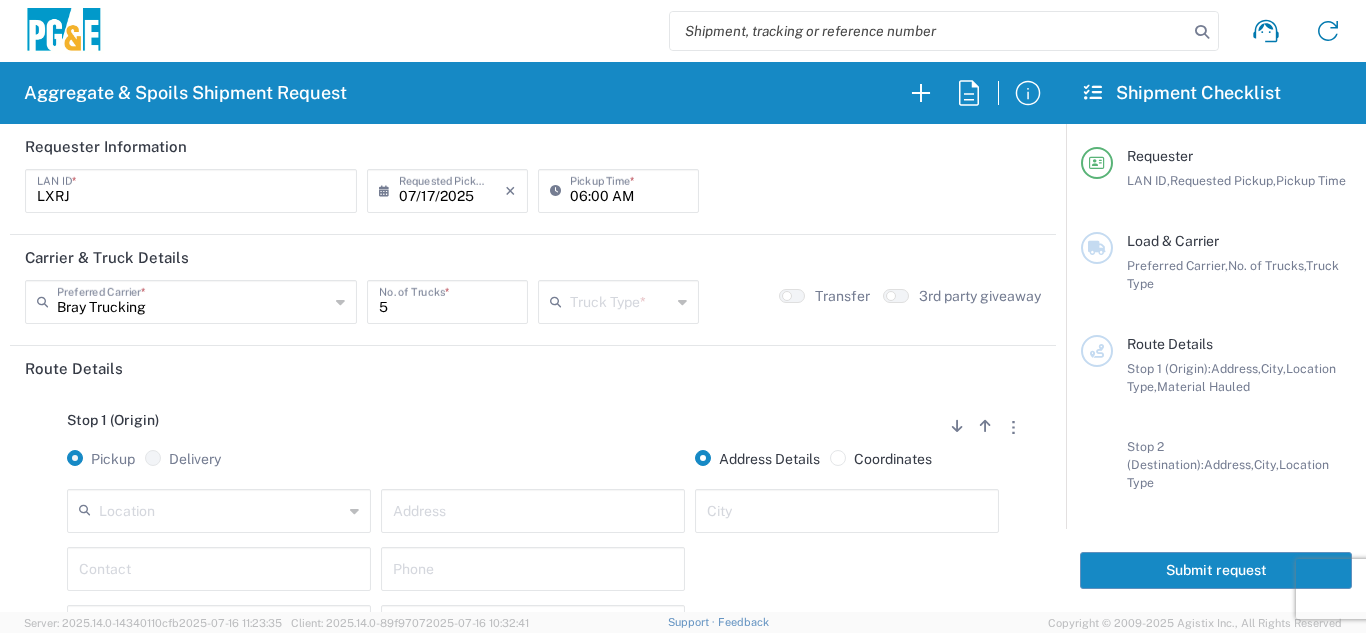 click on "Transfer" 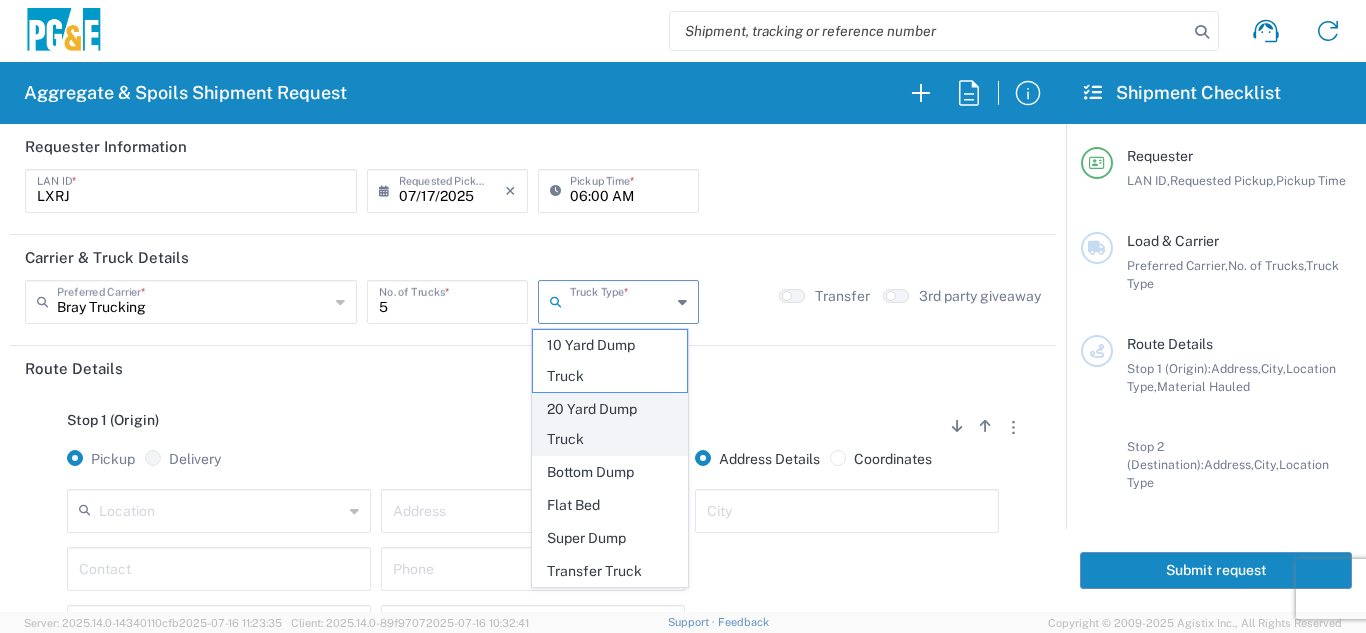 click on "20 Yard Dump Truck" 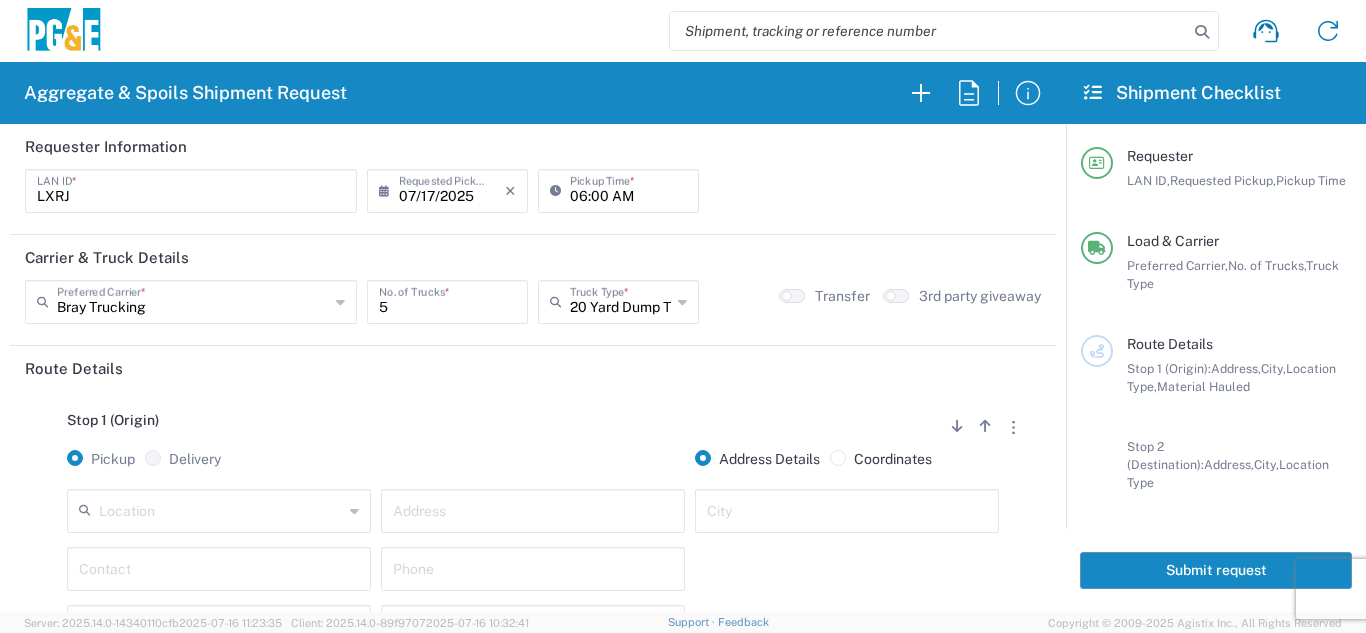 click on "Stop 1 (Origin)
Add Stop Above   Add Stop Below   Remove Stop" 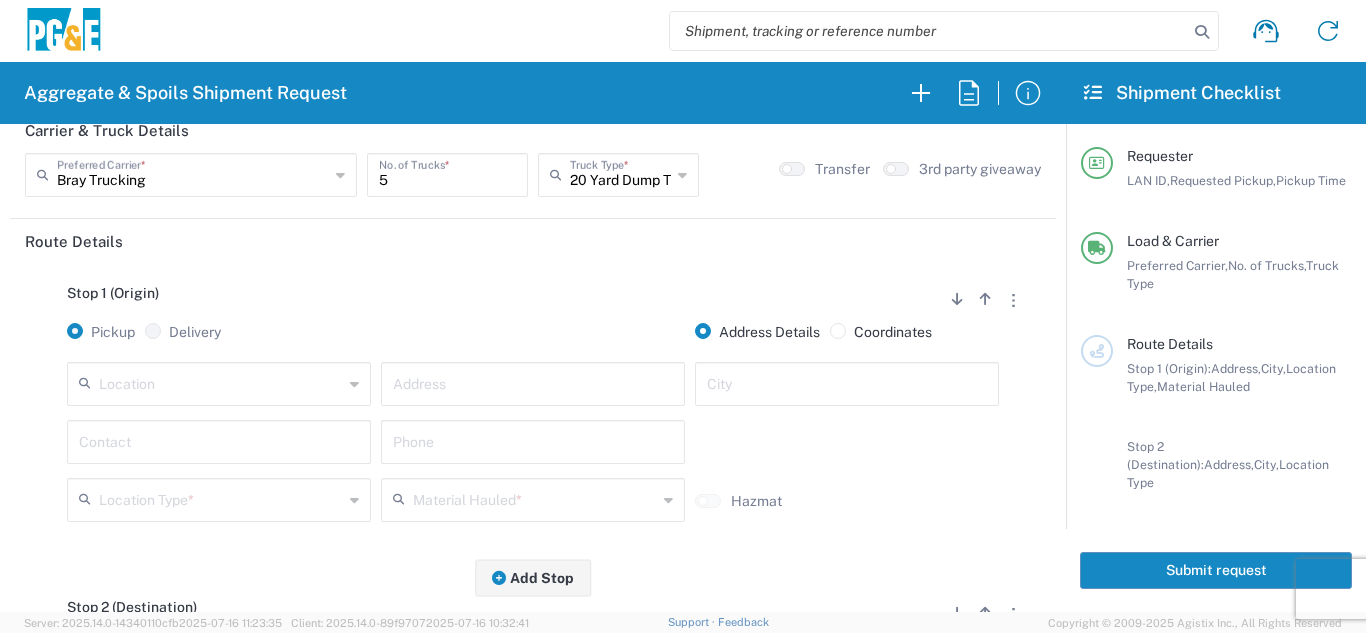 scroll, scrollTop: 200, scrollLeft: 0, axis: vertical 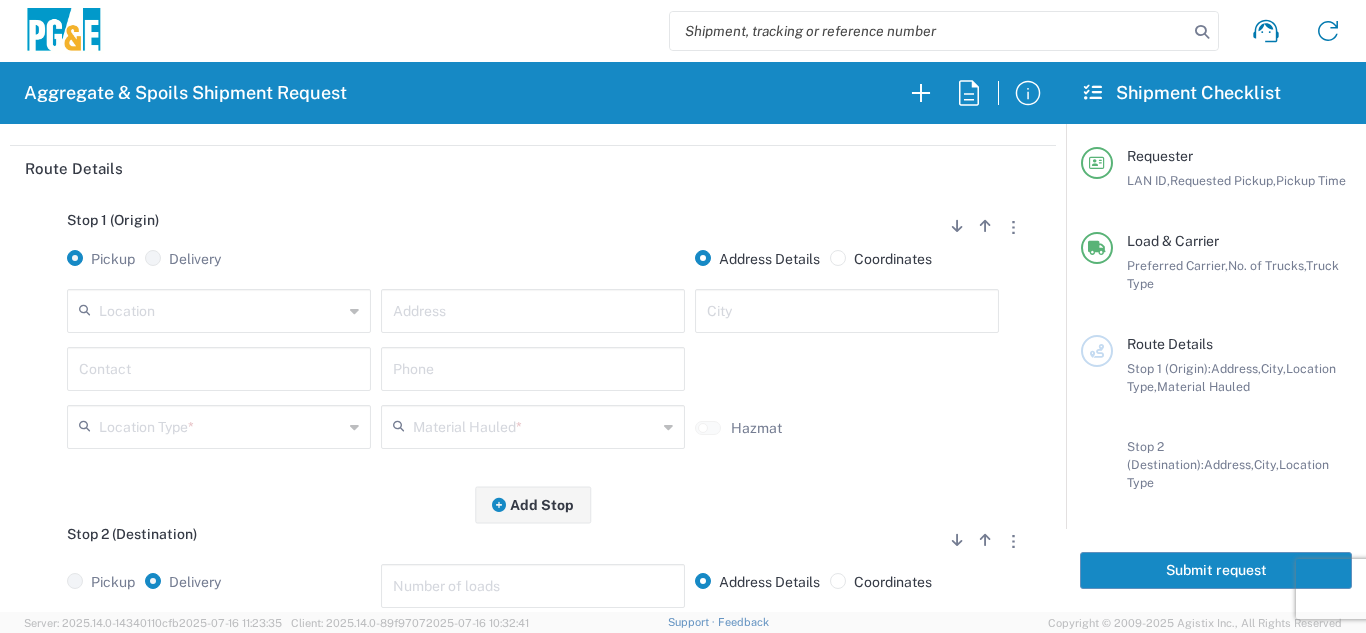 click at bounding box center (221, 309) 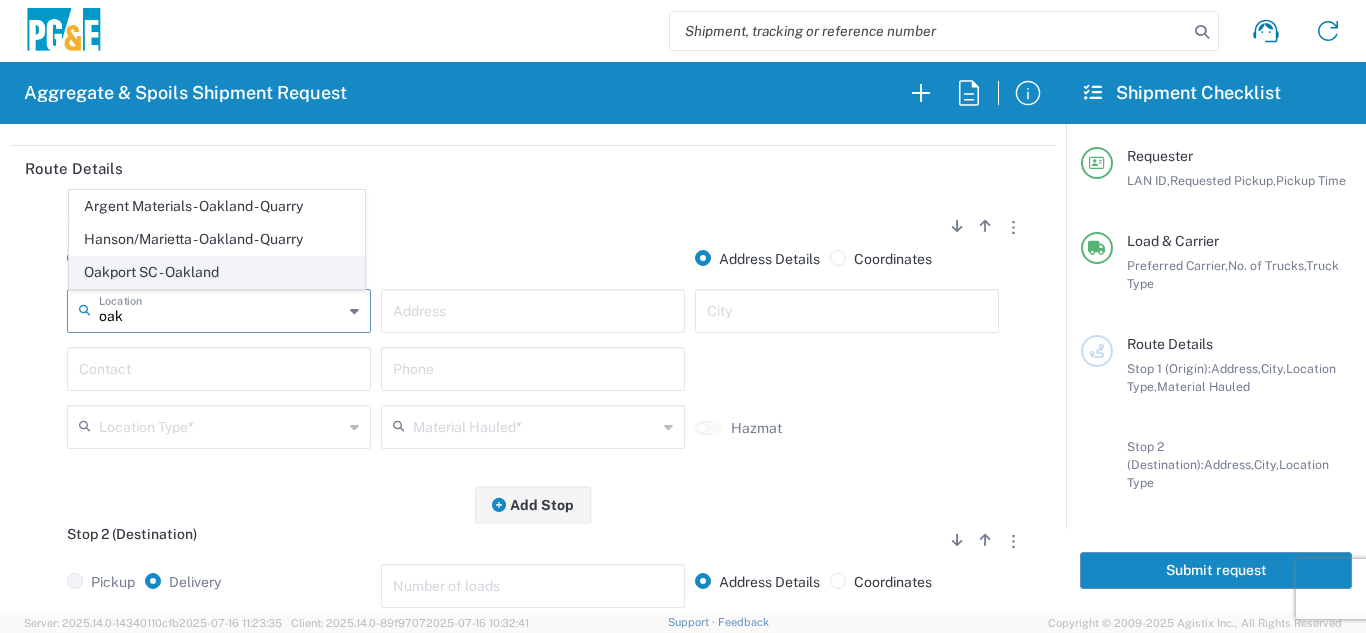 click on "Oakport SC - Oakland" 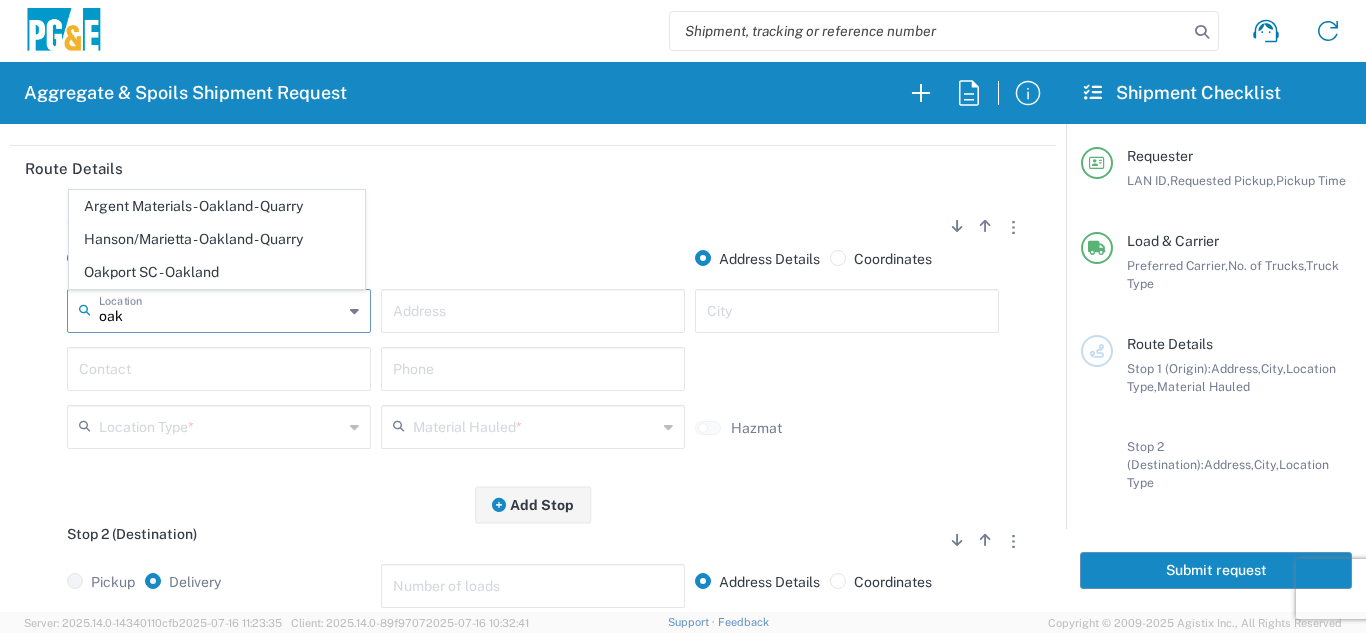 type on "Oakport SC - Oakland" 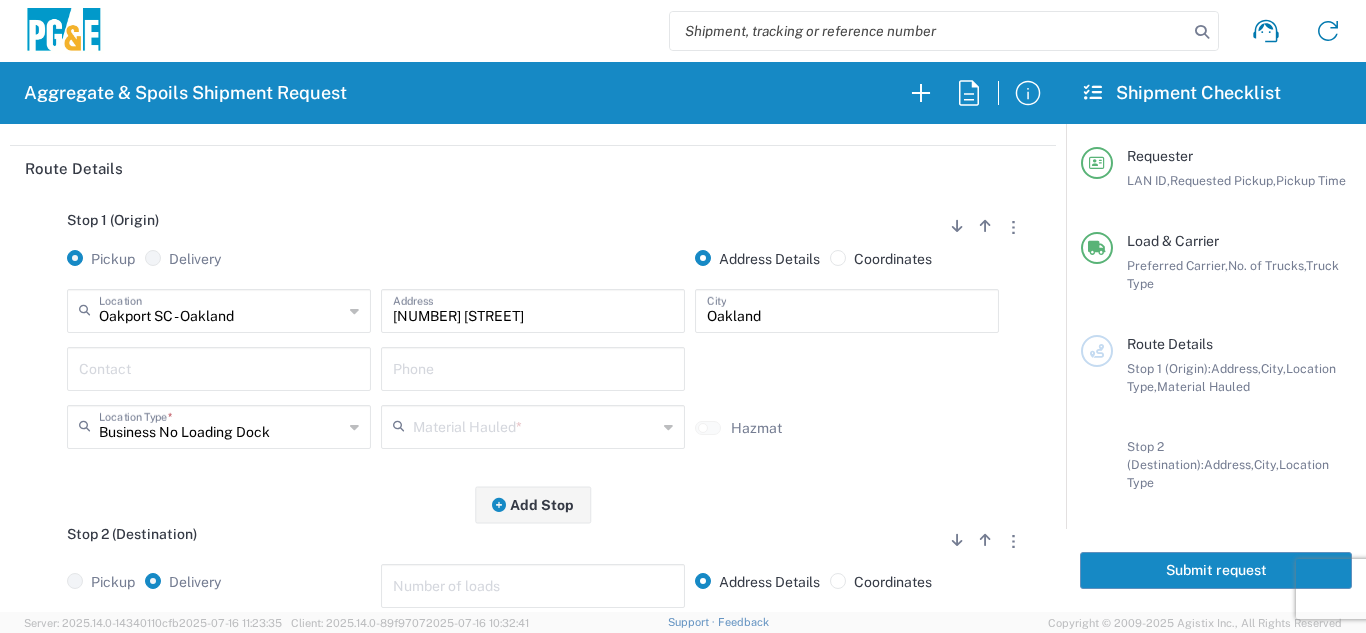 click at bounding box center (219, 367) 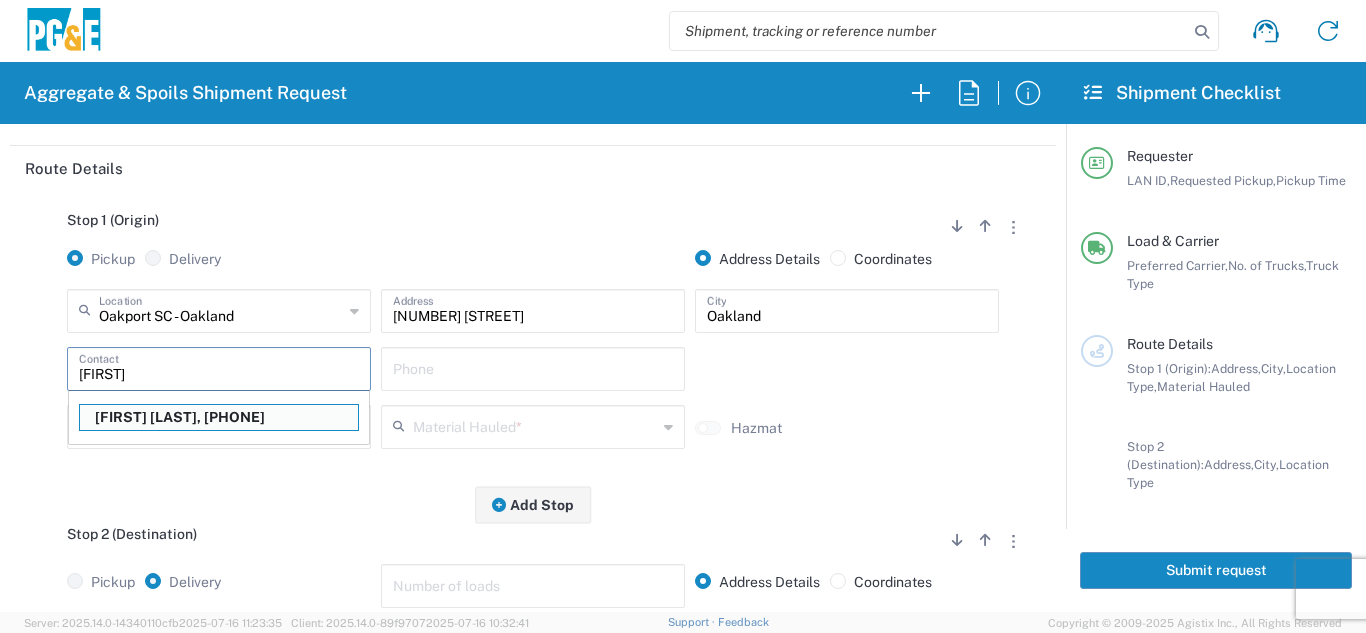 click on "[FIRST] [LAST], [PHONE]" at bounding box center [219, 417] 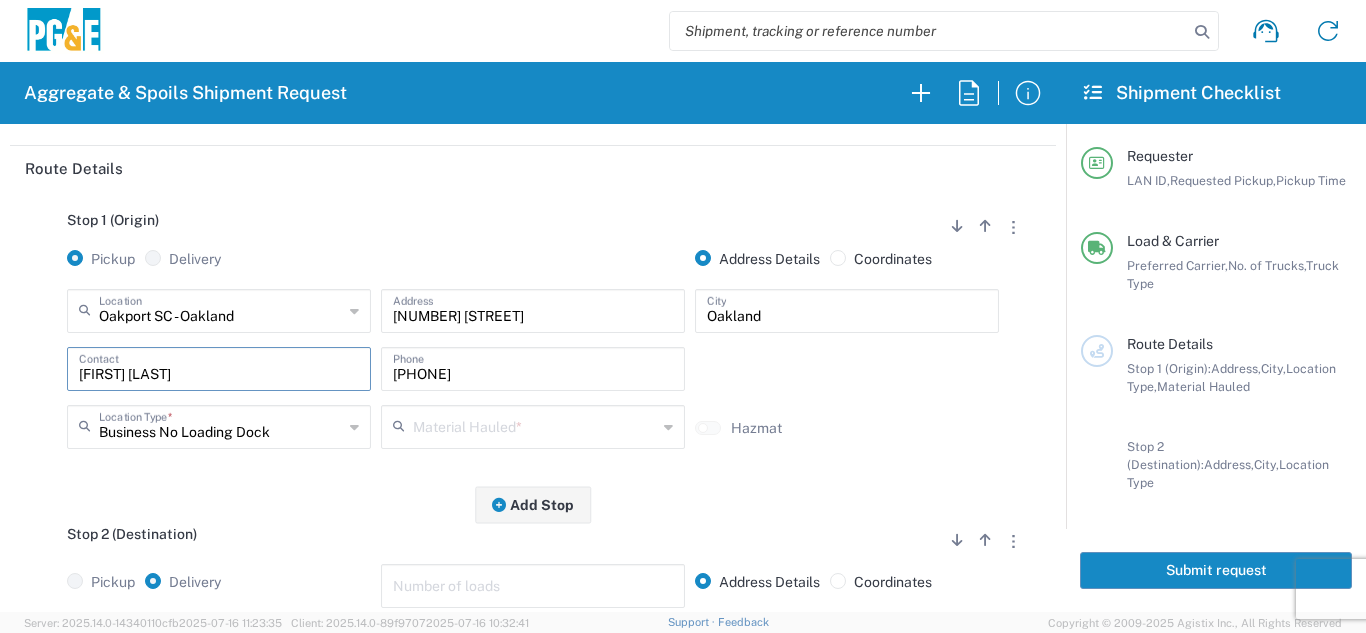 click at bounding box center (535, 425) 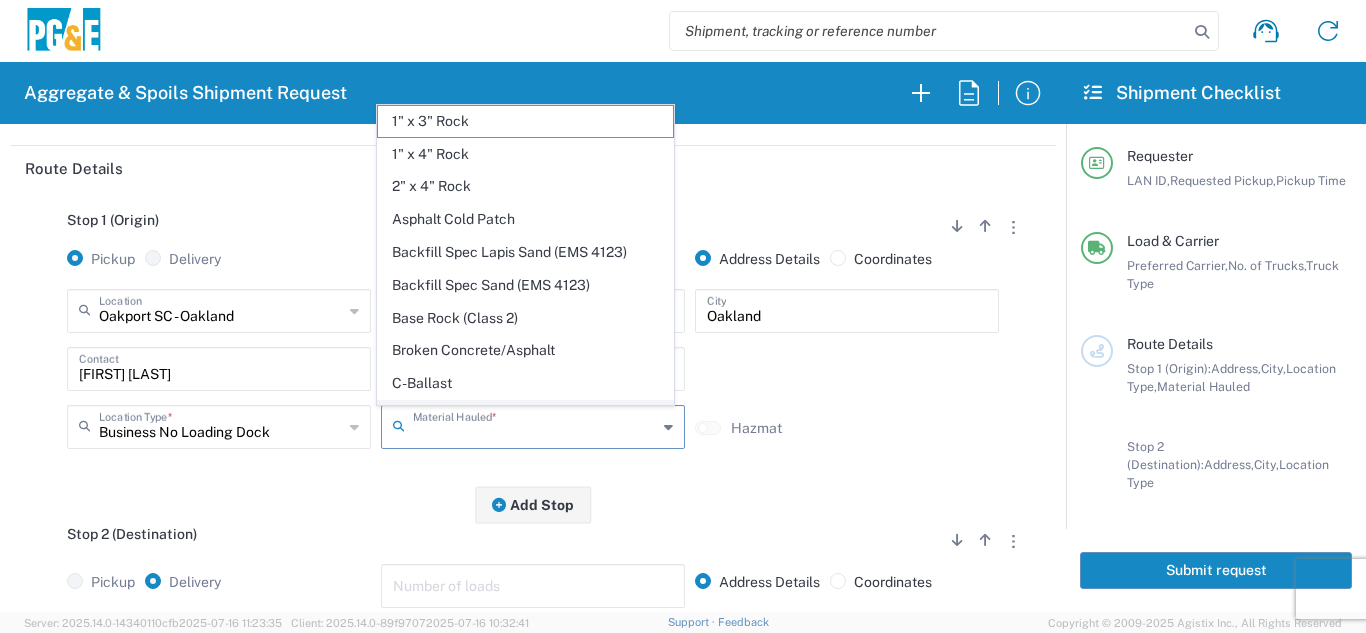 scroll, scrollTop: 300, scrollLeft: 0, axis: vertical 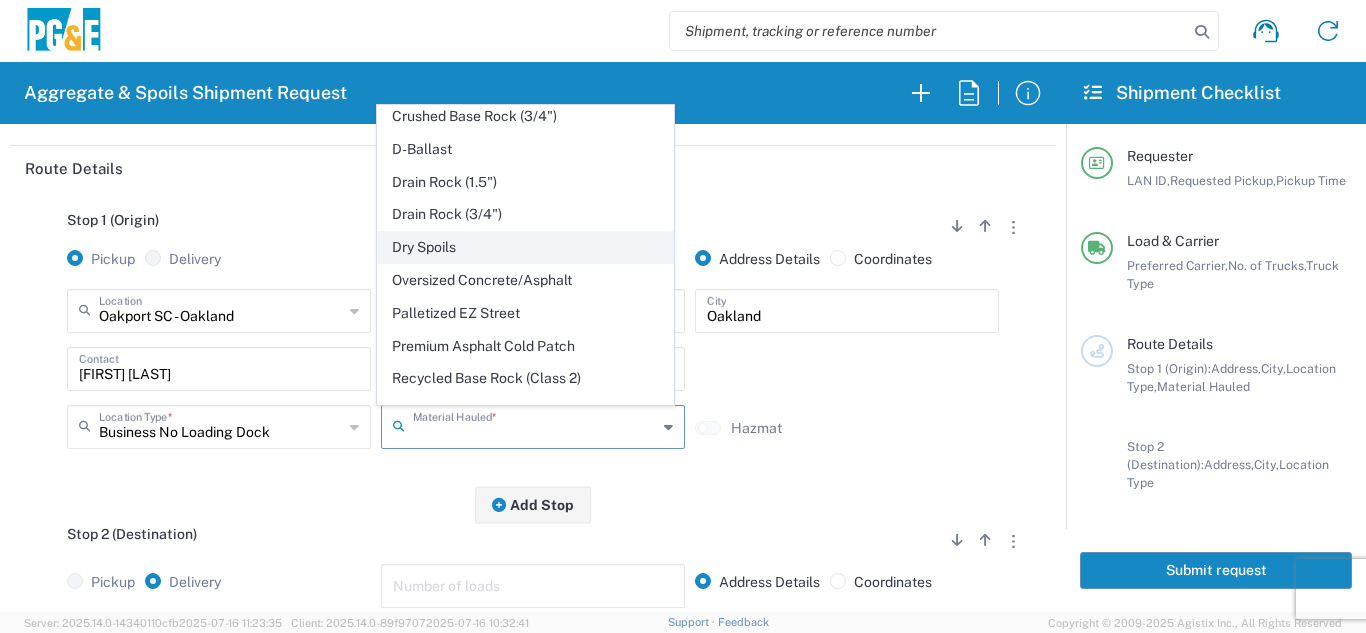 click on "Dry Spoils" 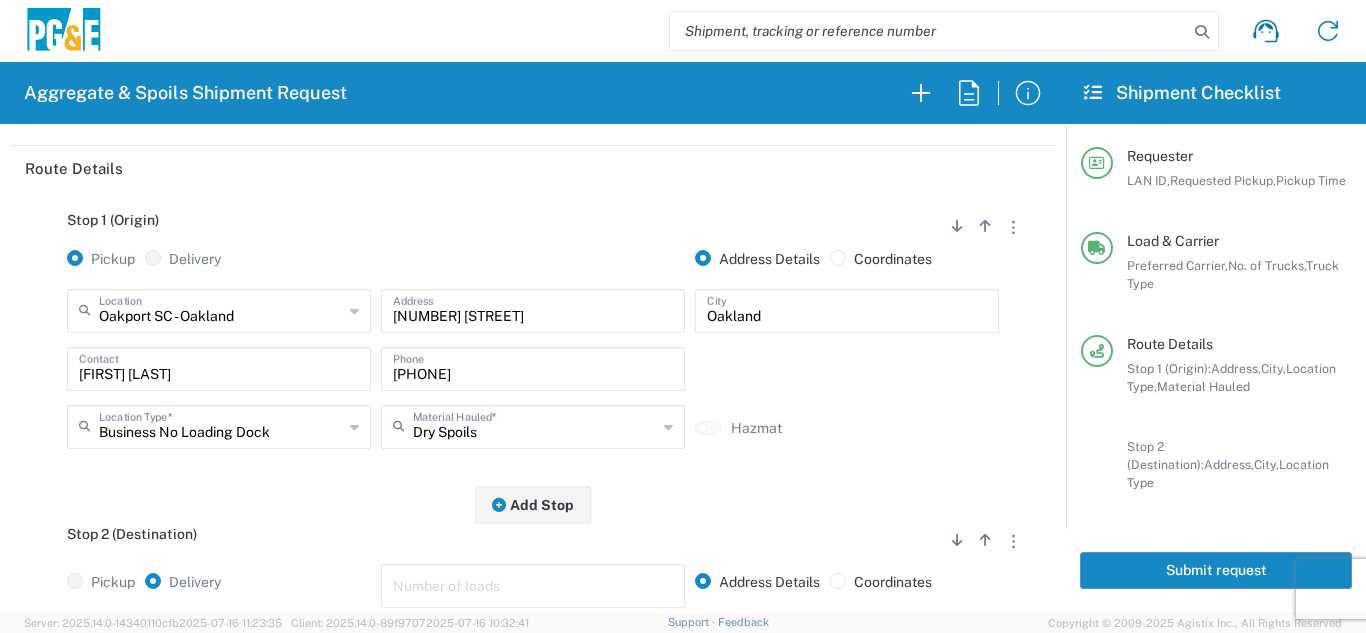 click on "Stop 1 (Origin)
Add Stop Above   Add Stop Below   Remove Stop   Pickup   Delivery   Address Details   Coordinates  Oakport SC - Oakland  Location  Oakport SC - Oakland [NUMBER] [STREET] - Quarry 7/11 Materials - Chico - Quarry 7/11 Materials - Ridgecrest - Quarry Acampo Airport - [CITY] Altamont Landfill - Livermore American Canyon Anderson Landfill - Waste Management Landfill Class II Antioch Building Materials Antioch SC Argent Materials - Oakland - Quarry Auburn Auburn HUB Yard Auburn SC Avenal Regional Landfill Bakersfield SC Bakersfield Sub Bangor Rock Quarry Bear River Aggregates - Meadow Vista - Quarry Best Rock Quarry - Barstow Blue Mountain Minerals - Columbia - Quarry Bodean Bowman & Sons Brisbane Recycling Burney SC Butte Sand & Gravel - Sutter - Quarry Calaveras Materials Inc - Merced - Quarry Canyon Rock Co Inc - Forestville - Quarry Carlotta Cedar Avenue Recycling - Fresno - Quarry Cemex - Antioch - Quarry Cemex - Clayton - Quarry Chico SC" 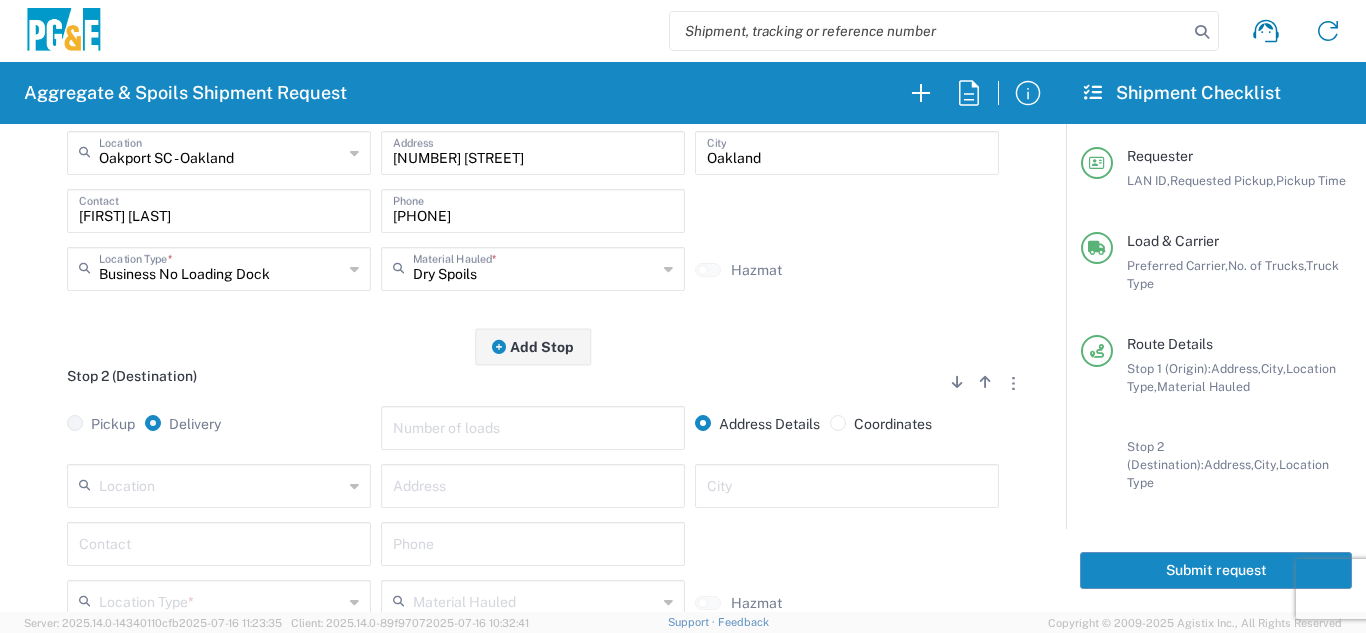 scroll, scrollTop: 400, scrollLeft: 0, axis: vertical 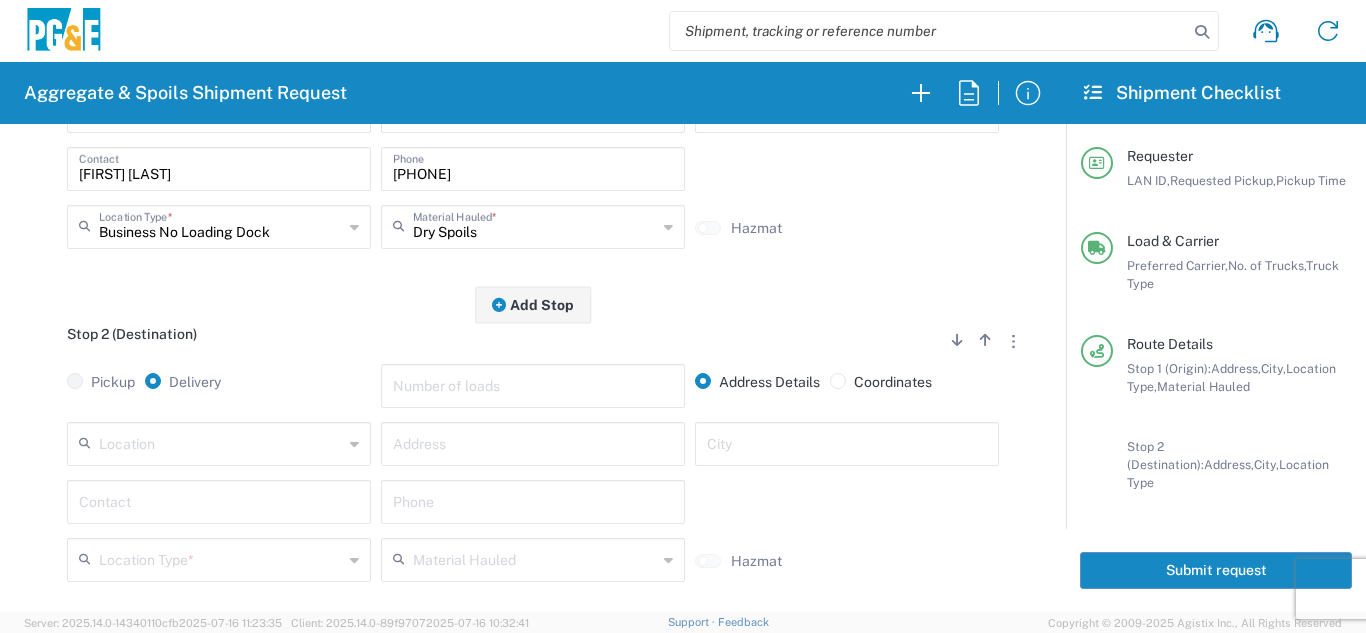 click at bounding box center (221, 442) 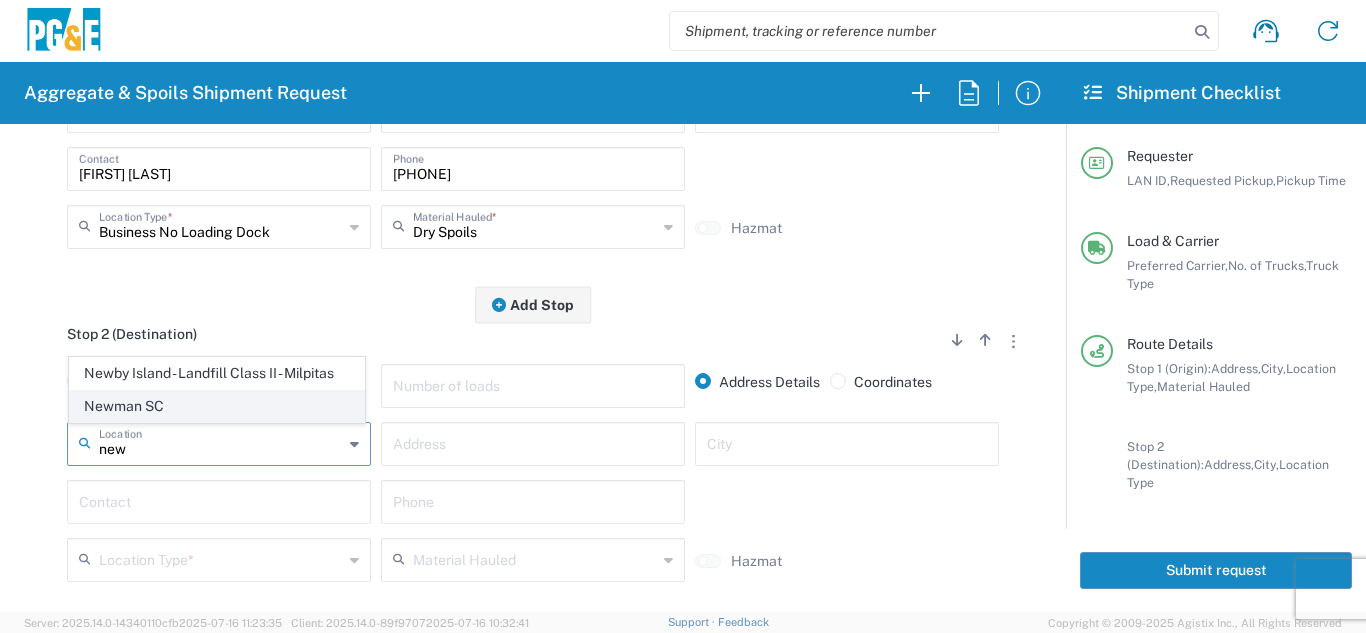 click on "Newman SC" 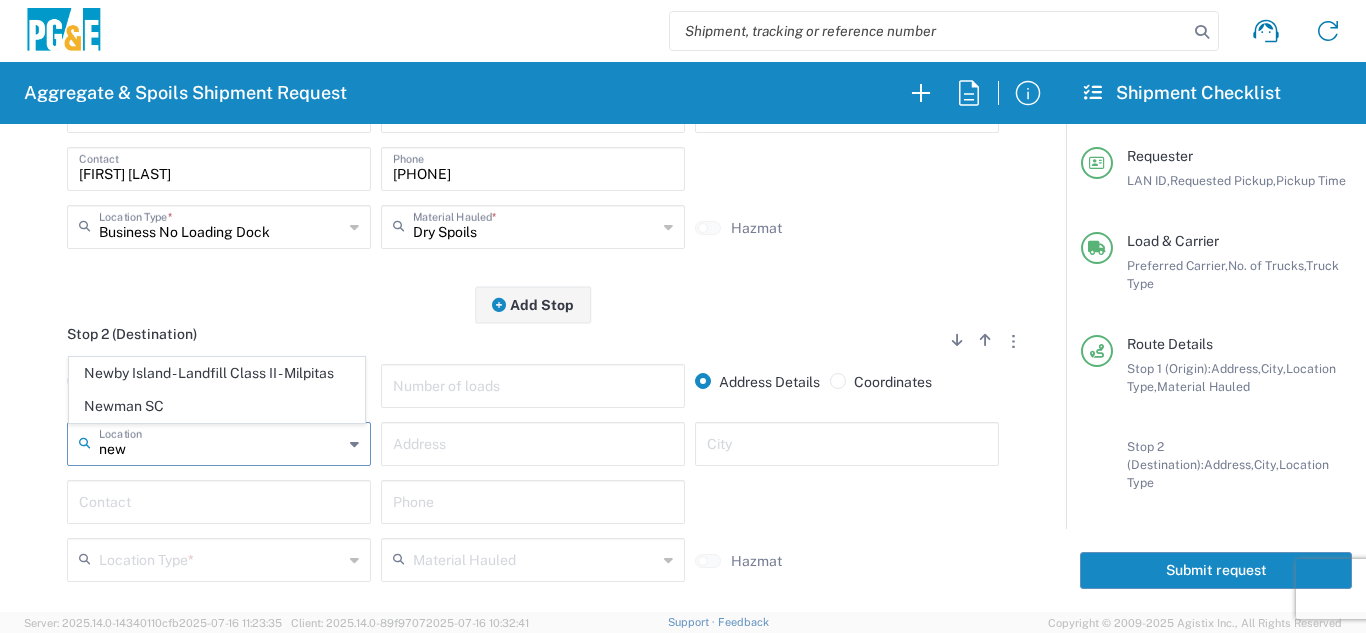 type on "Newman SC" 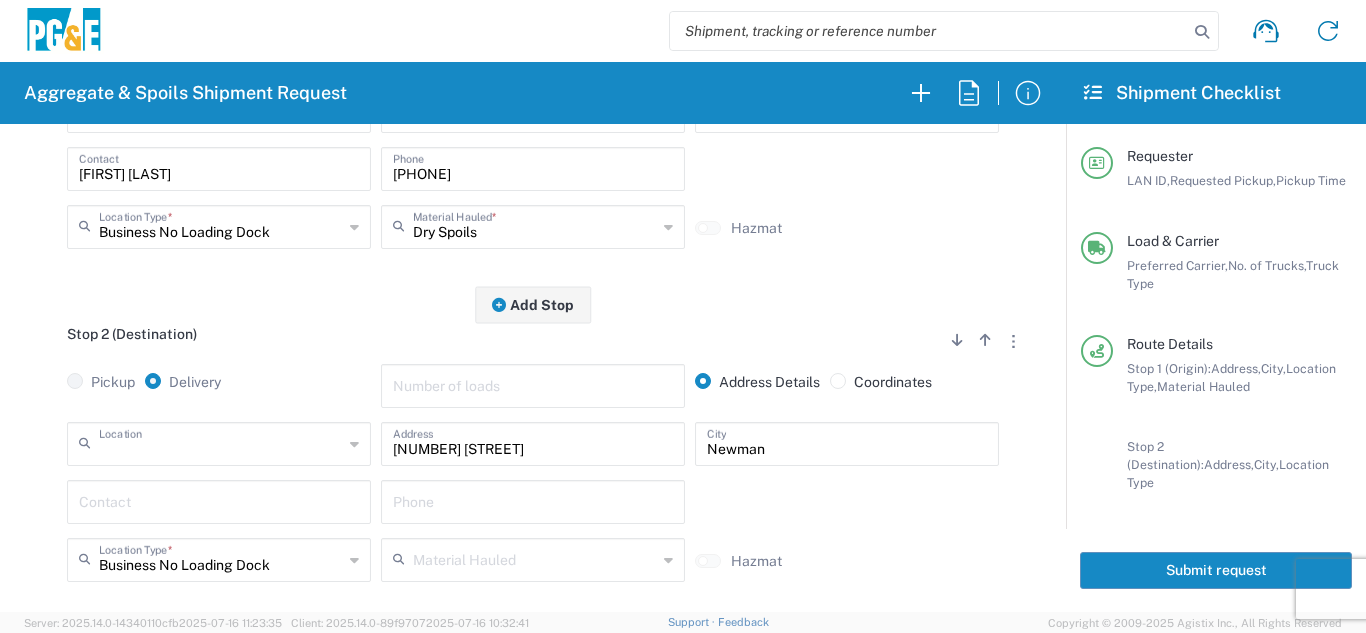 click at bounding box center (221, 442) 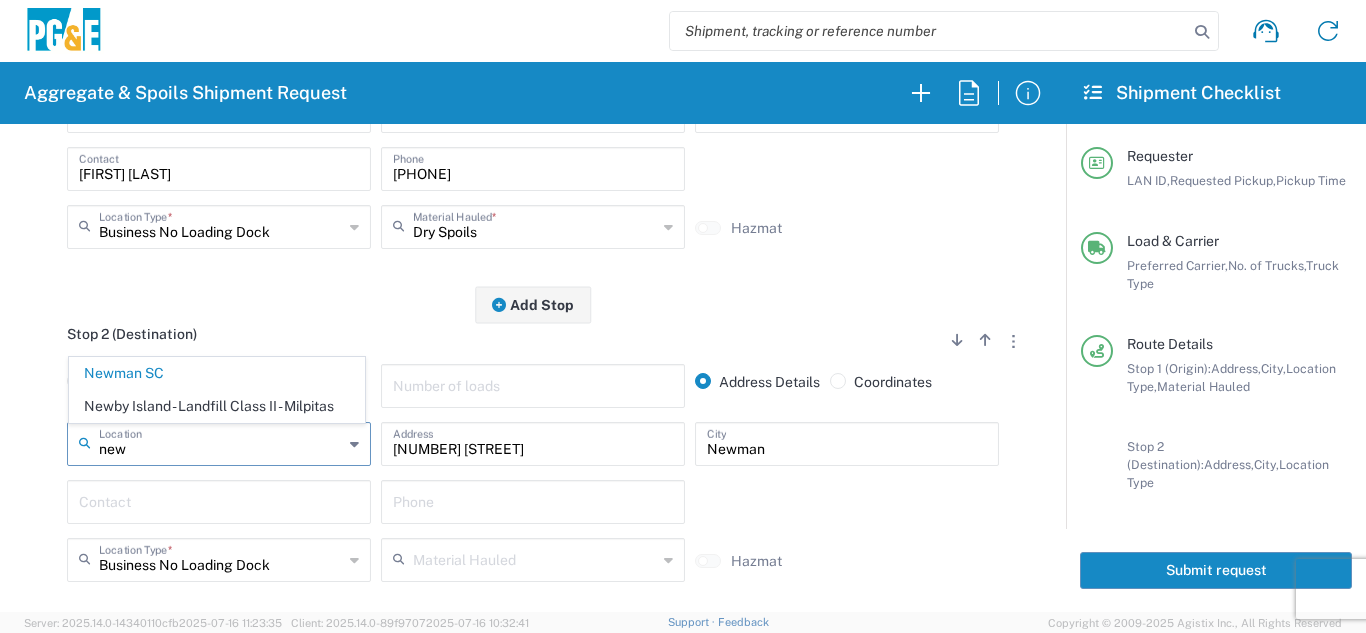 click on "Newby Island - Landfill Class II - Milpitas" 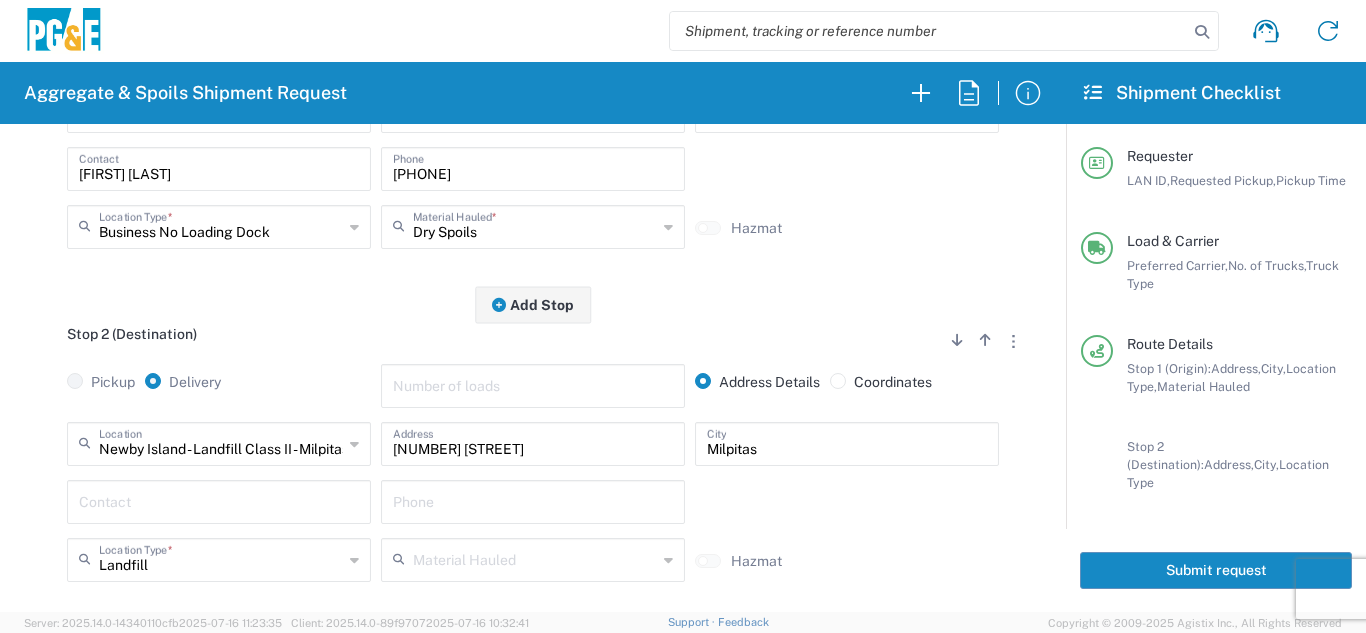 click at bounding box center (219, 500) 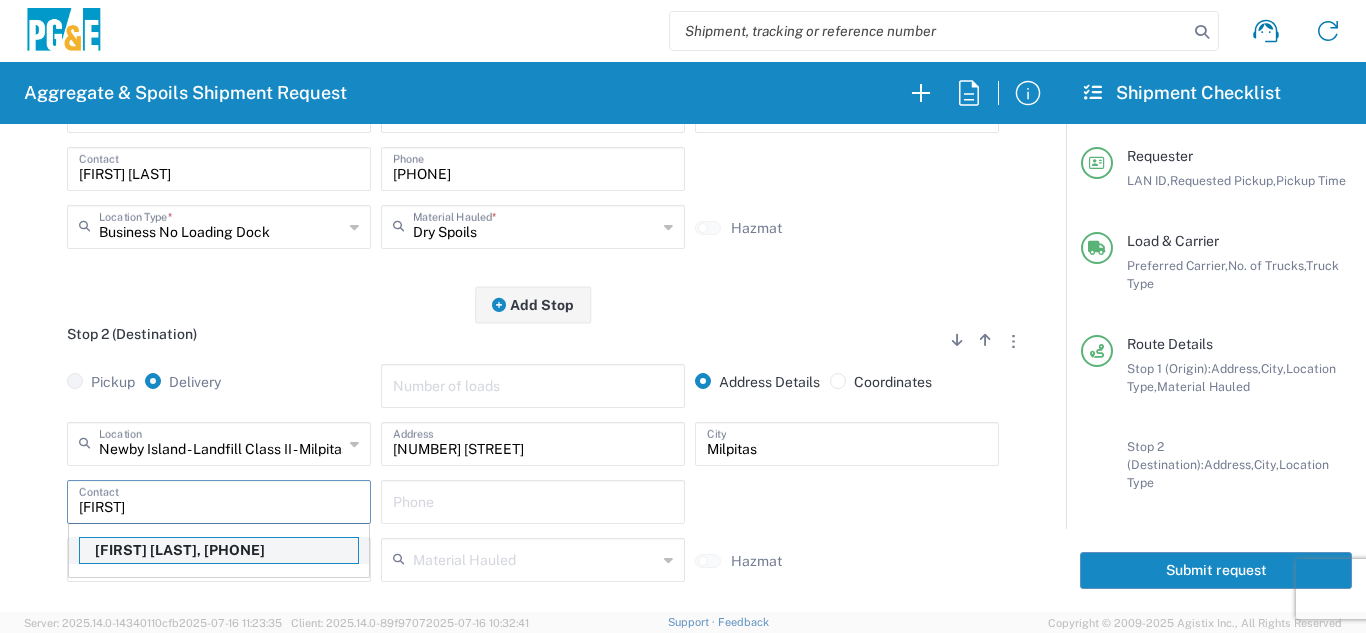 click on "[FIRST] [LAST], [PHONE]" at bounding box center [219, 550] 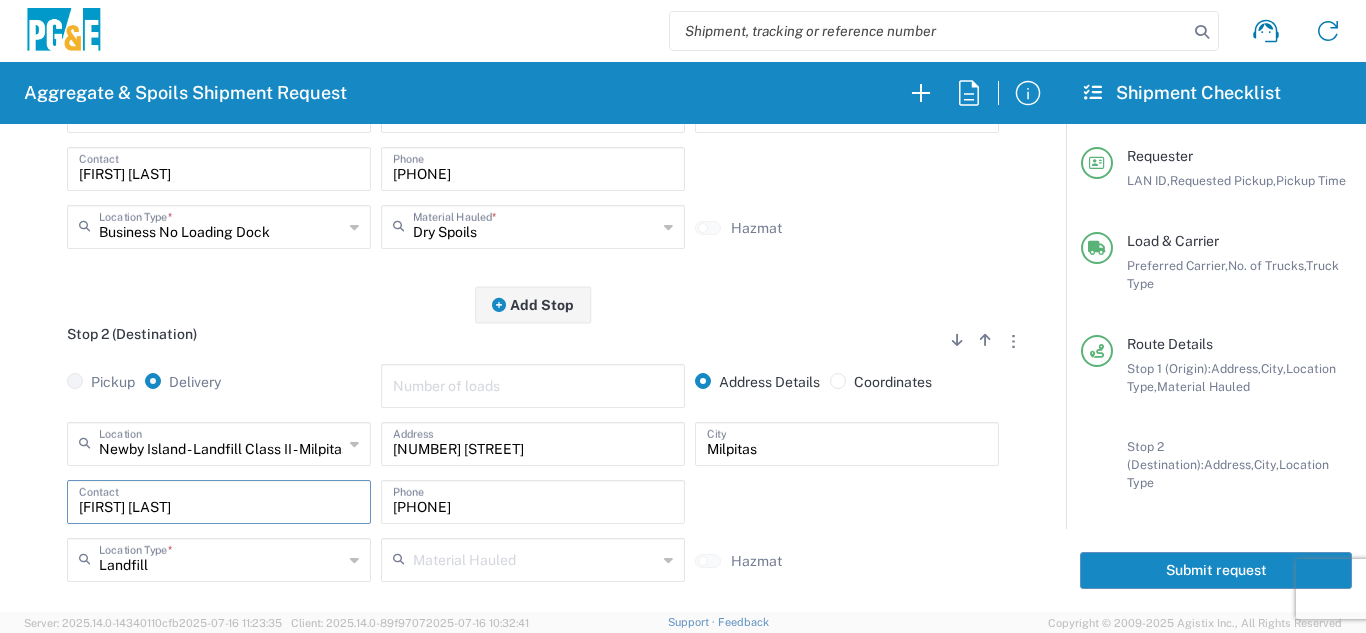 click on "Newby Island - Landfill Class II - [CITY]  Location  Newby Island - Landfill Class II - [CITY] [NUMBER] [STREET] - Quarry 7/11 Materials - Chico - Quarry 7/11 Materials - Ridgecrest - Quarry Acampo Airport - [CITY] Altamont Landfill - Livermore American Canyon Anderson Landfill - Waste Management Landfill Class II Antioch Building Materials Antioch SC Argent Materials - Oakland - Quarry Auburn Auburn HUB Yard Auburn SC Avenal Regional Landfill Bakersfield SC Bakersfield Sub Bangor Rock Quarry Bear River Aggregates - Meadow Vista - Quarry Best Rock Quarry - Barstow Blue Mountain Minerals - Columbia - Quarry Bodean Bowman & Sons Brisbane Recycling Burney SC Butte Sand & Gravel - Sutter - Quarry Calaveras Materials Inc - Merced - Quarry Canyon Rock Co Inc - Forestville - Quarry Carlotta Cedar Avenue Recycling - Fresno - Quarry Cemex - Antioch - Quarry Cemex - Clayton - Quarry Cemex - Clovis - Quarry Cemex - Elliot Plant - Pleasanton - Quarry Cemex - Fresno - Quarry Cemex - Madison - Quarry Chico SC *" 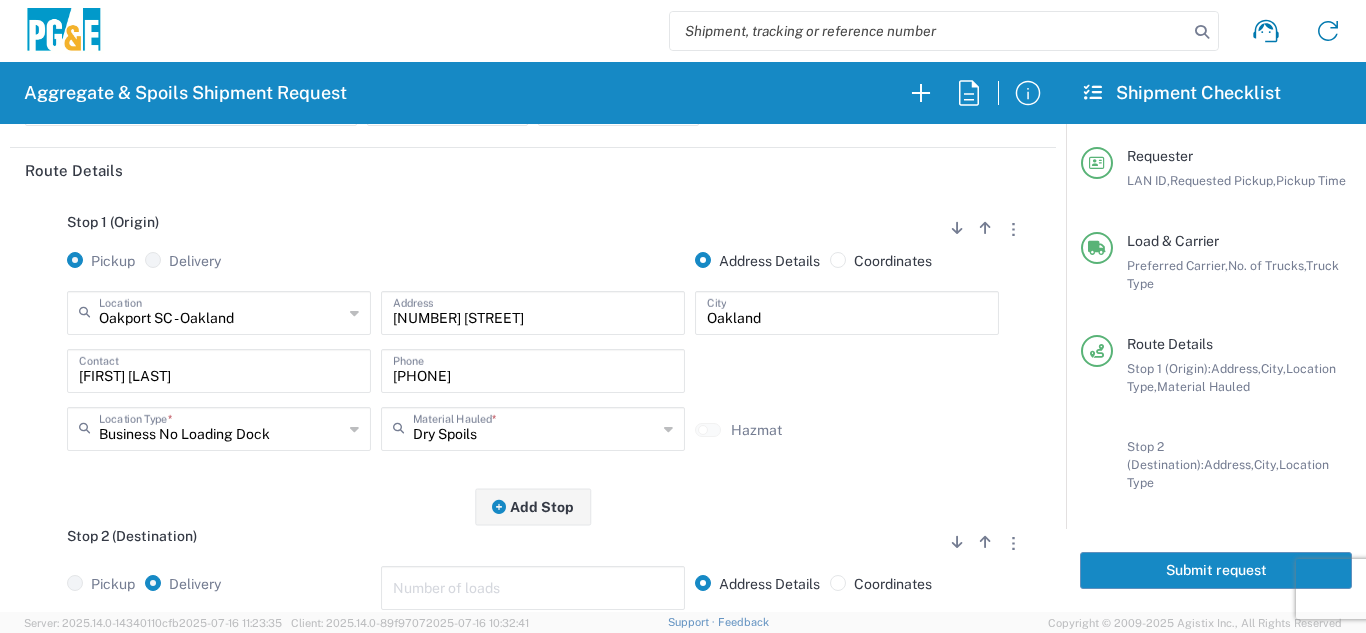 scroll, scrollTop: 0, scrollLeft: 0, axis: both 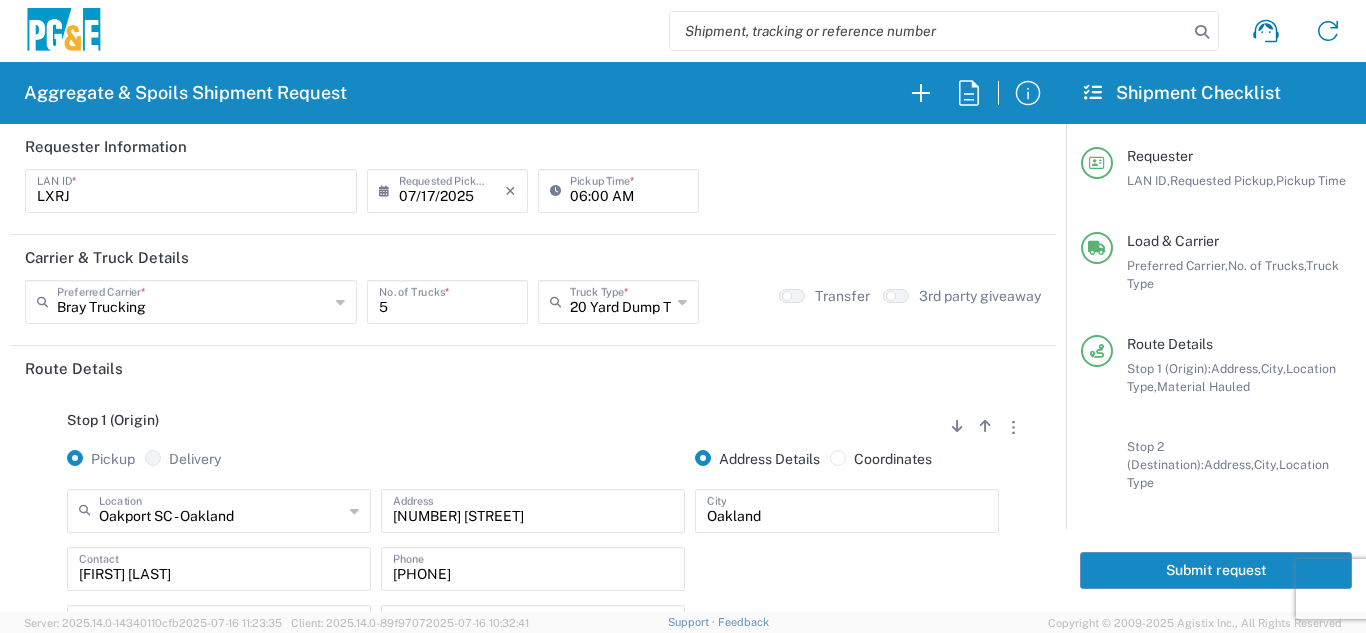 click on "Submit request" 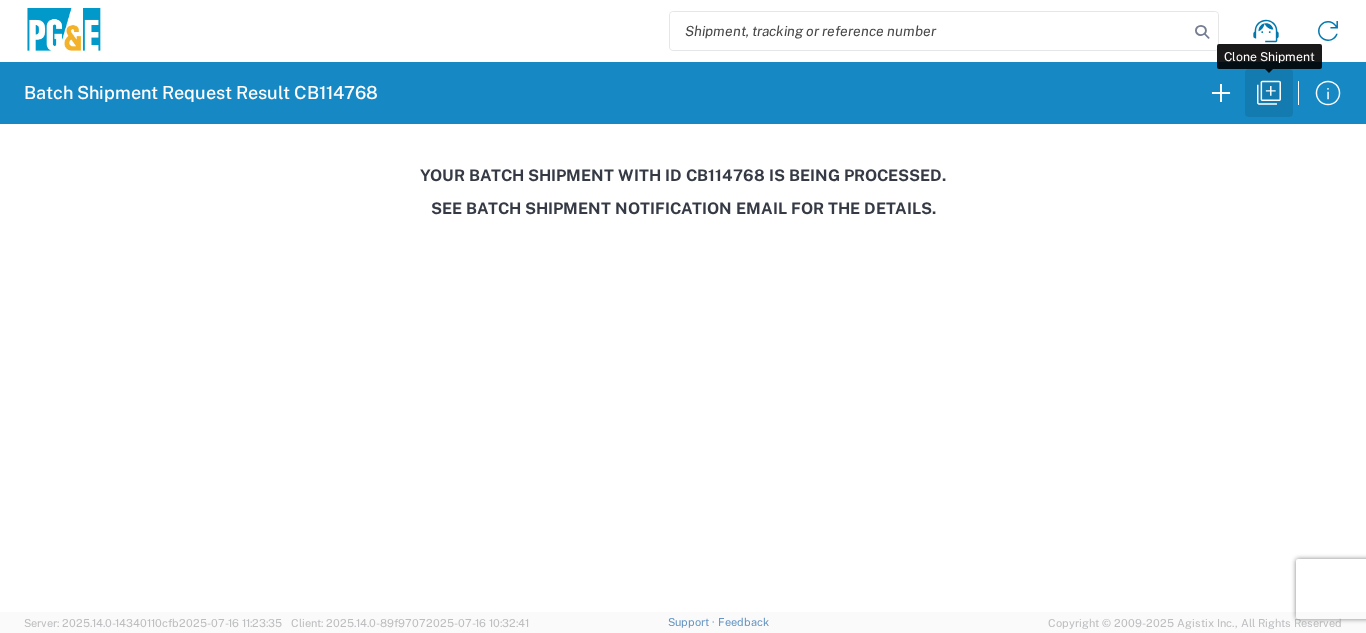 click 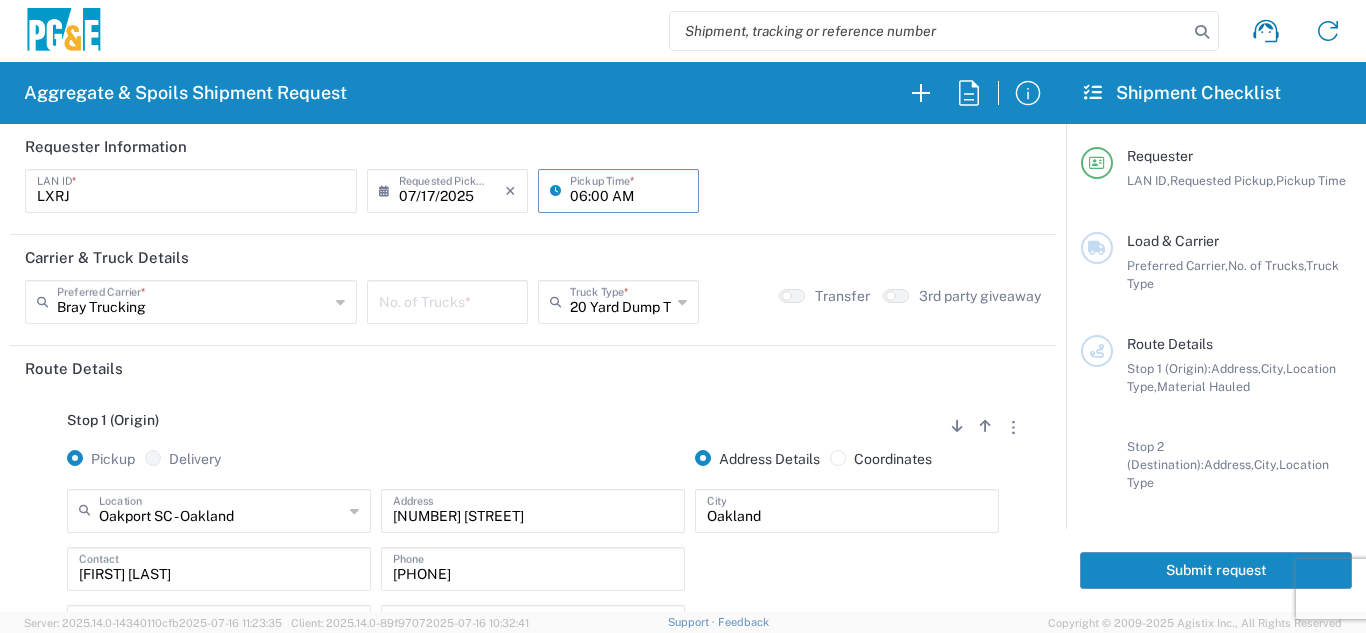 click on "06:00 AM" at bounding box center (628, 189) 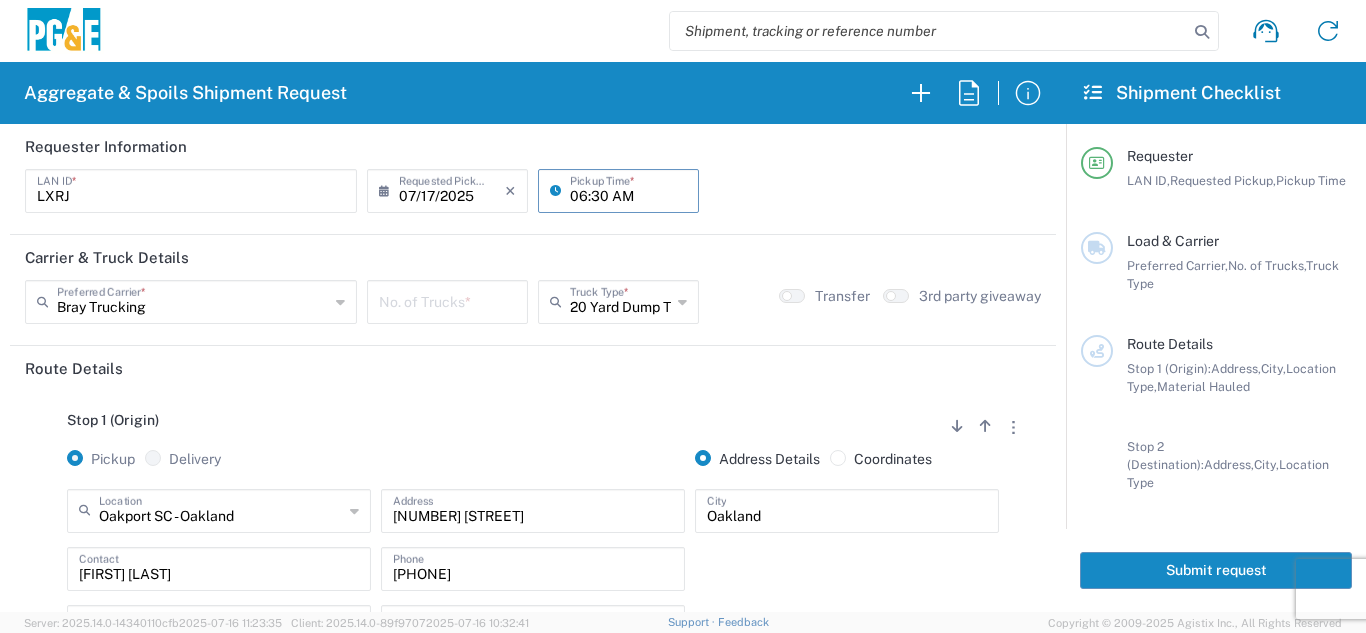 type on "06:30 AM" 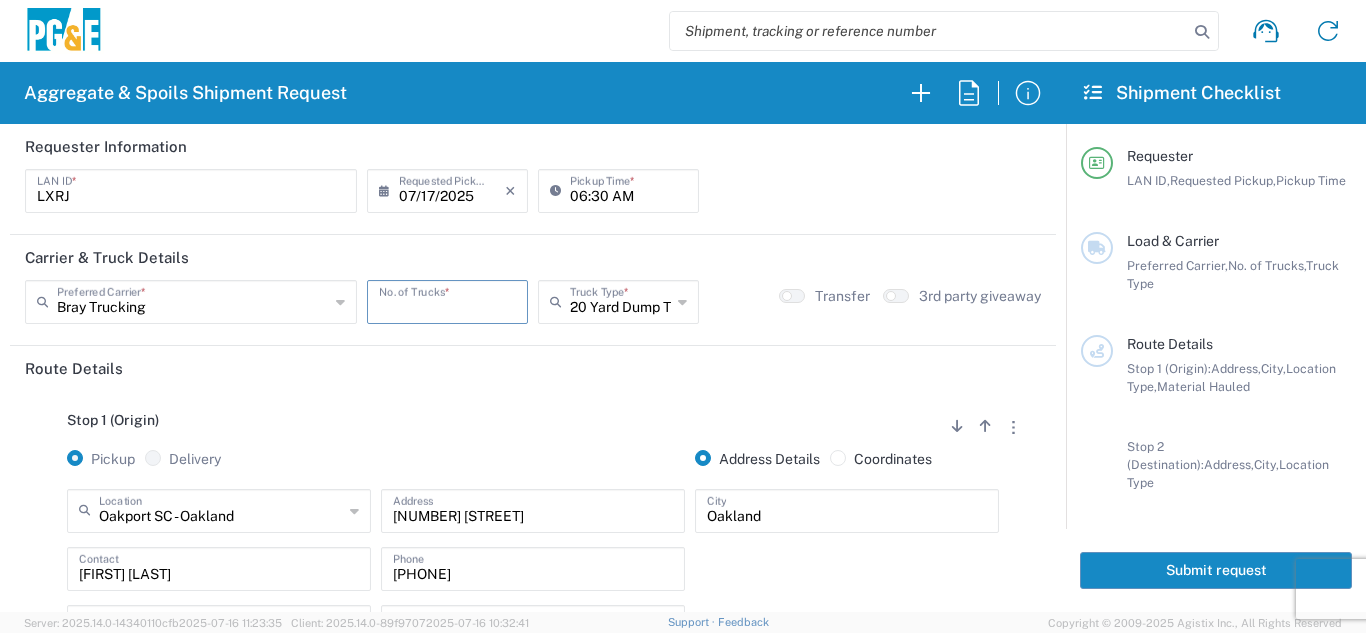 click at bounding box center [447, 300] 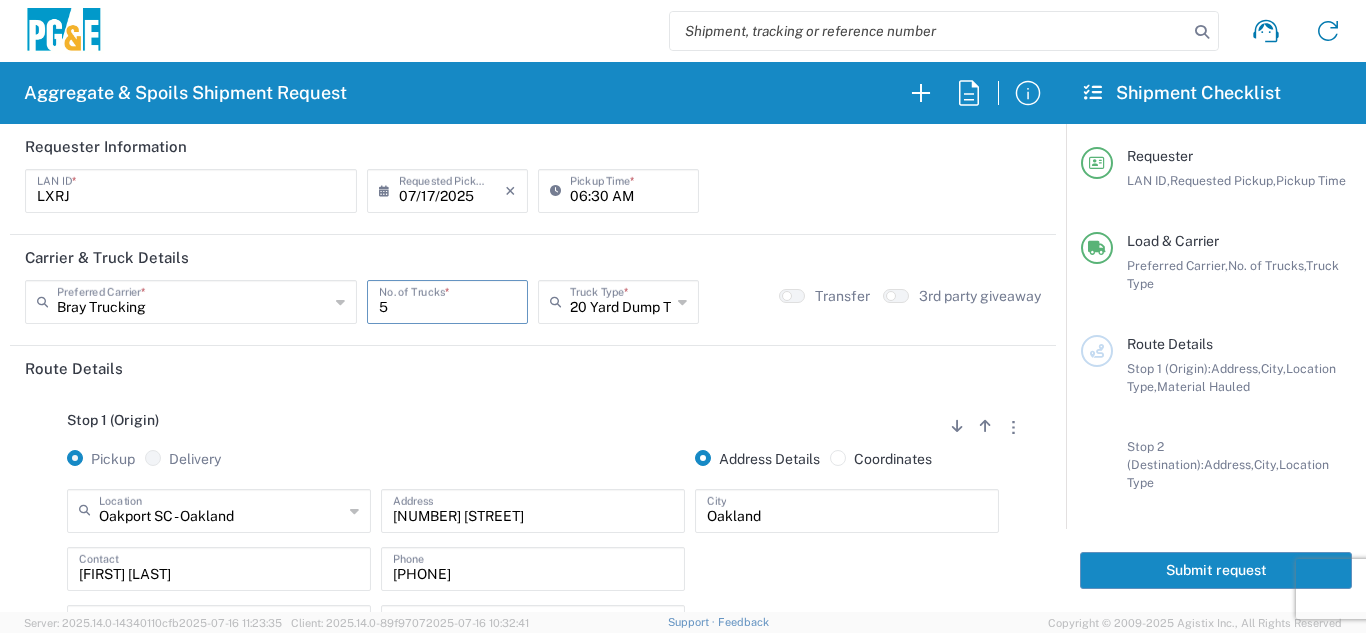 type on "5" 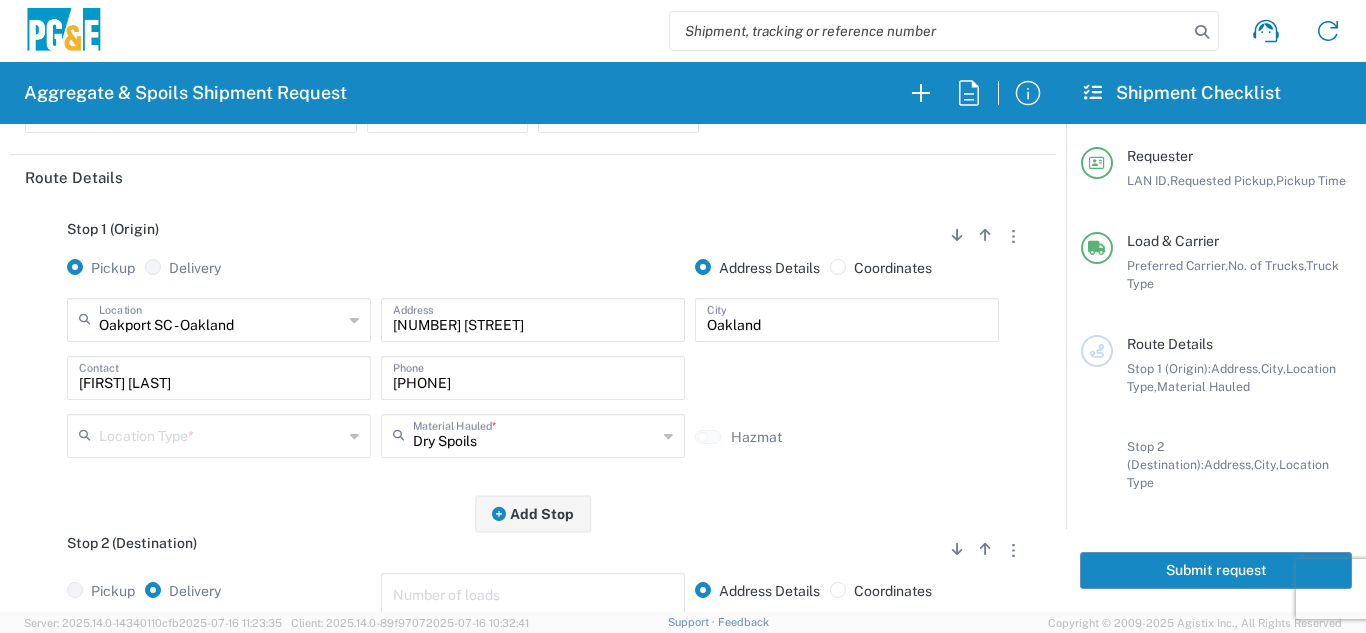 scroll, scrollTop: 200, scrollLeft: 0, axis: vertical 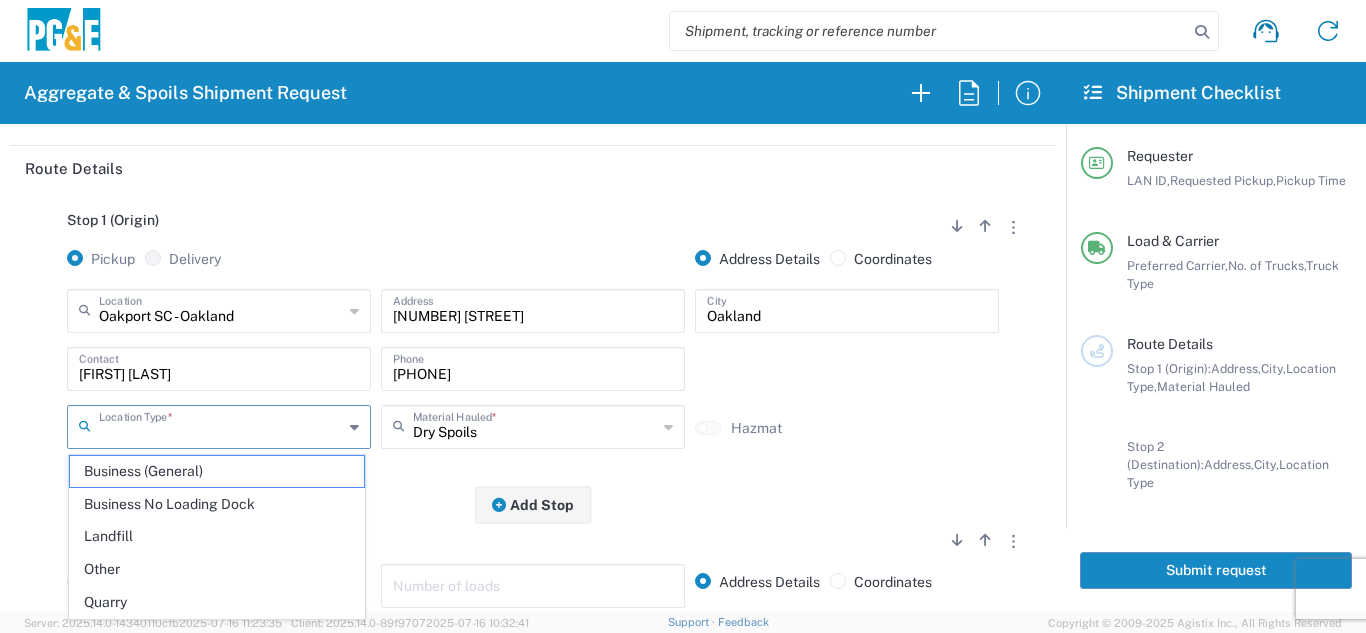 click at bounding box center (221, 425) 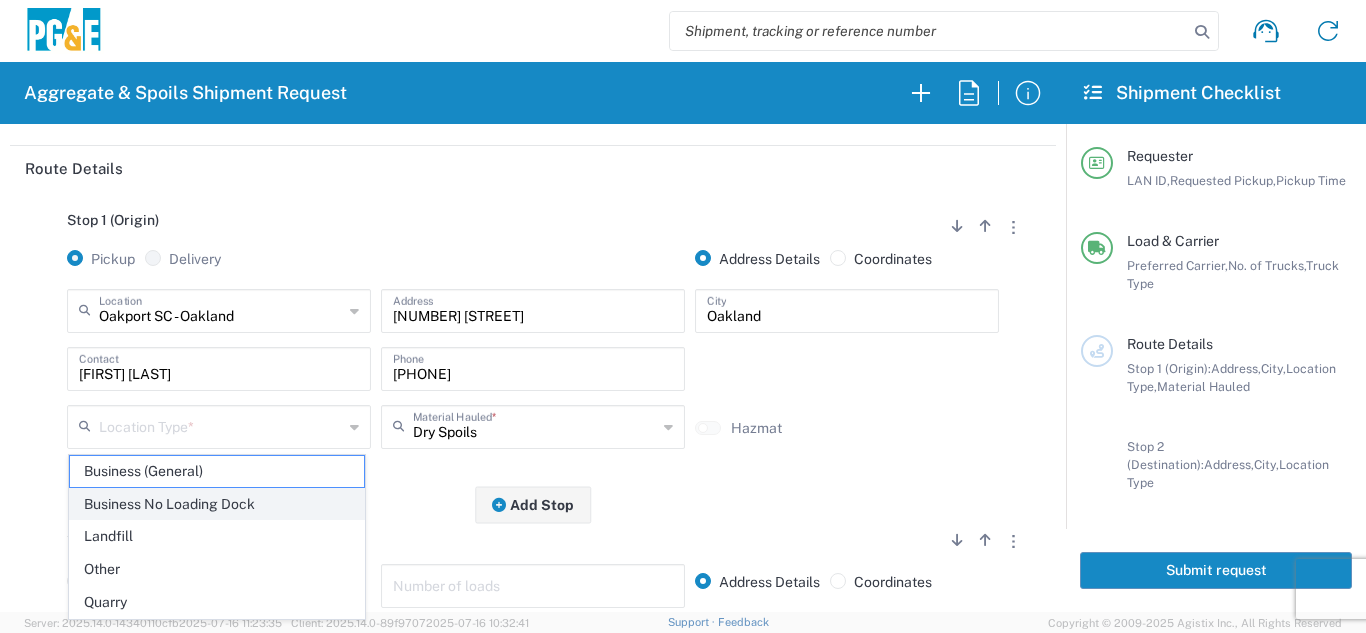 click on "Business No Loading Dock" 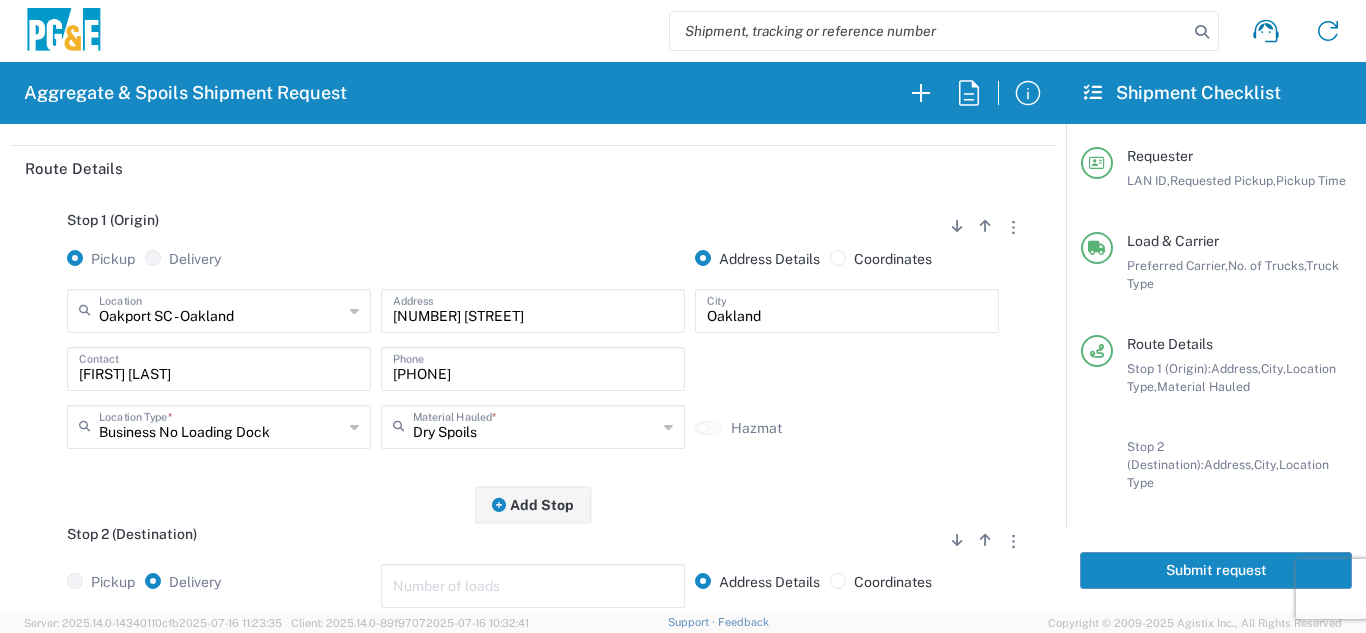 click on "Stop 1 (Origin)
Add Stop Above   Add Stop Below   Remove Stop   Pickup   Delivery   Address Details   Coordinates  Oakport SC - Oakland  Location  Oakport SC - Oakland [NUMBER] [STREET] - Quarry 7/11 Materials - Chico - Quarry 7/11 Materials - Ridgecrest - Quarry Acampo Airport - [CITY] Altamont Landfill - Livermore American Canyon Anderson Landfill - Waste Management Landfill Class II Antioch Building Materials Antioch SC Argent Materials - Oakland - Quarry Auburn Auburn HUB Yard Auburn SC Avenal Regional Landfill Bakersfield SC Bakersfield Sub Bangor Rock Quarry Bear River Aggregates - Meadow Vista - Quarry Best Rock Quarry - Barstow Blue Mountain Minerals - Columbia - Quarry Bodean Bowman & Sons Brisbane Recycling Burney SC Butte Sand & Gravel - Sutter - Quarry Calaveras Materials Inc - Merced - Quarry Canyon Rock Co Inc - Forestville - Quarry Carlotta Cedar Avenue Recycling - Fresno - Quarry Cemex - Antioch - Quarry Cemex - Clayton - Quarry Chico SC" 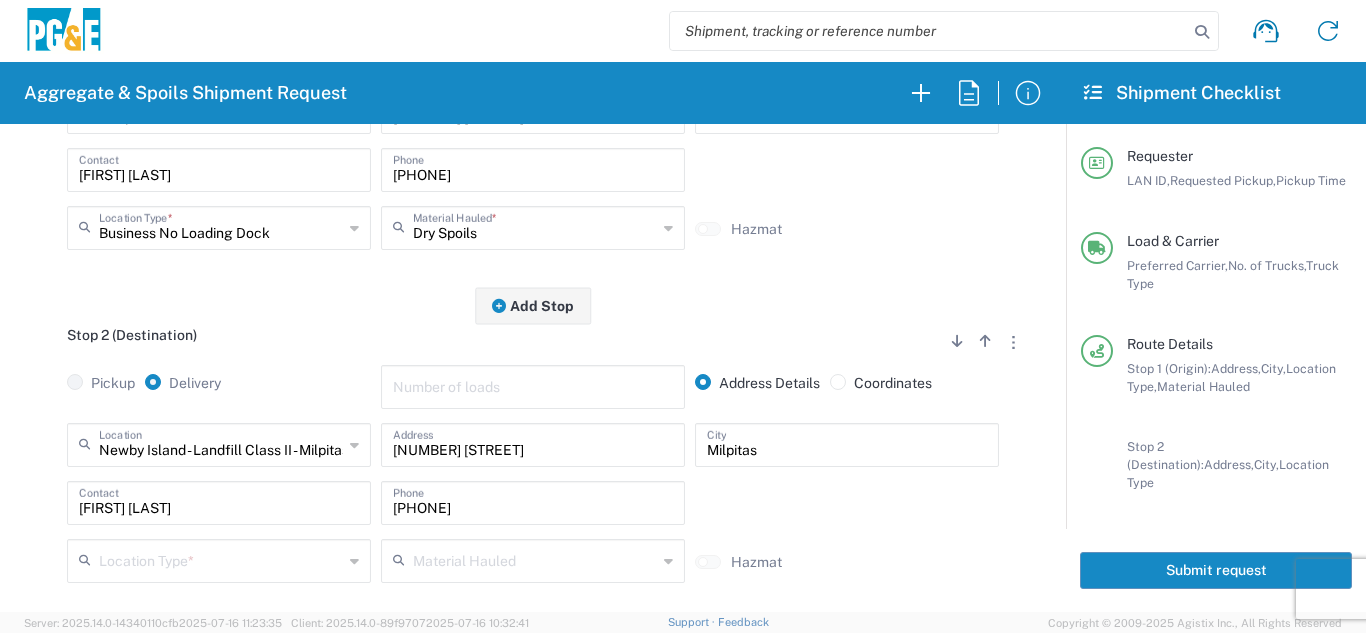 scroll, scrollTop: 400, scrollLeft: 0, axis: vertical 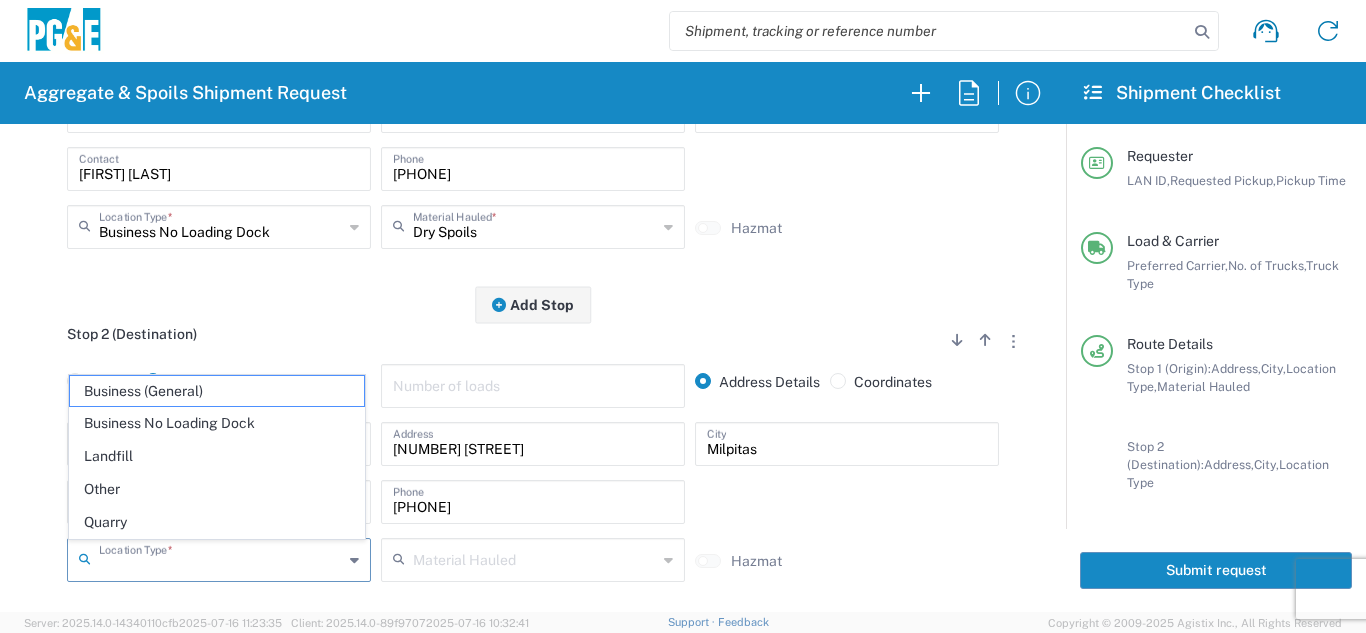 click at bounding box center (221, 558) 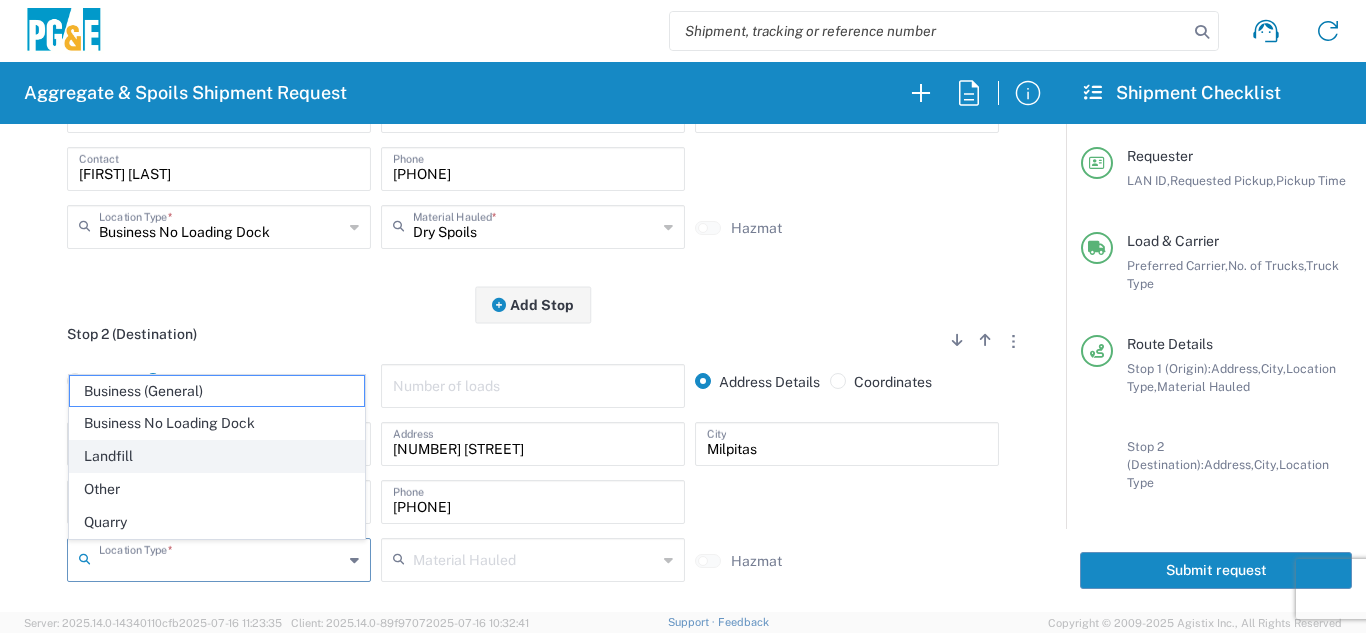 click on "Landfill" 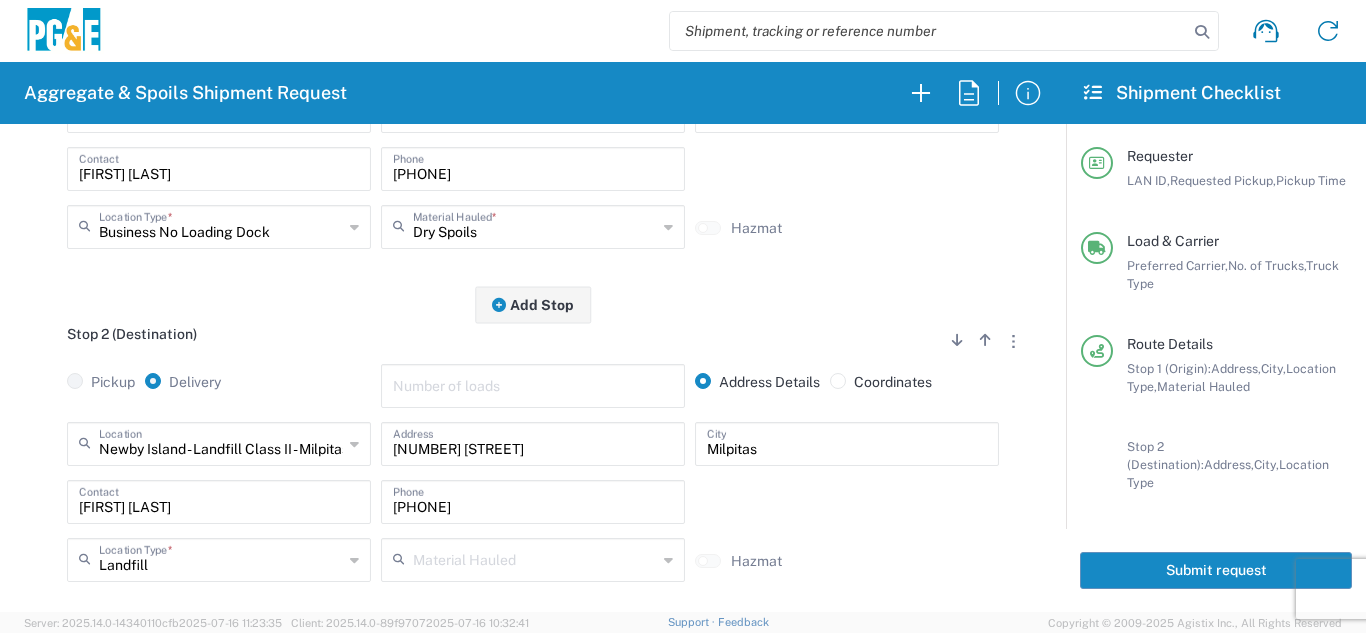 click on "Stop 1 (Origin)
Add Stop Above   Add Stop Below   Remove Stop   Pickup   Delivery   Address Details   Coordinates  Oakport SC - Oakland  Location  Oakport SC - Oakland [NUMBER] [STREET] - Quarry 7/11 Materials - Chico - Quarry 7/11 Materials - Ridgecrest - Quarry Acampo Airport - [CITY] Altamont Landfill - Livermore American Canyon Anderson Landfill - Waste Management Landfill Class II Antioch Building Materials Antioch SC Argent Materials - Oakland - Quarry Auburn Auburn HUB Yard Auburn SC Avenal Regional Landfill Bakersfield SC Bakersfield Sub Bangor Rock Quarry Bear River Aggregates - Meadow Vista - Quarry Best Rock Quarry - Barstow Blue Mountain Minerals - Columbia - Quarry Bodean Bowman & Sons Brisbane Recycling Burney SC Butte Sand & Gravel - Sutter - Quarry Calaveras Materials Inc - Merced - Quarry Canyon Rock Co Inc - Forestville - Quarry Carlotta Cedar Avenue Recycling - Fresno - Quarry Cemex - Antioch - Quarry Cemex - Clayton - Quarry Chico SC" 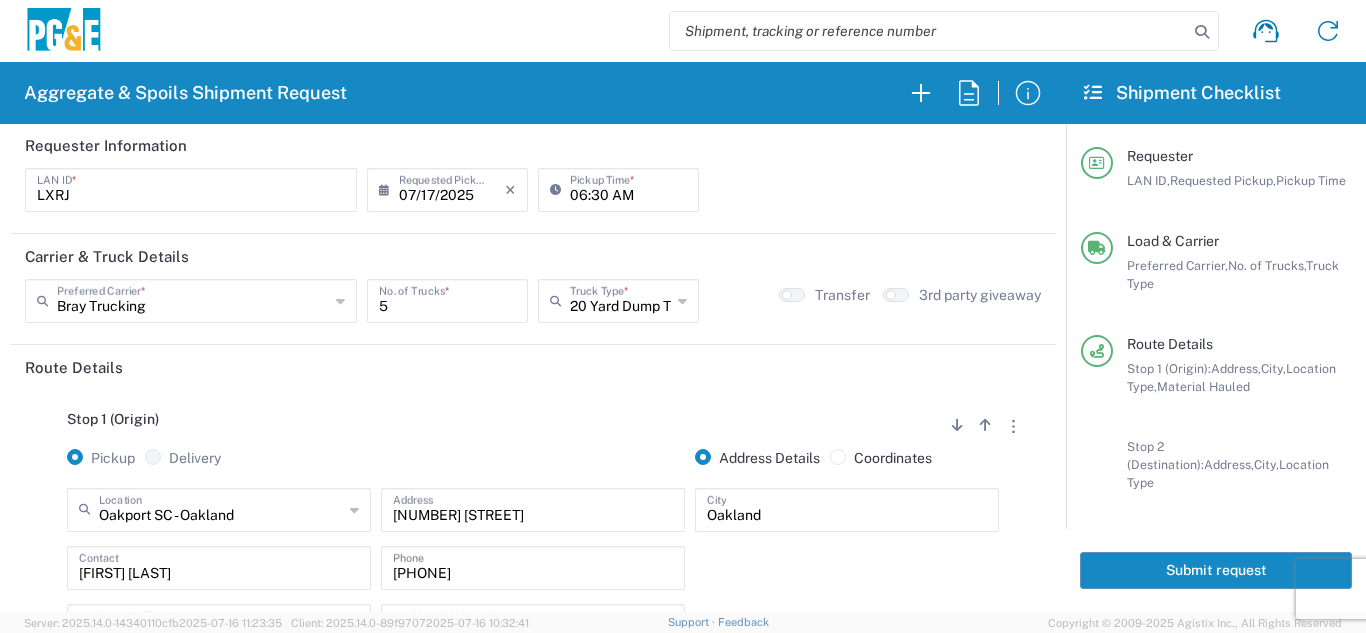 scroll, scrollTop: 0, scrollLeft: 0, axis: both 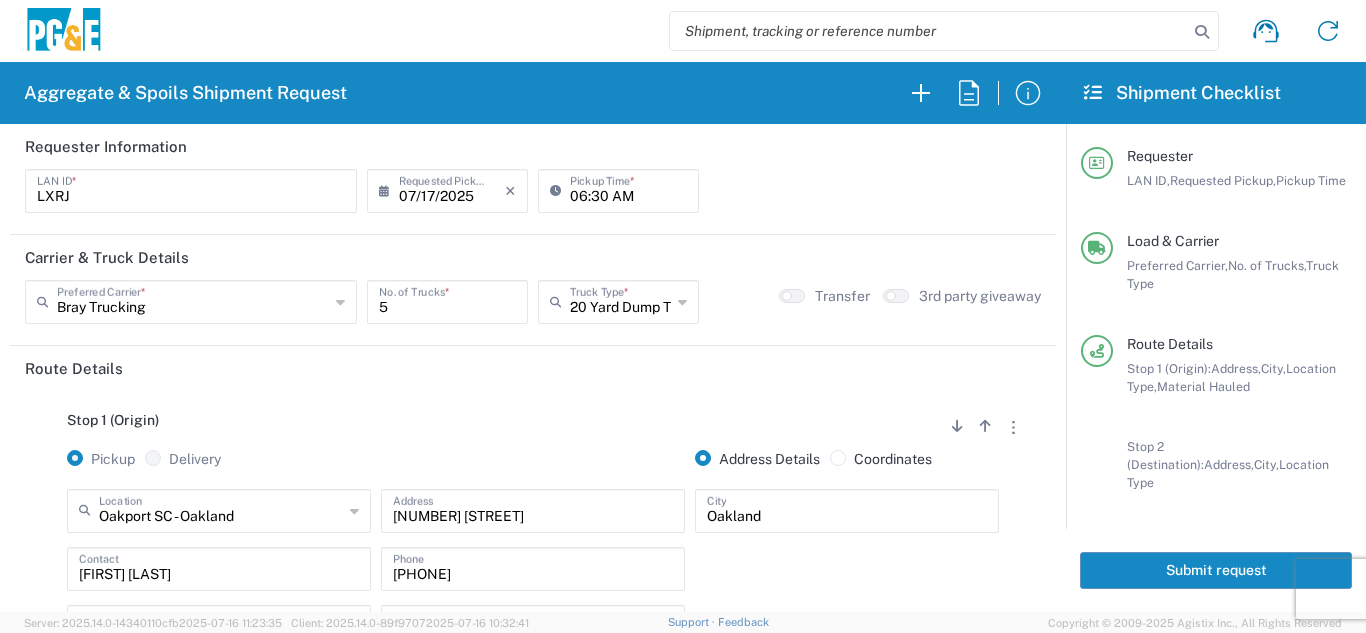 click on "Submit request" 